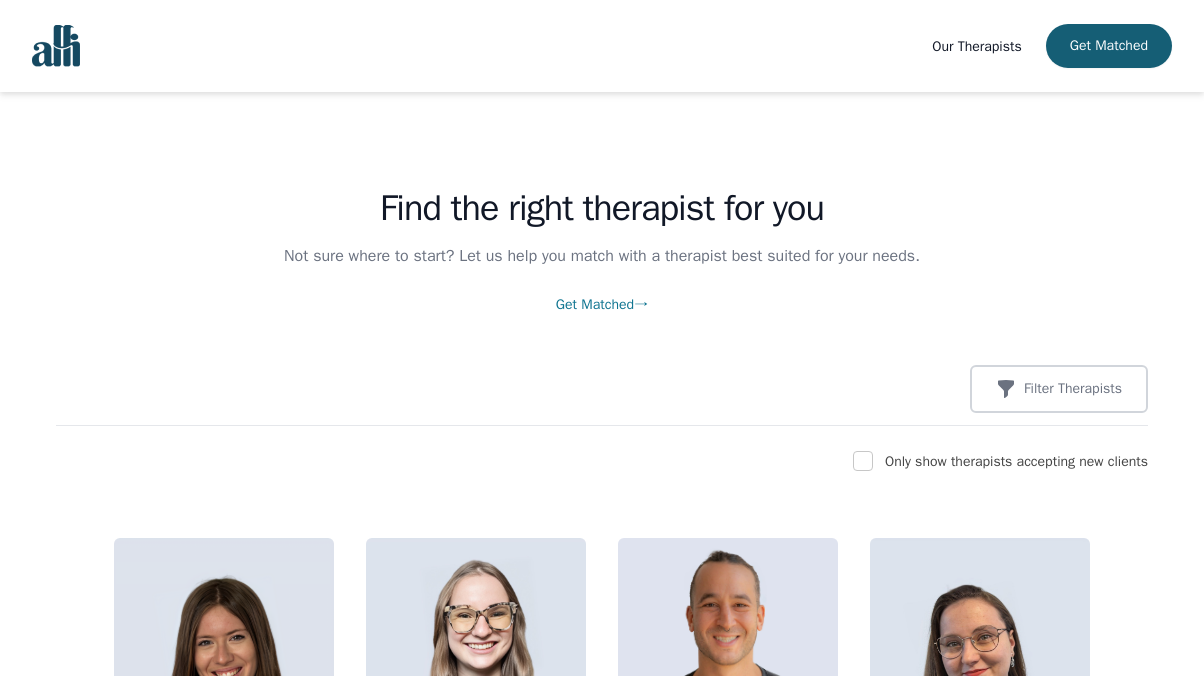 scroll, scrollTop: 0, scrollLeft: 0, axis: both 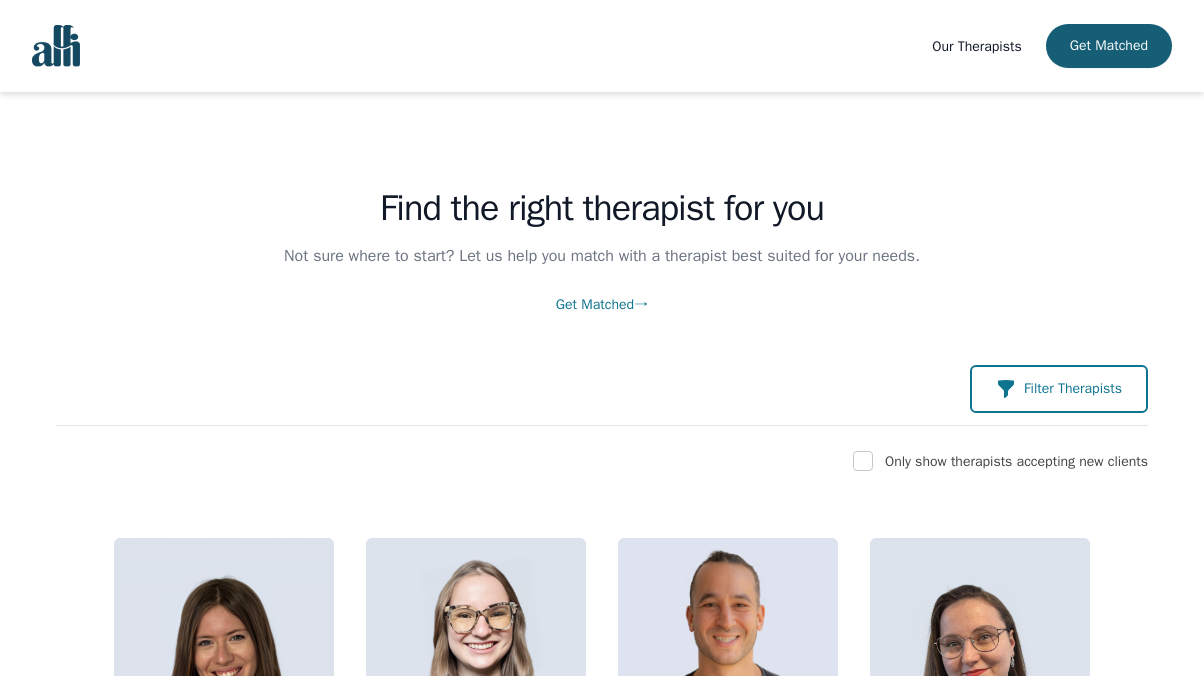 click on "Filter Therapists" at bounding box center (1073, 389) 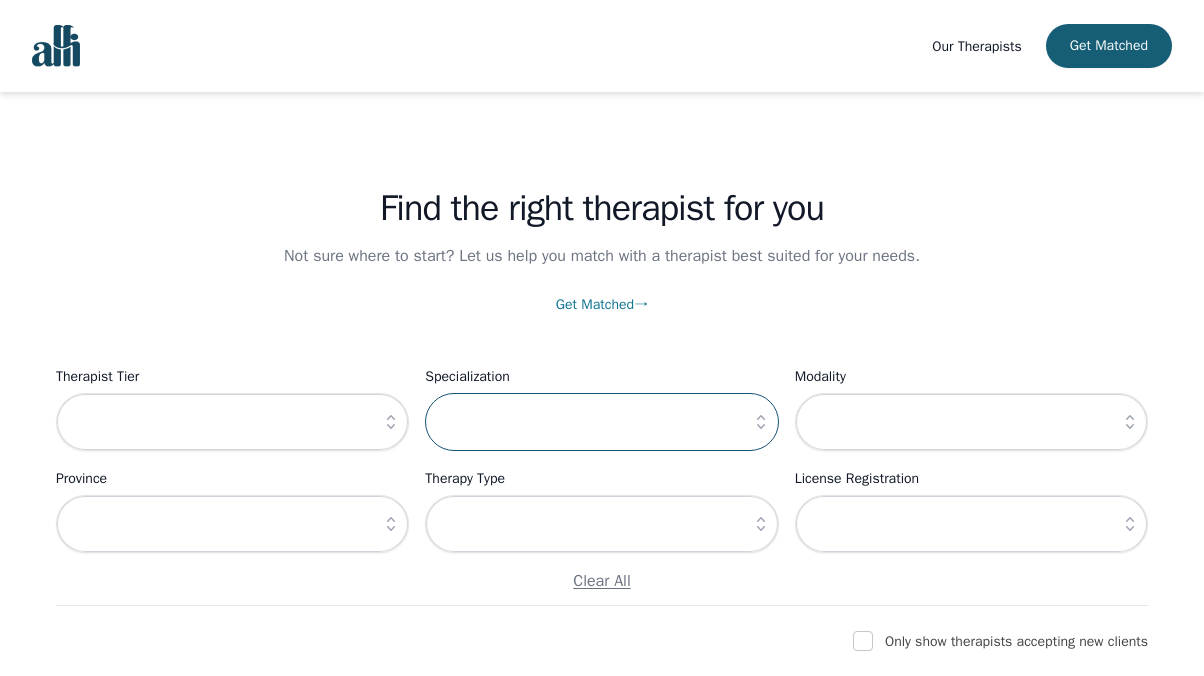 click at bounding box center (601, 422) 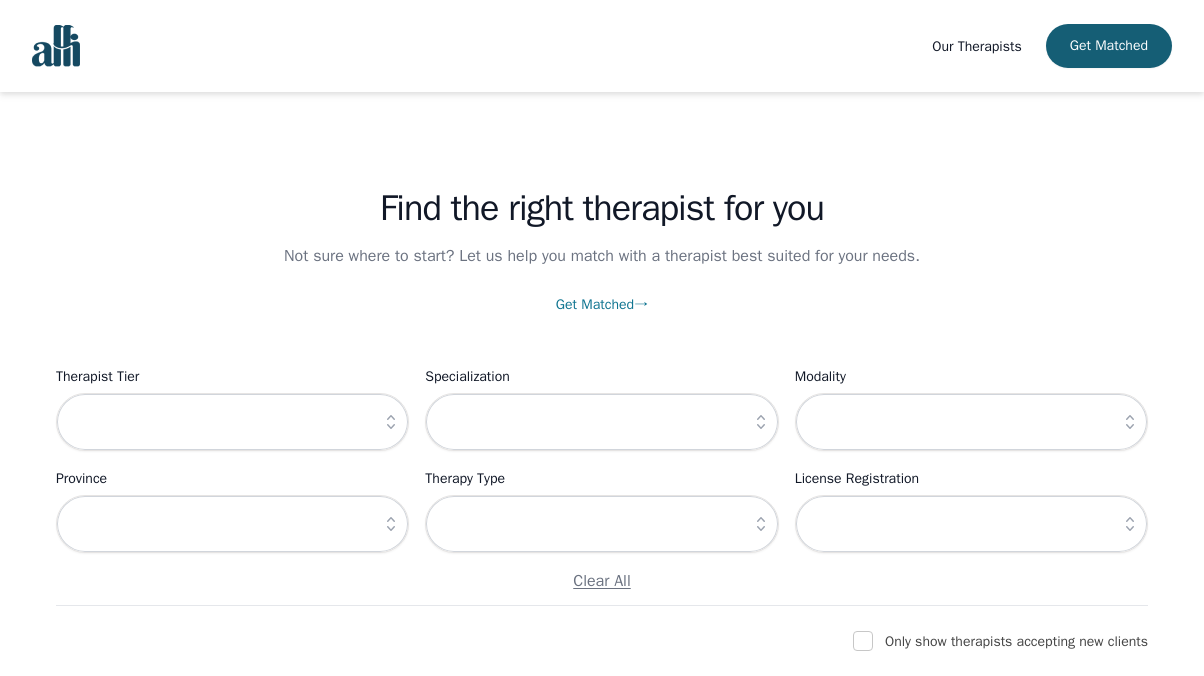 click 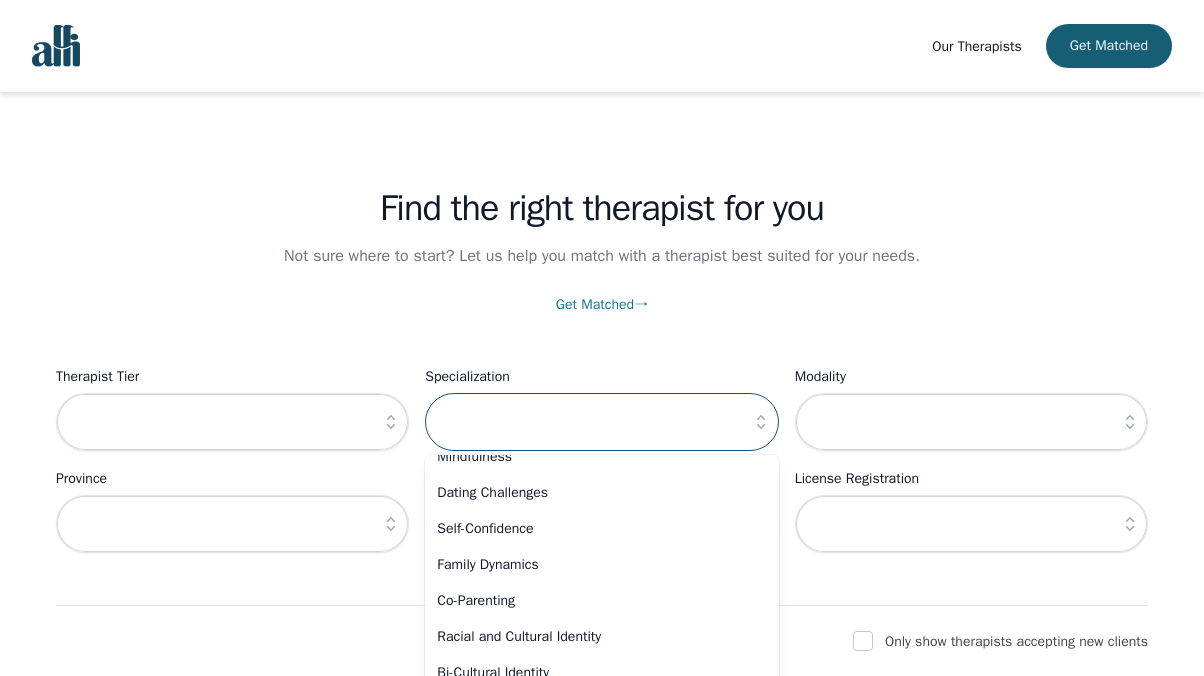 scroll, scrollTop: 1372, scrollLeft: 0, axis: vertical 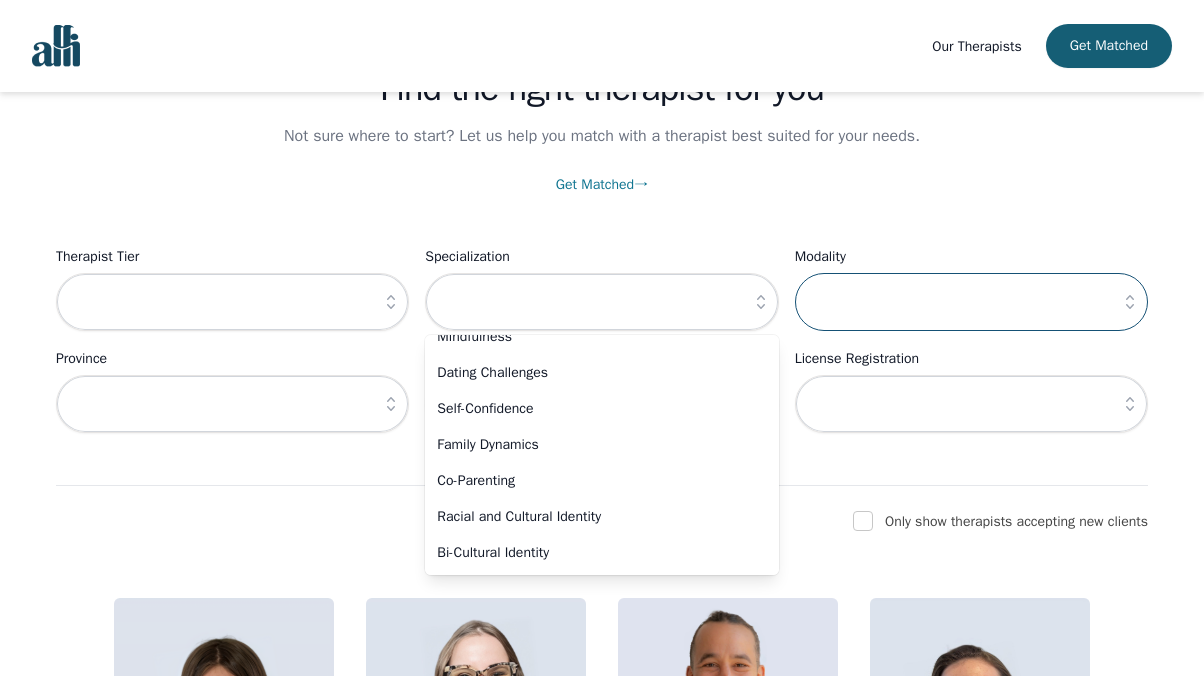 click at bounding box center [971, 302] 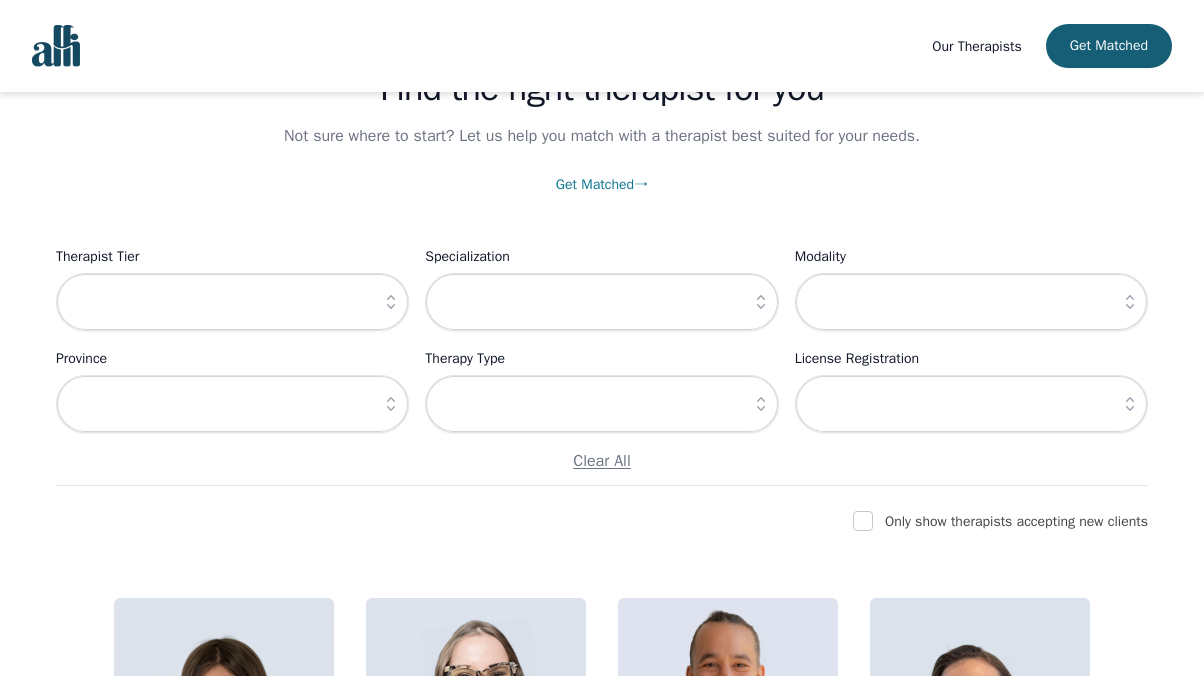 click 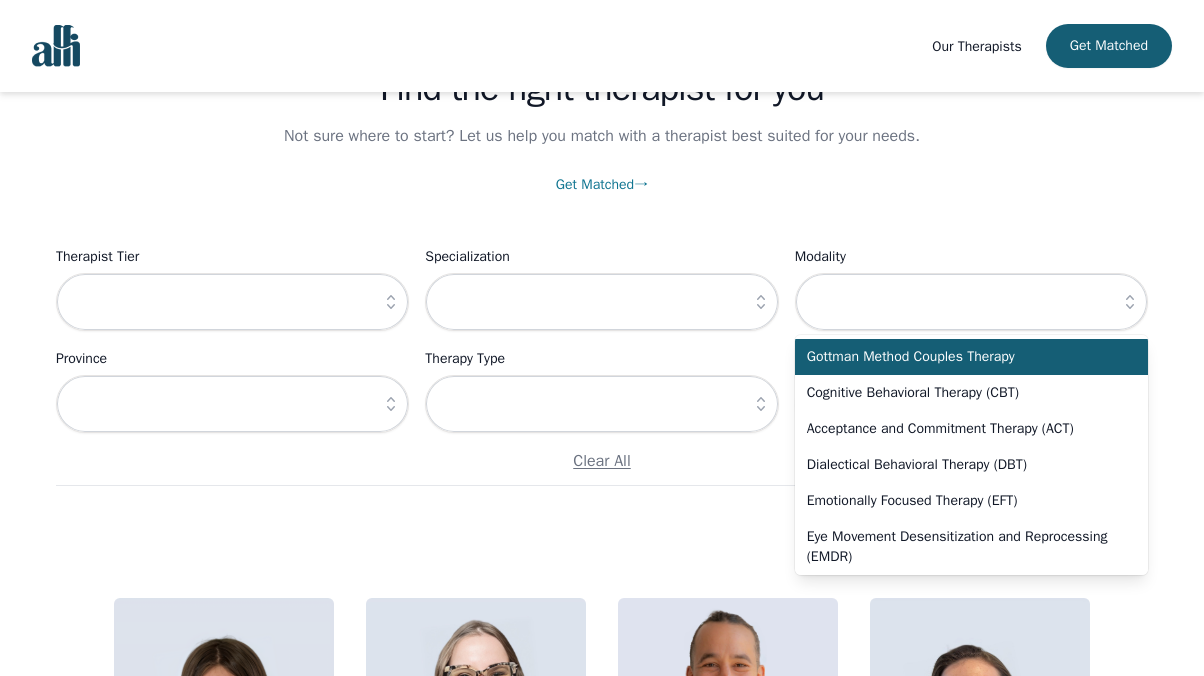 click 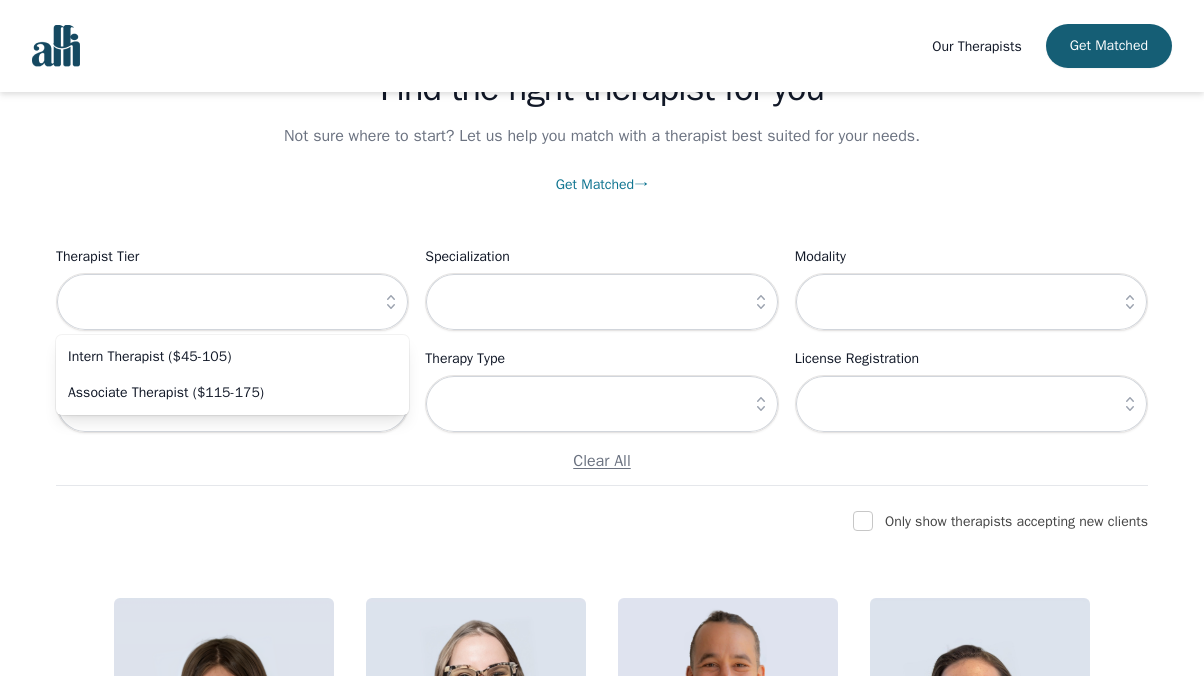 click on "Find the right therapist for you Not sure where to start? Let us help you match with a therapist best suited for your needs. Get Matched  → Filter Therapists Therapist Tier Intern Therapist ($45-105) Associate Therapist ($115-175) Specialization Modality Province Therapy Type License Registration Clear All" at bounding box center [602, 229] 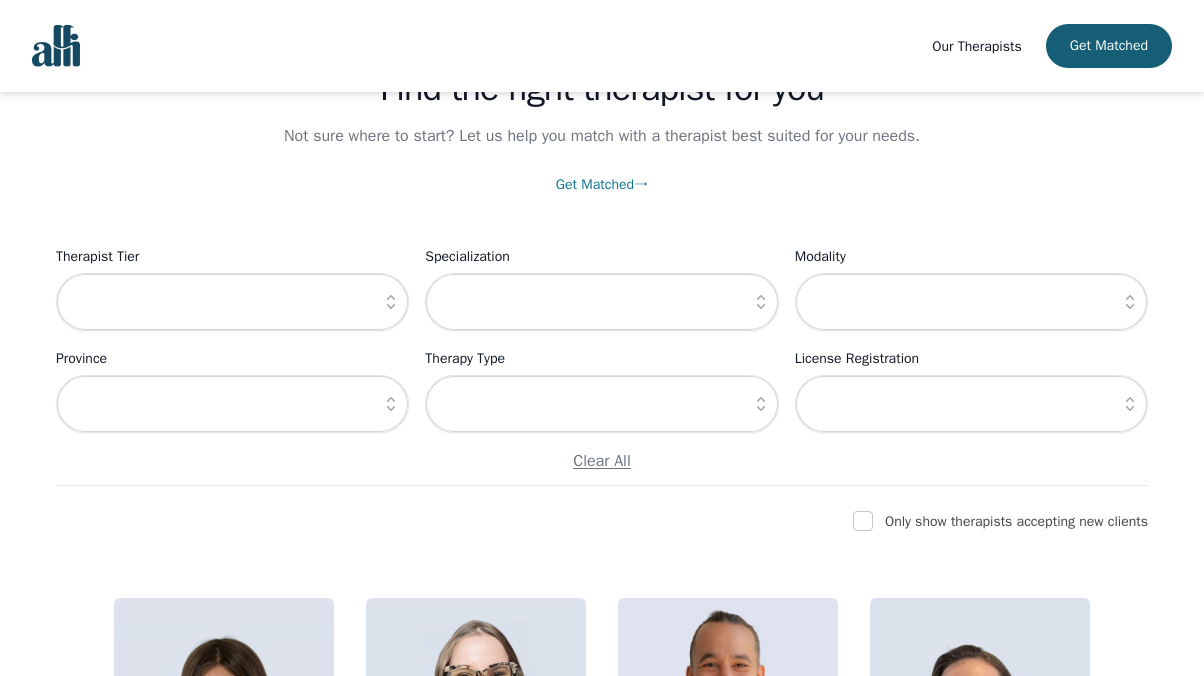 click 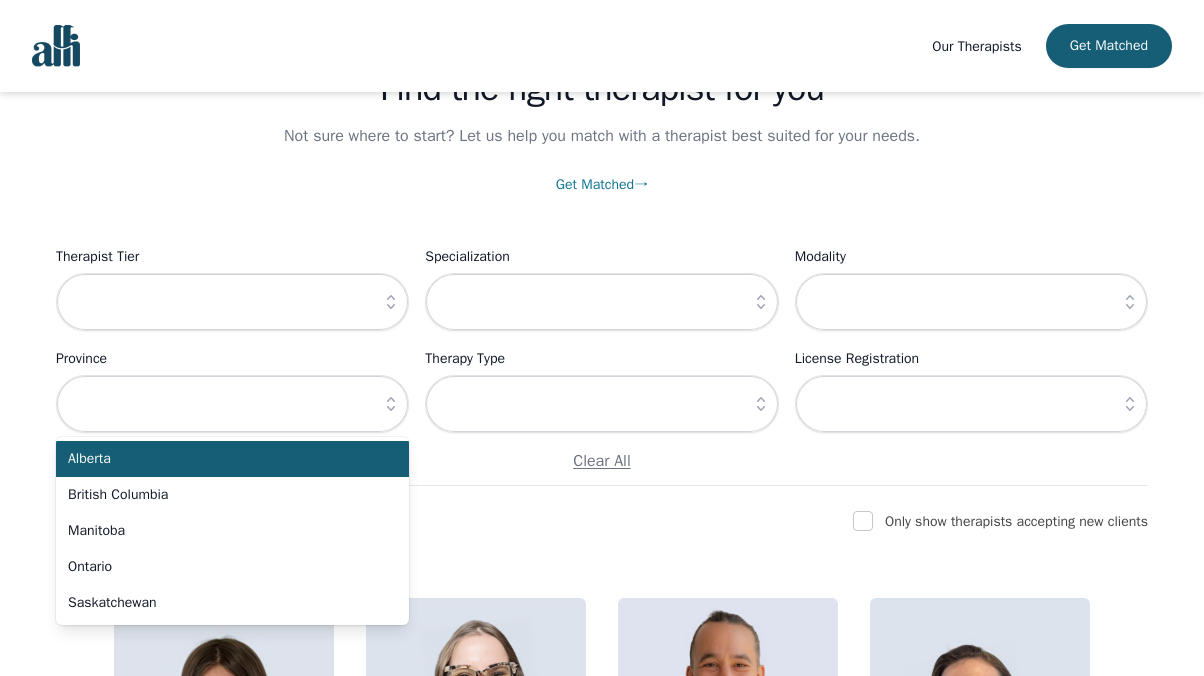 click at bounding box center (761, 404) 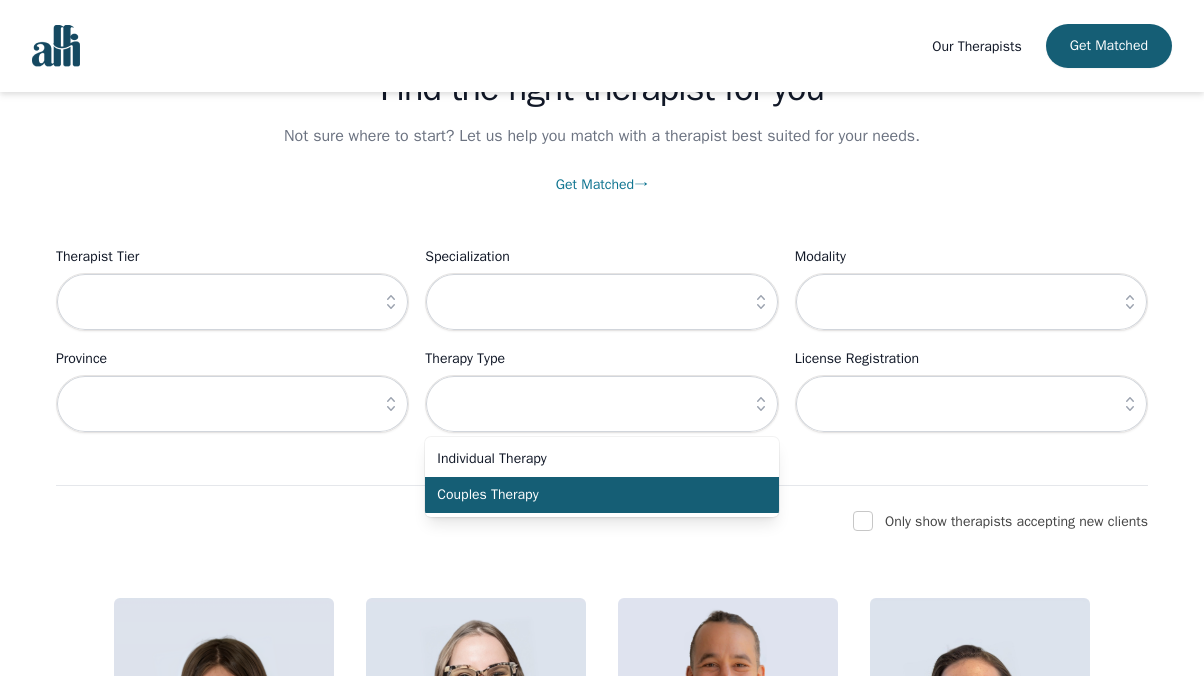 click on "Couples Therapy" at bounding box center [589, 495] 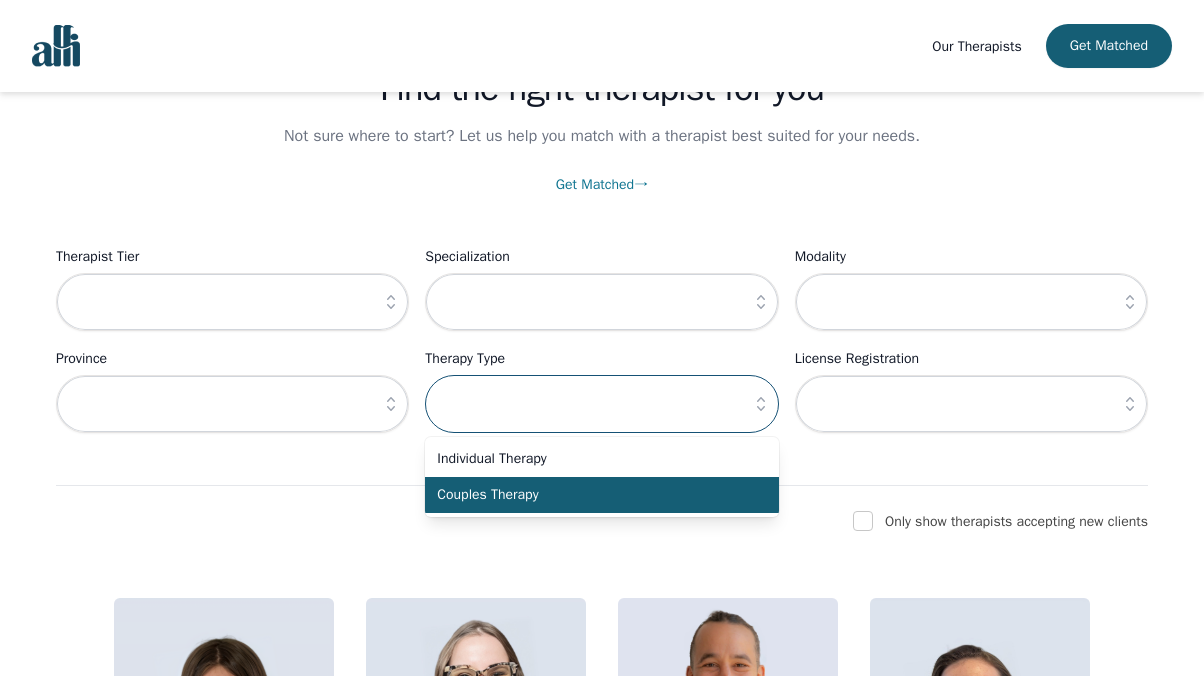 type on "Couples Therapy" 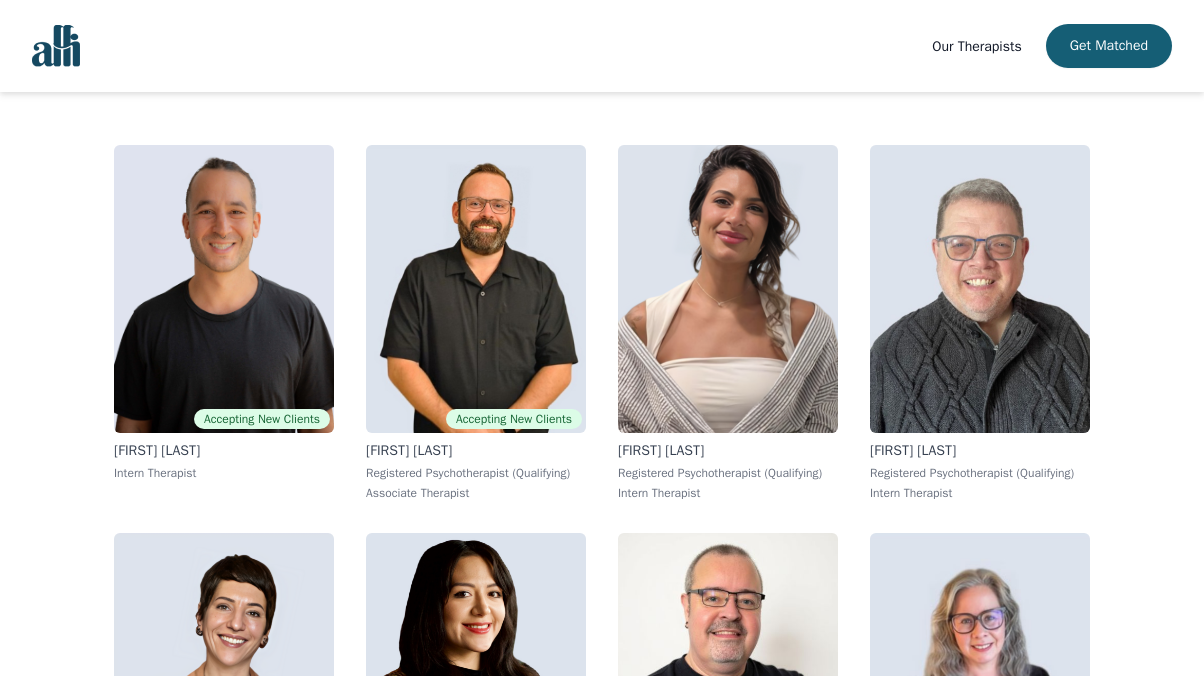 scroll, scrollTop: 577, scrollLeft: 0, axis: vertical 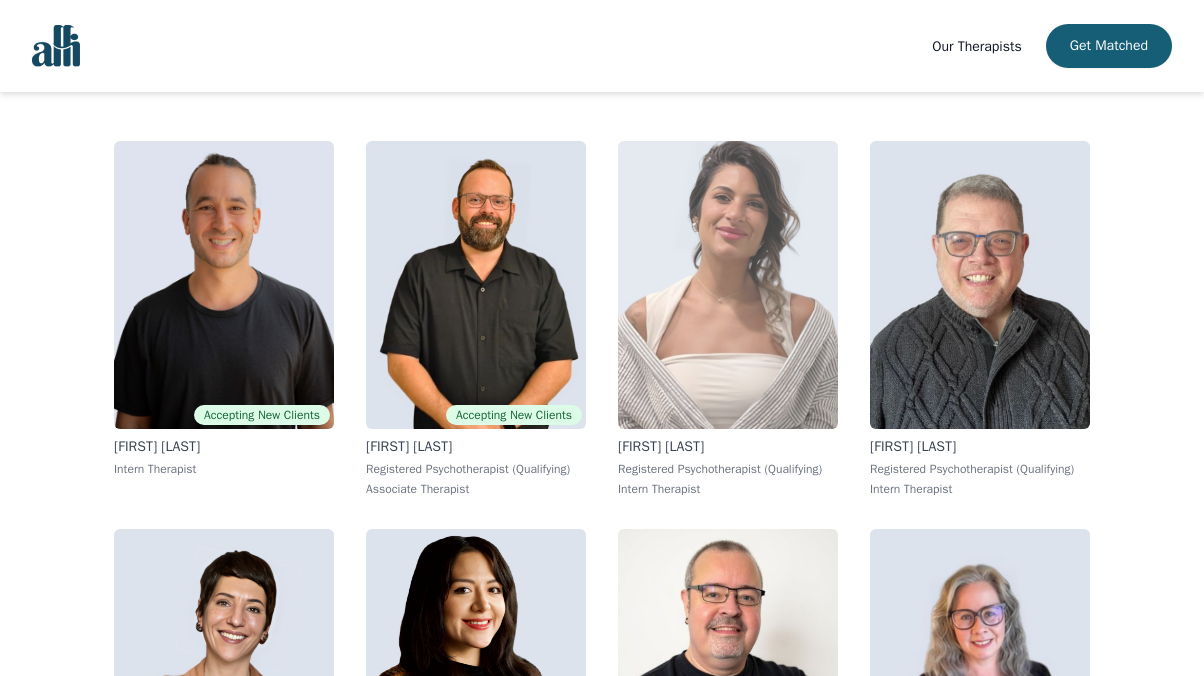 click at bounding box center [728, 285] 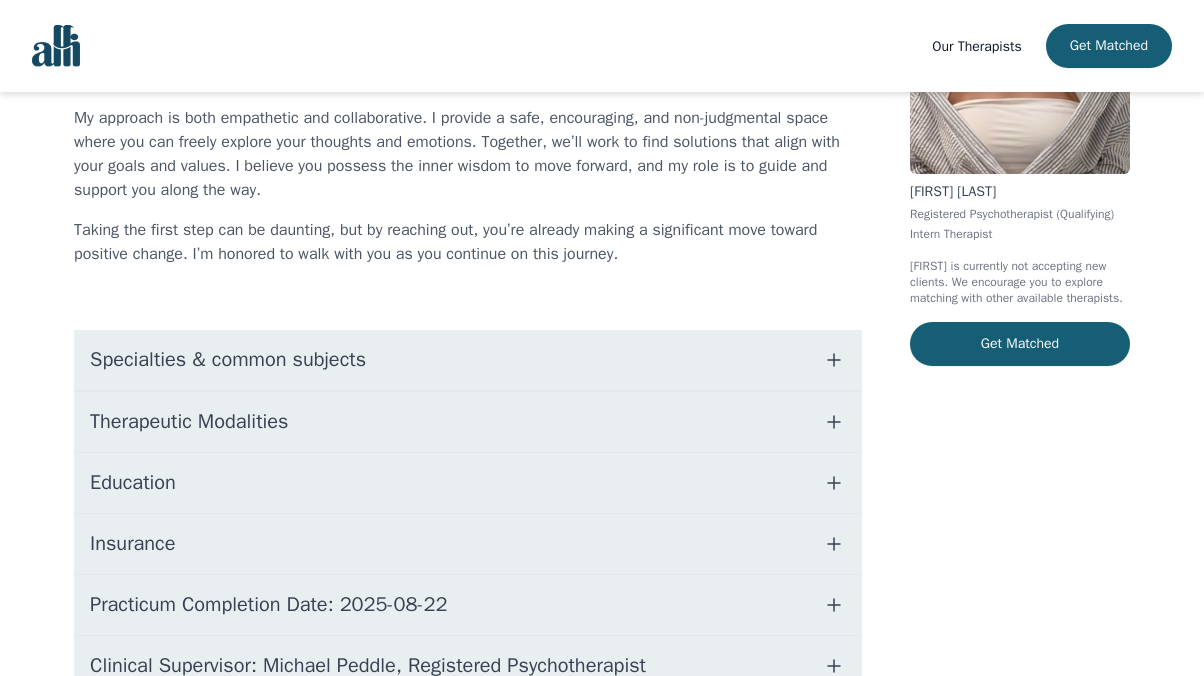 scroll, scrollTop: 261, scrollLeft: 0, axis: vertical 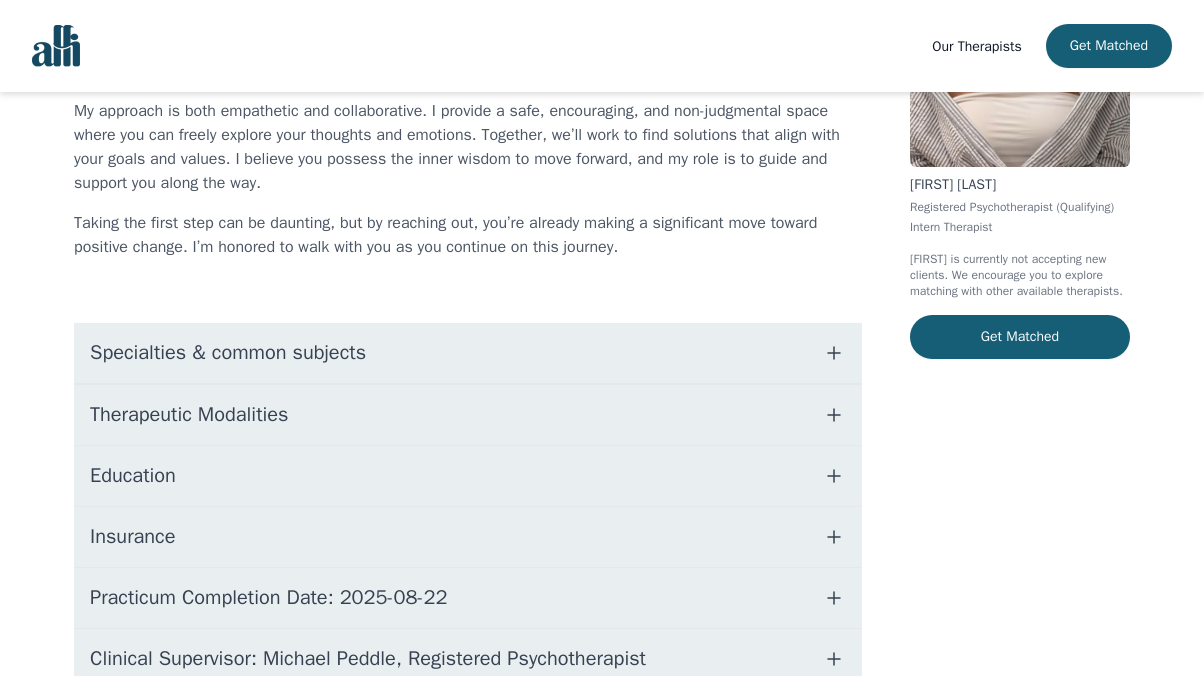 click on "Specialties & common subjects" at bounding box center (468, 353) 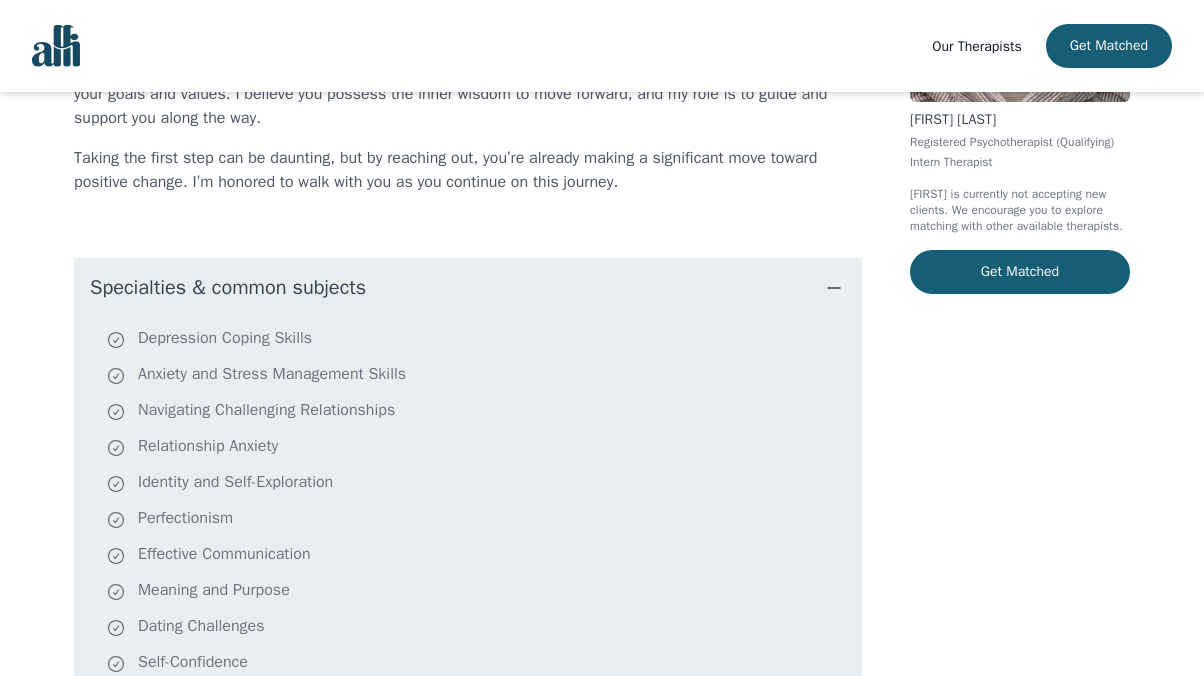 scroll, scrollTop: 327, scrollLeft: 0, axis: vertical 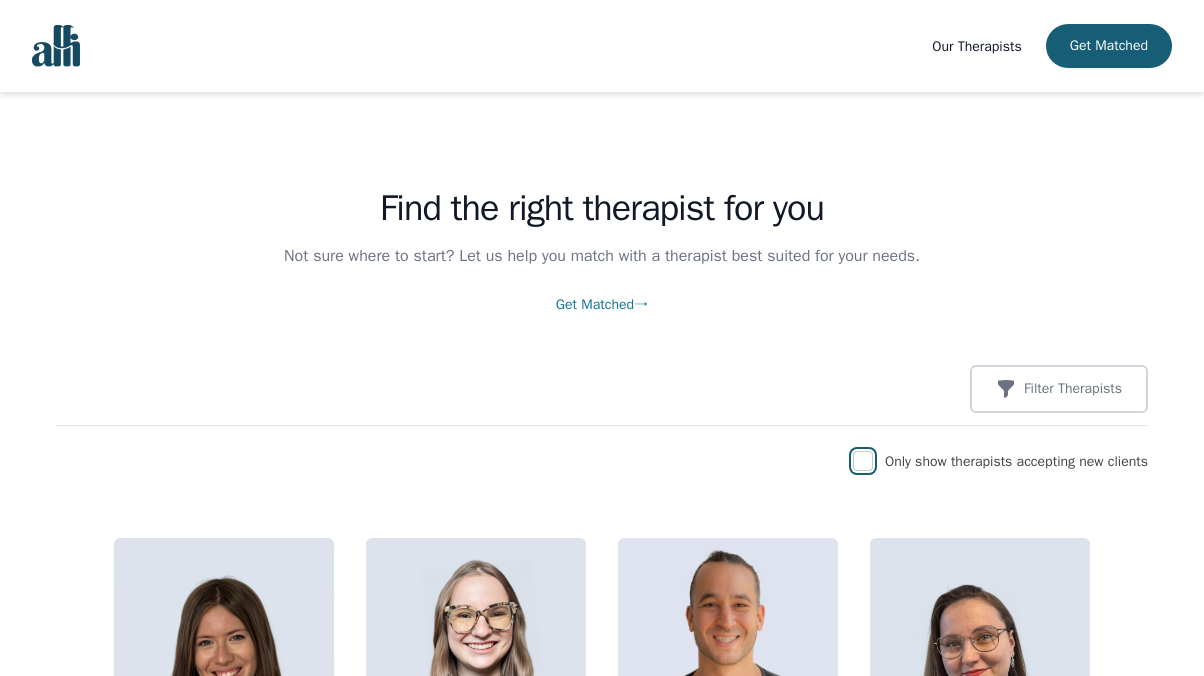 click at bounding box center [863, 461] 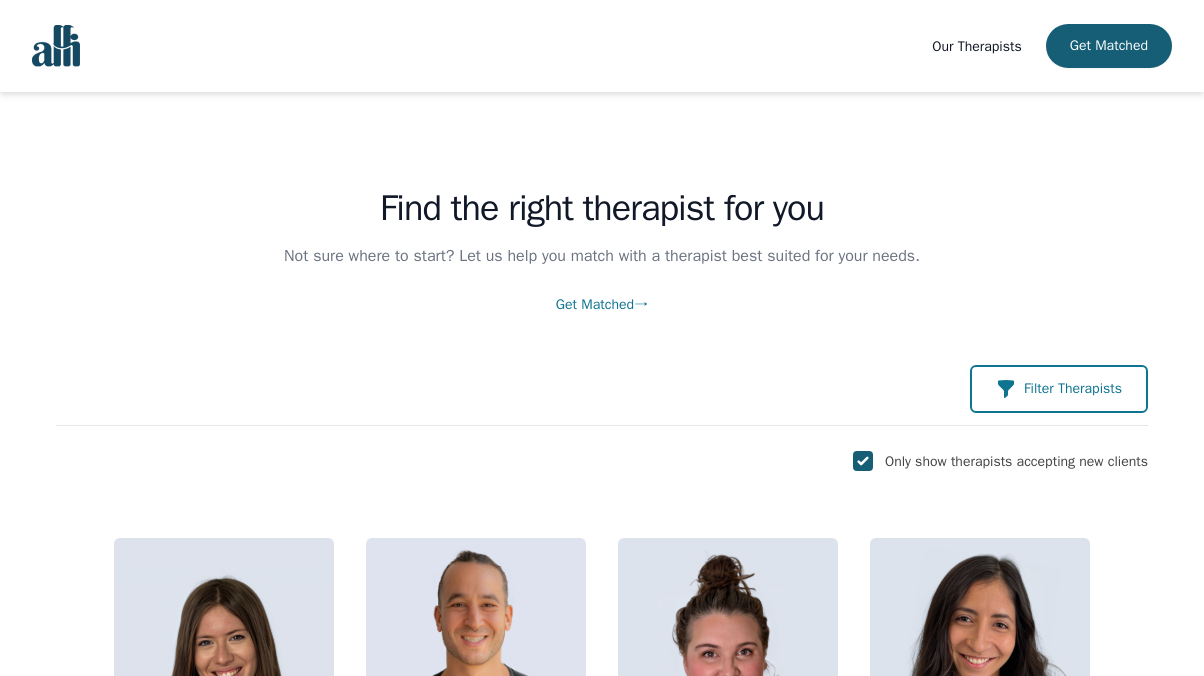 click on "Filter Therapists" at bounding box center [1059, 389] 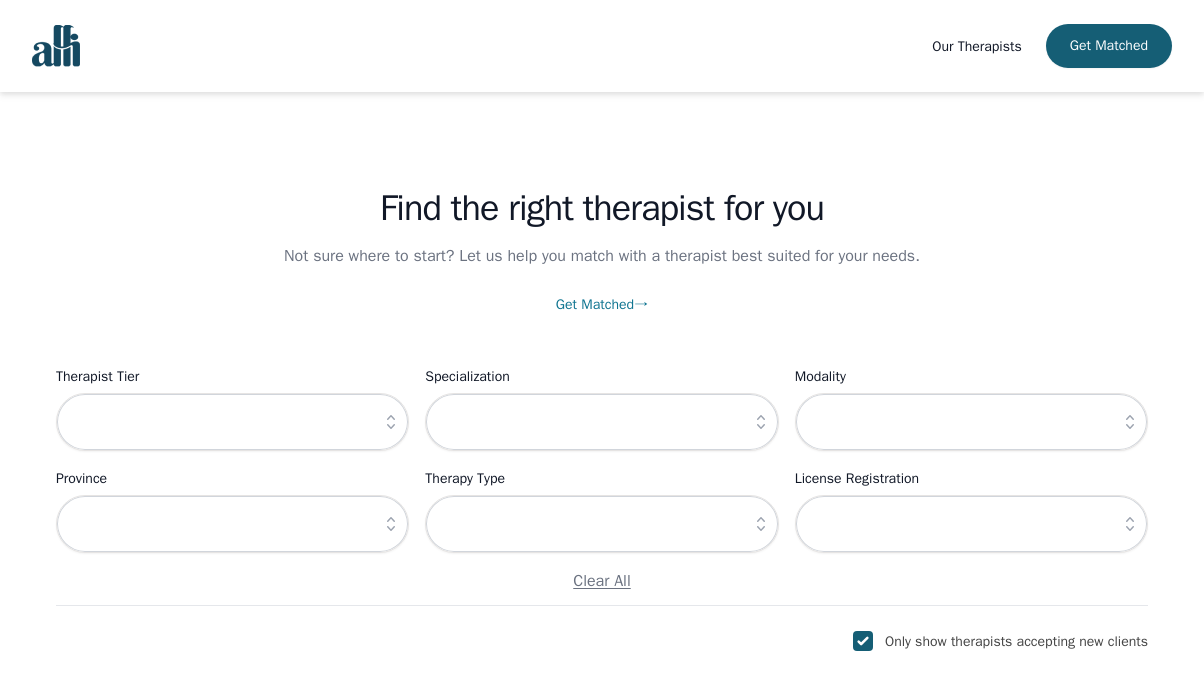 click at bounding box center [761, 524] 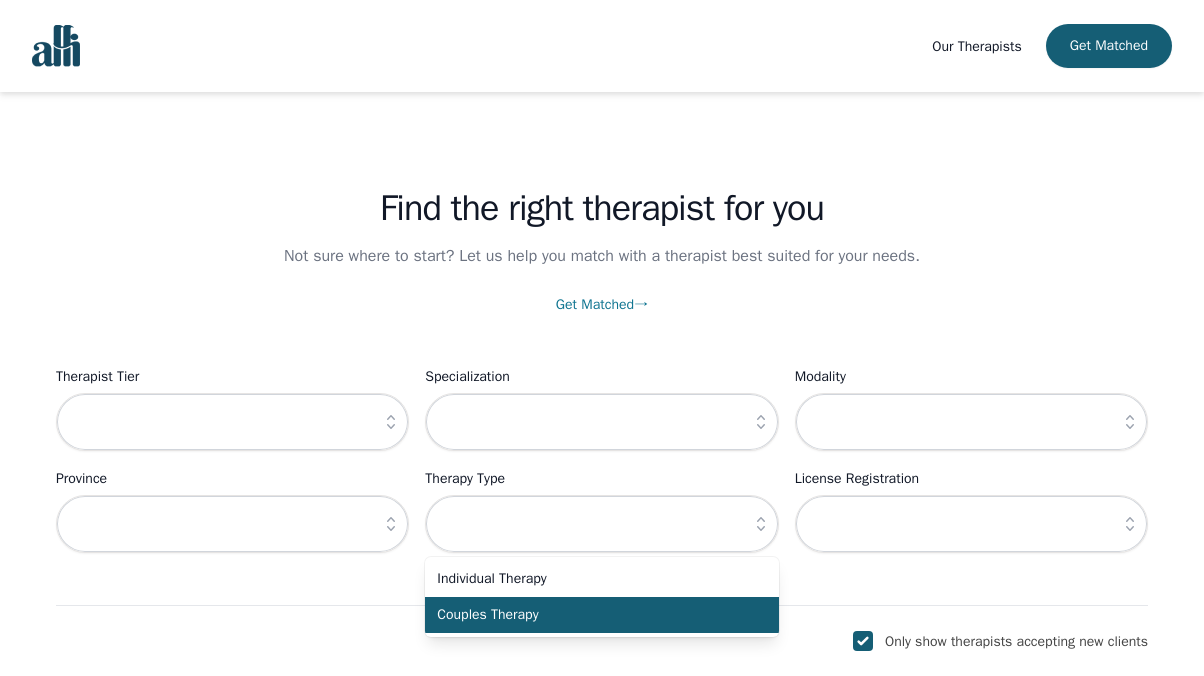 click on "Couples Therapy" at bounding box center [589, 615] 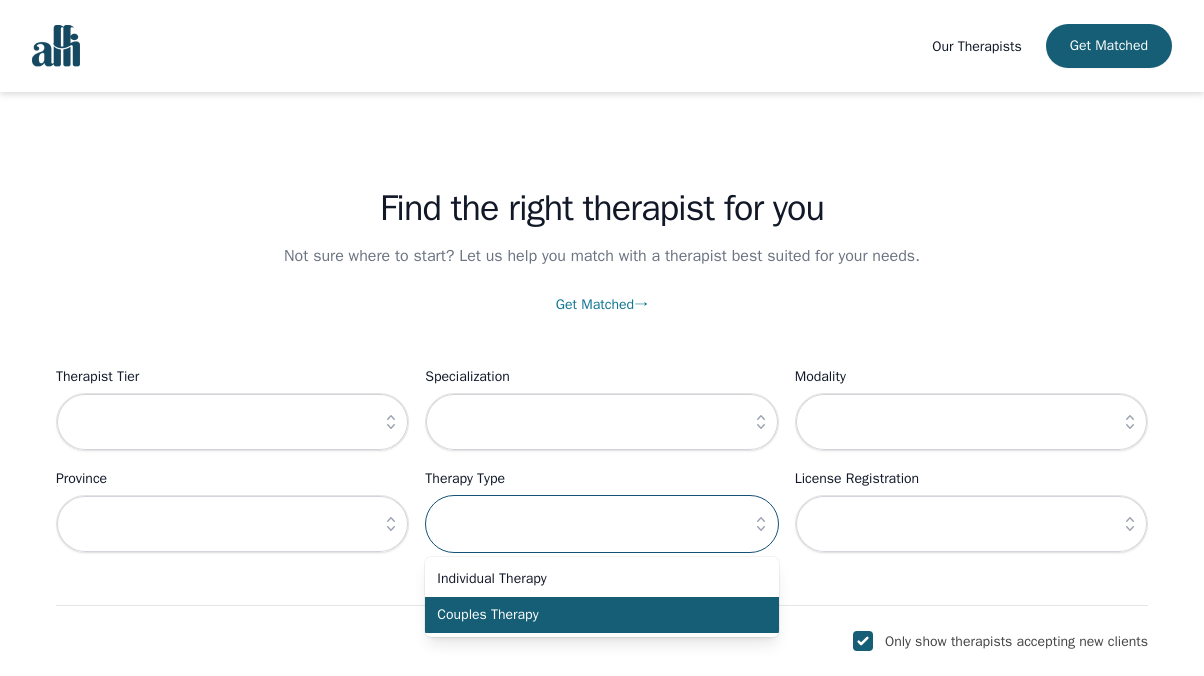 type on "Couples Therapy" 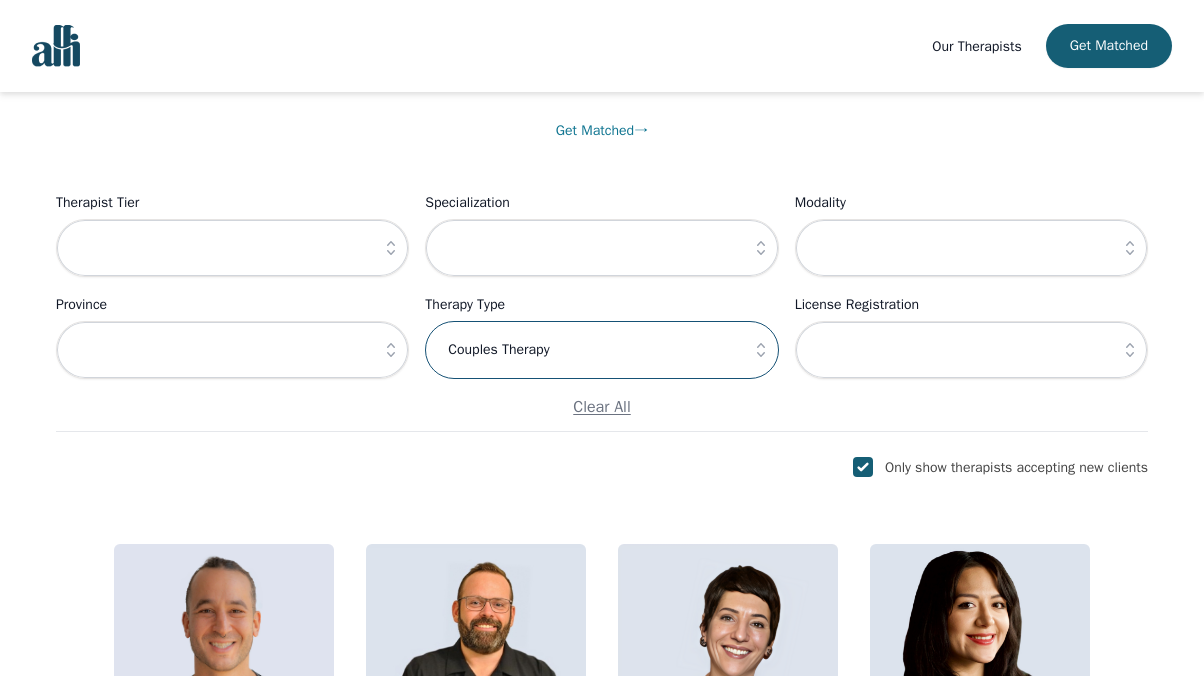 scroll, scrollTop: 177, scrollLeft: 0, axis: vertical 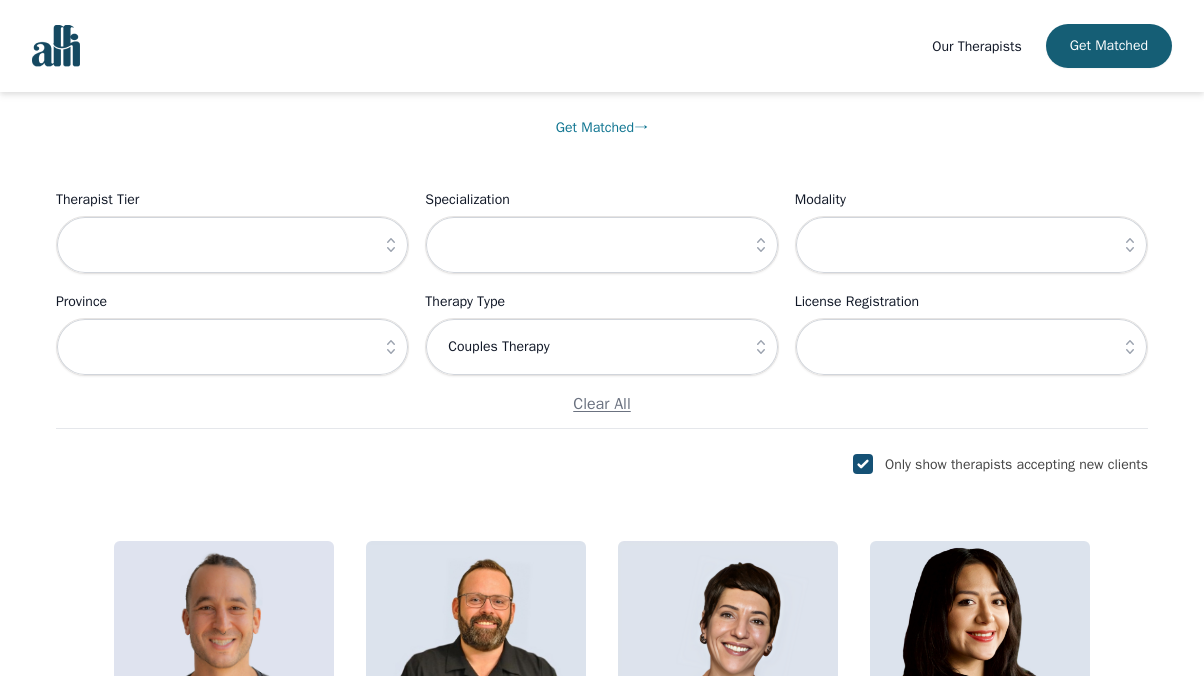 click at bounding box center (863, 464) 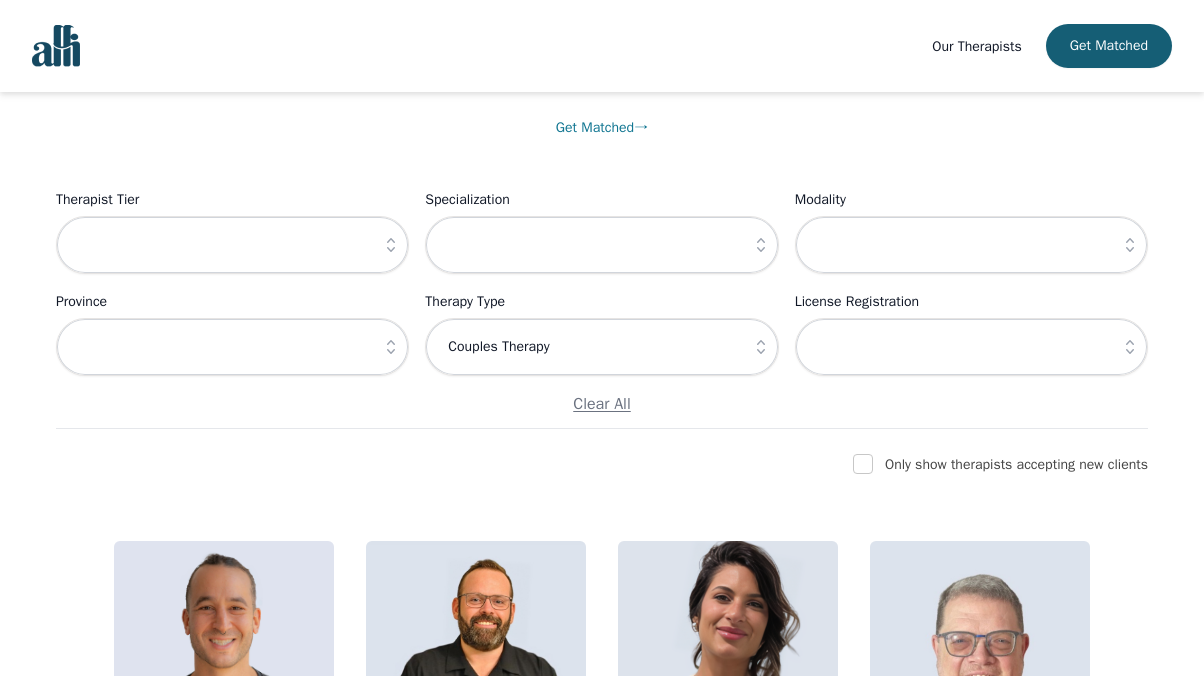 click on "Only show therapists accepting new clients" at bounding box center (602, 465) 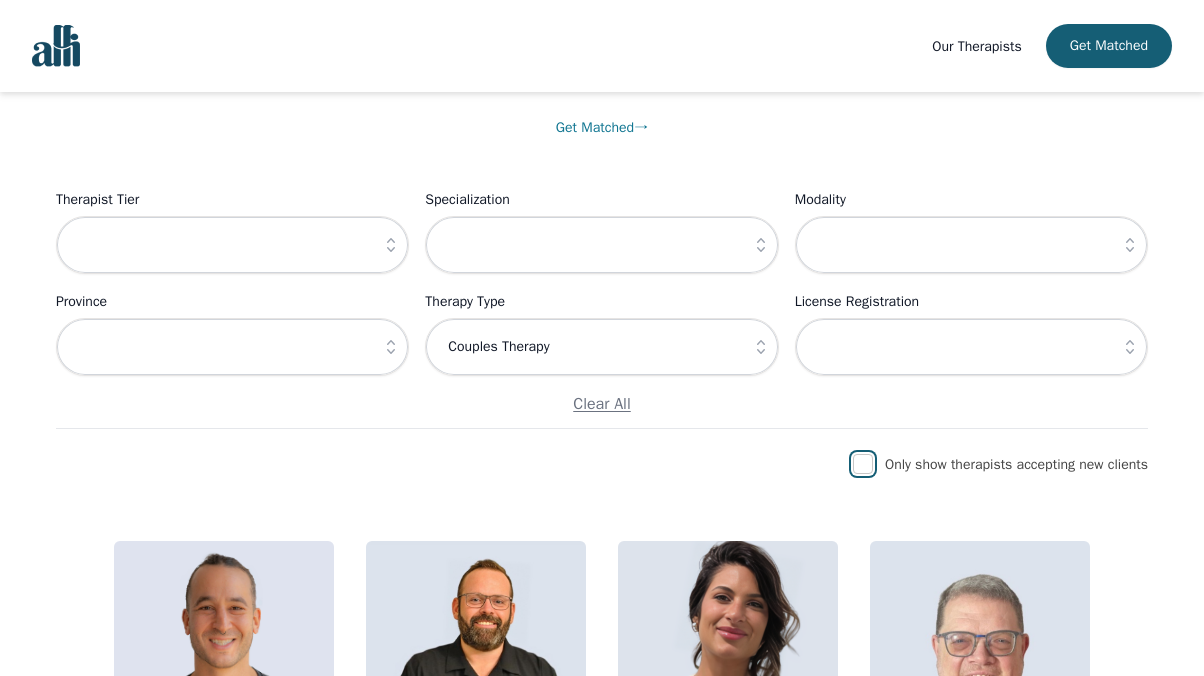 click at bounding box center (863, 464) 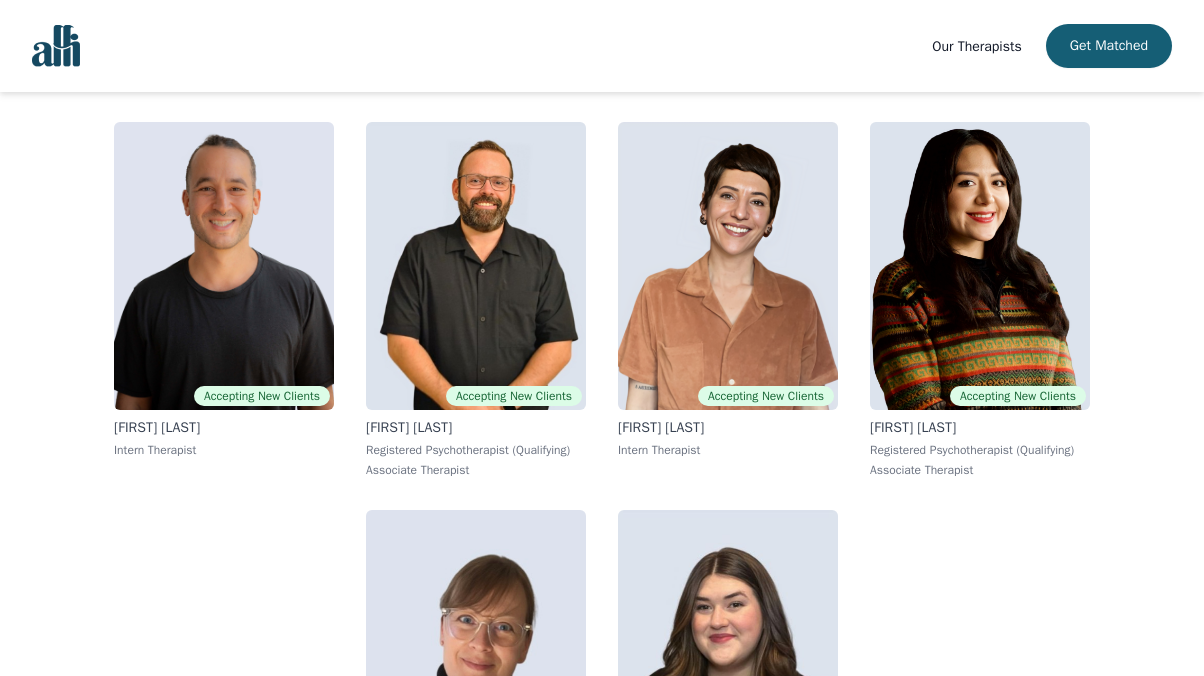 scroll, scrollTop: 589, scrollLeft: 0, axis: vertical 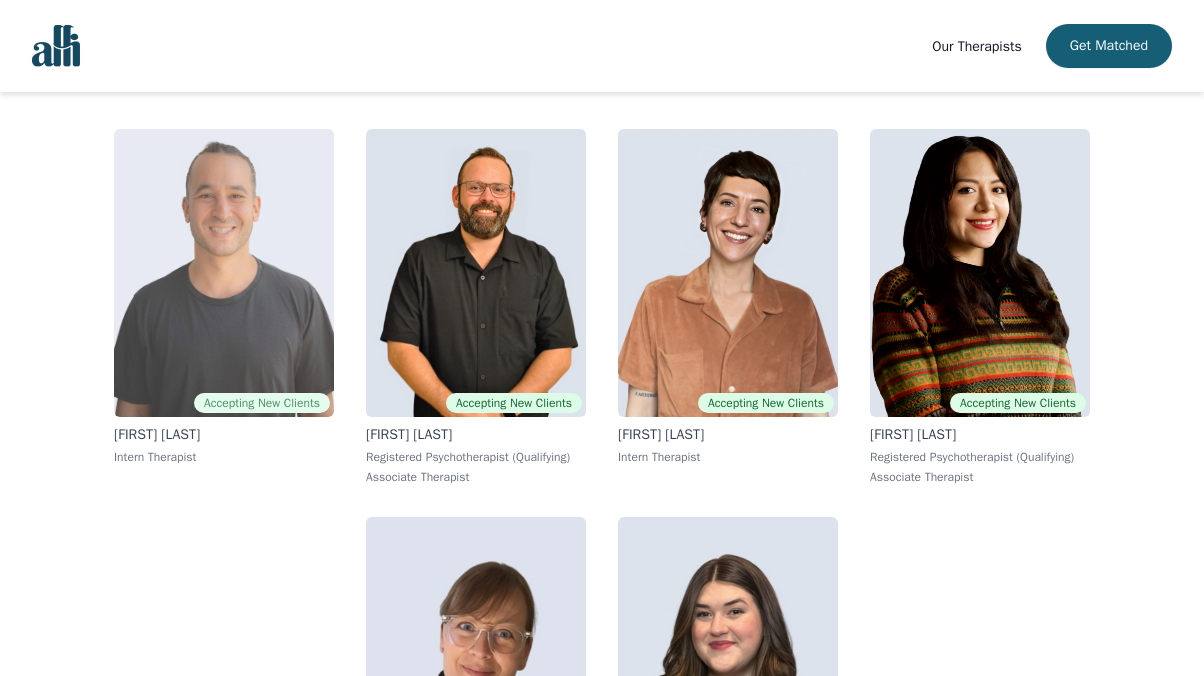 click at bounding box center (224, 273) 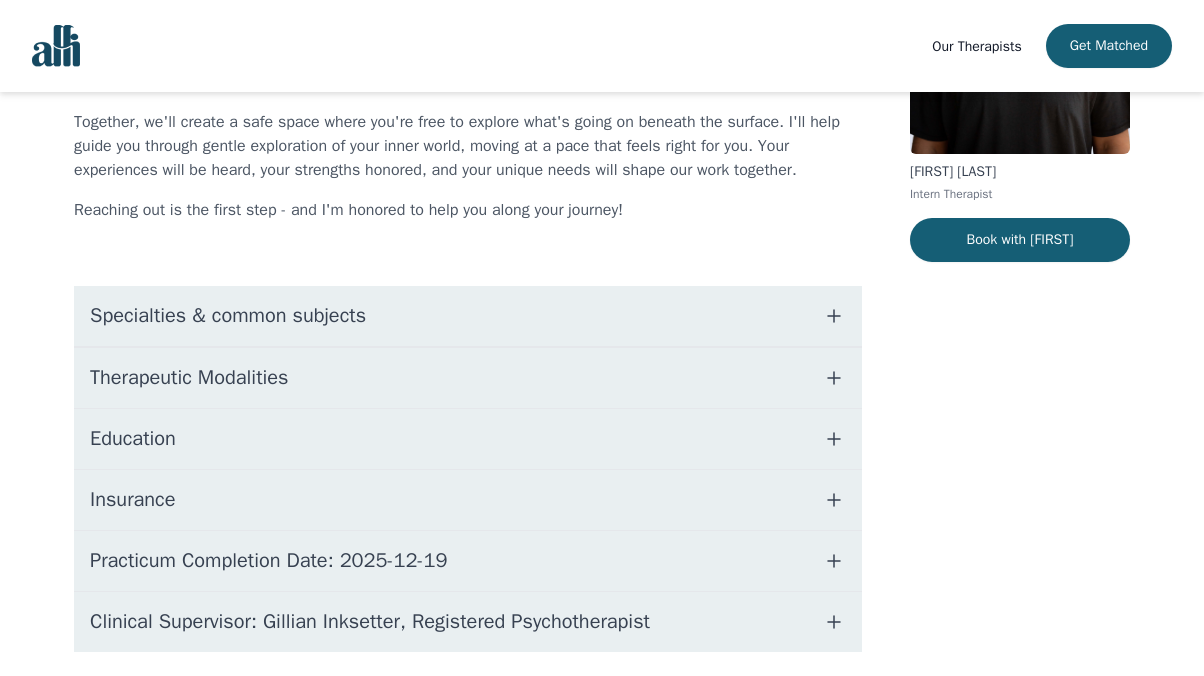 scroll, scrollTop: 346, scrollLeft: 0, axis: vertical 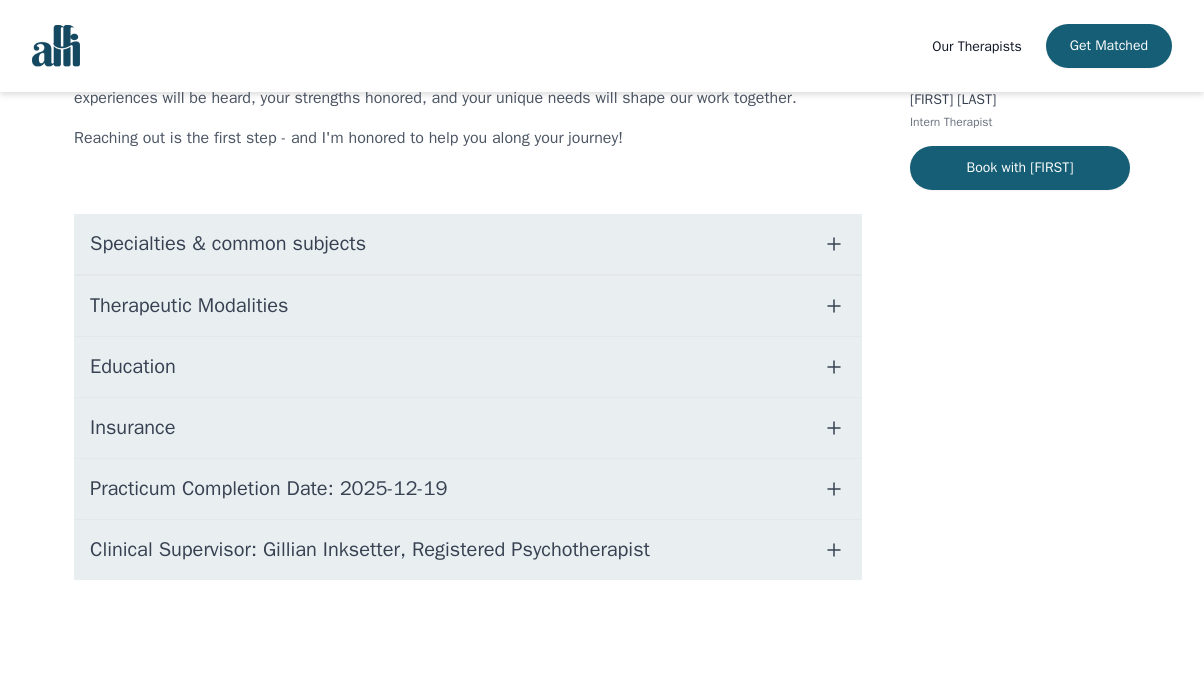 click on "Clinical Supervisor: Gillian Inksetter, Registered Psychotherapist" at bounding box center (468, 550) 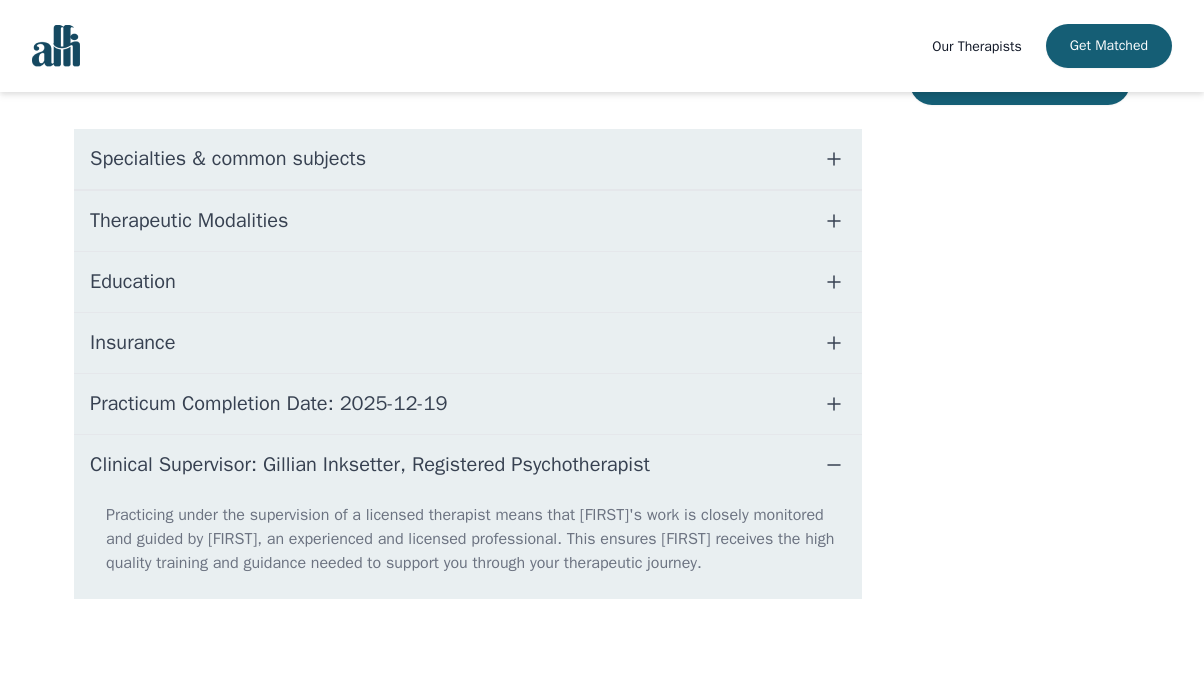 scroll, scrollTop: 450, scrollLeft: 0, axis: vertical 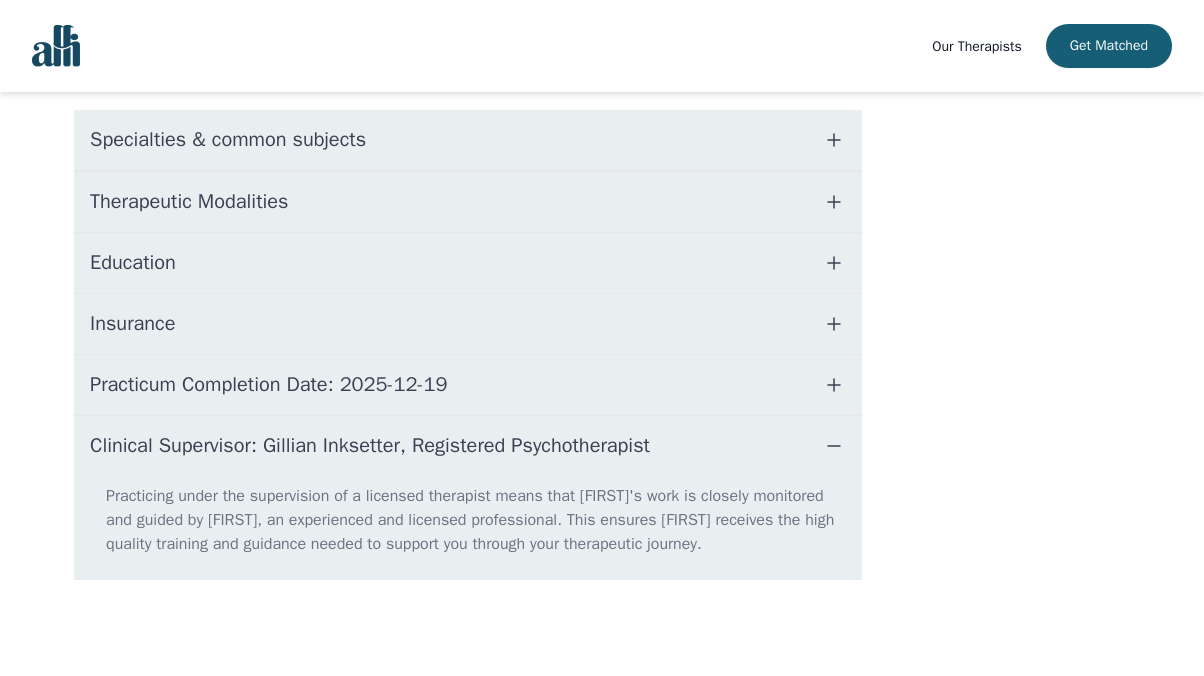 click on "Practicum Completion Date: 2025-12-19" at bounding box center (468, 385) 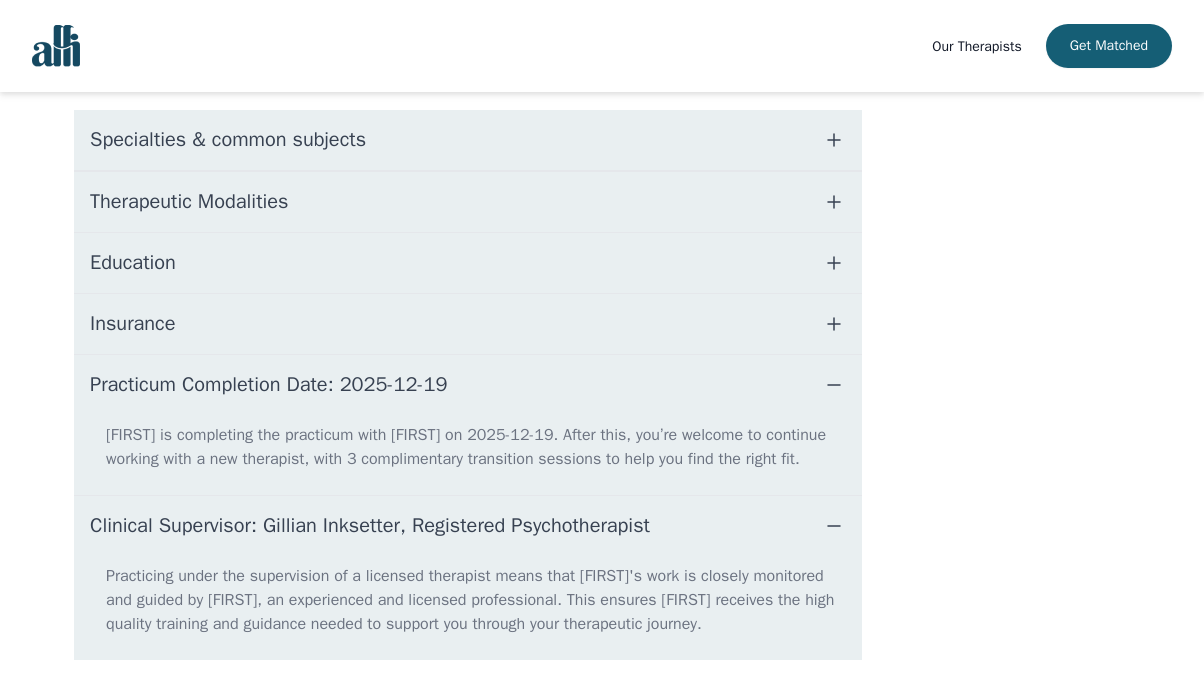 click on "Insurance" at bounding box center [468, 324] 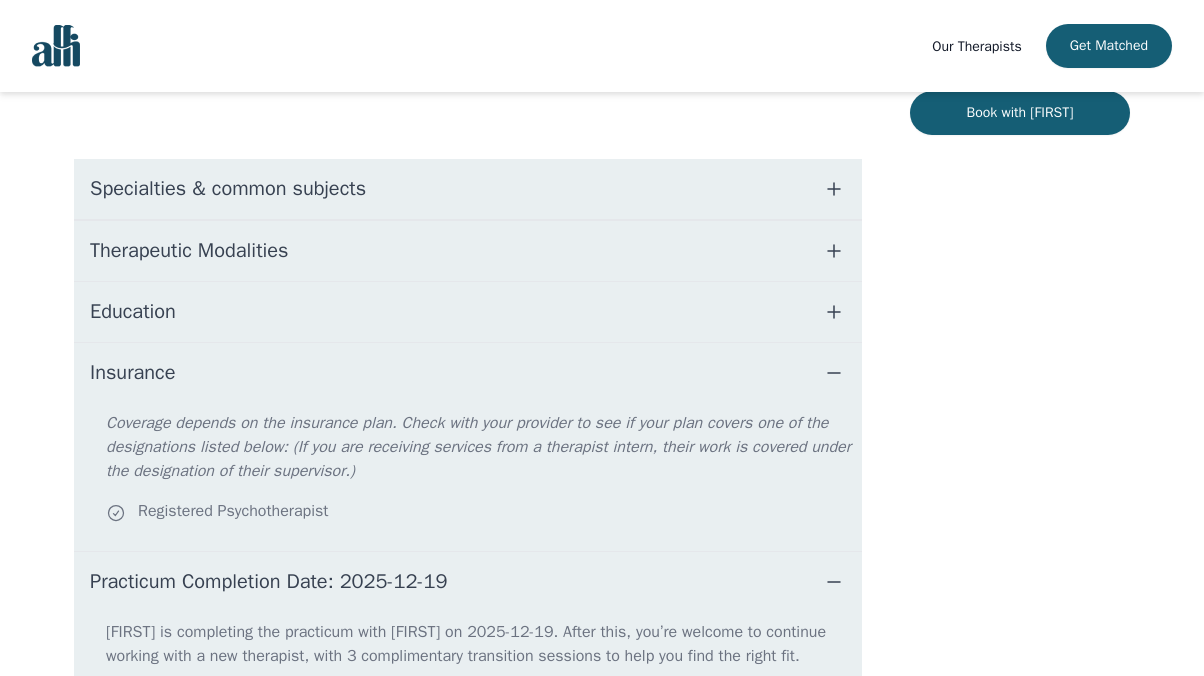 scroll, scrollTop: 400, scrollLeft: 0, axis: vertical 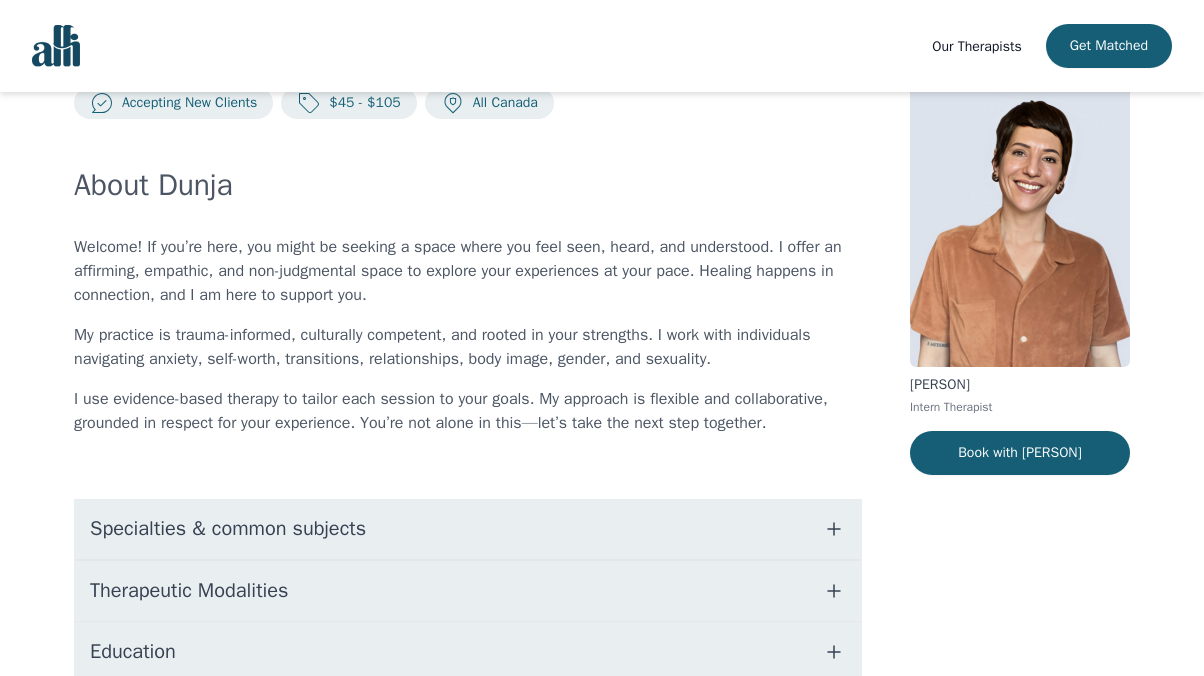 click on "Specialties & common subjects" at bounding box center [468, 529] 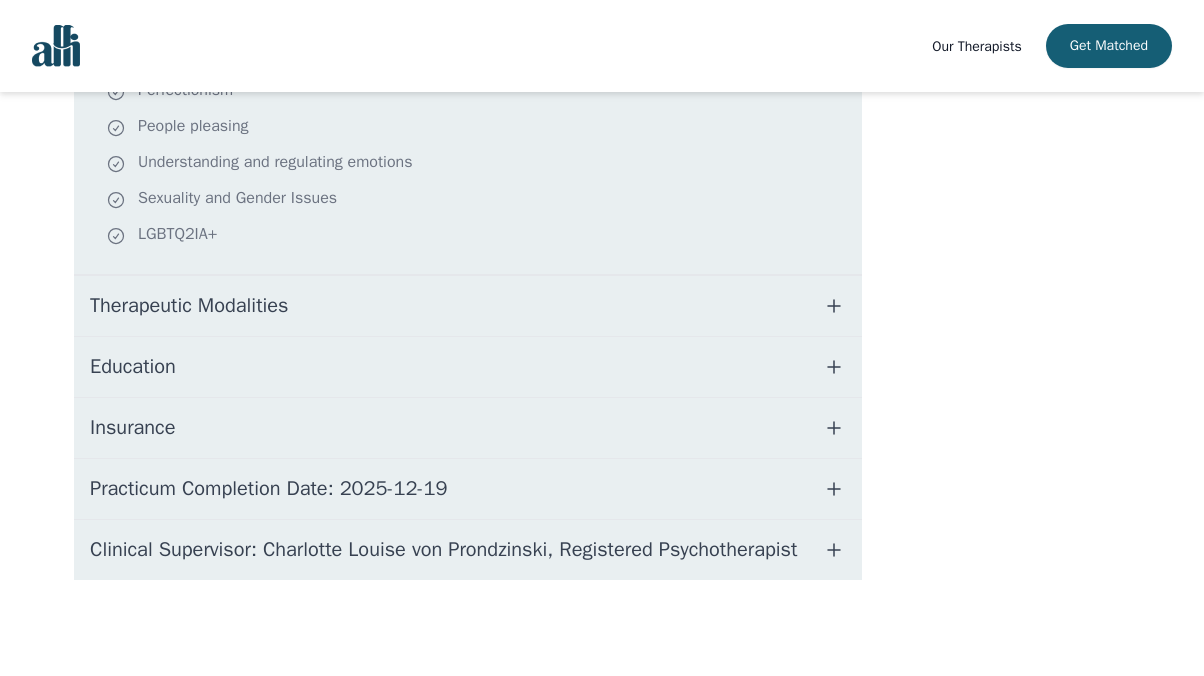scroll, scrollTop: 758, scrollLeft: 0, axis: vertical 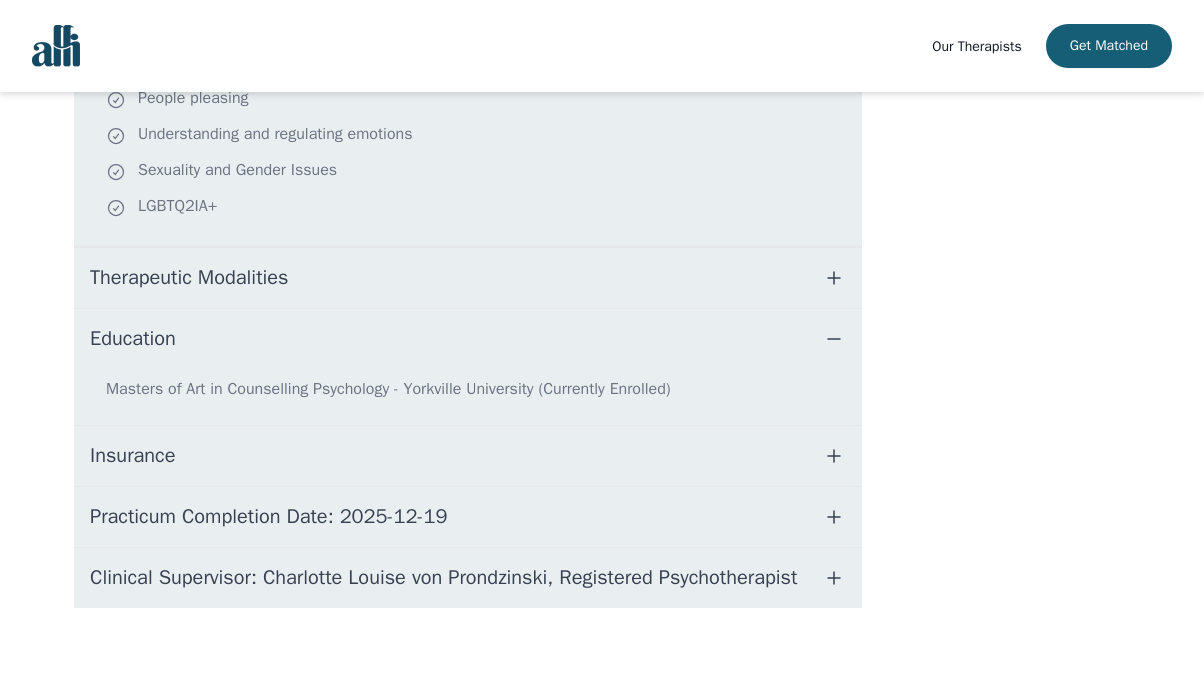 click on "Therapeutic Modalities" at bounding box center [468, 278] 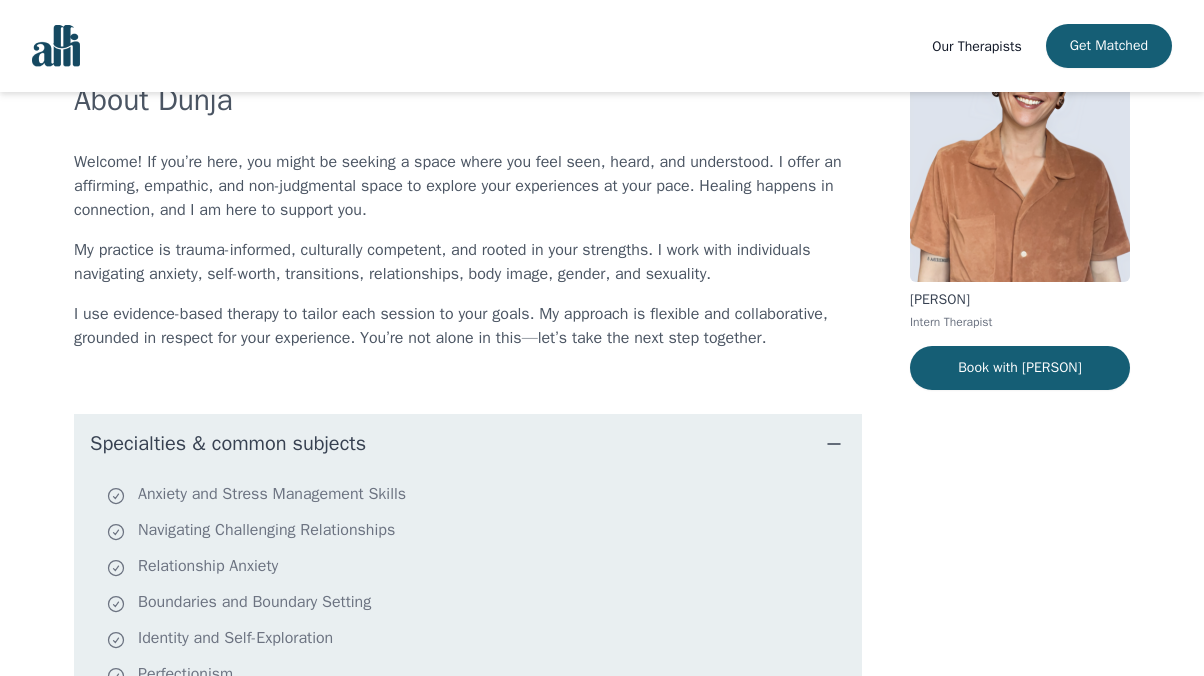 scroll, scrollTop: 111, scrollLeft: 0, axis: vertical 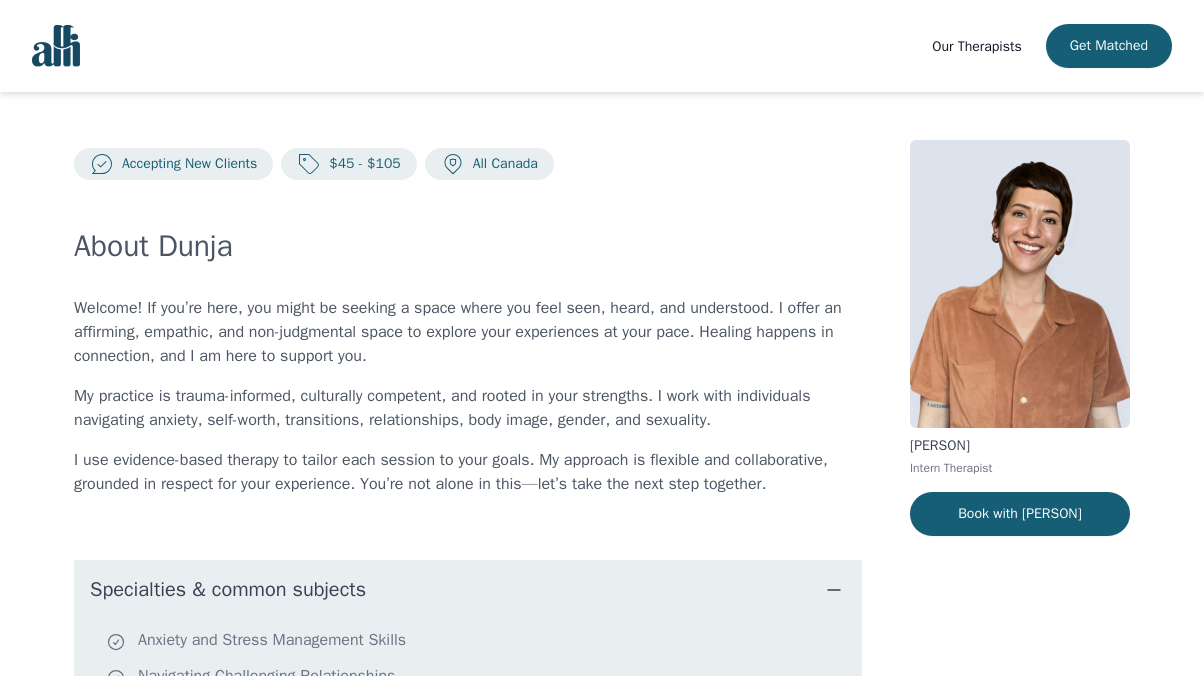click on "About Dunja Welcome! If you’re here, you might be seeking a space where you feel seen, heard, and understood. I offer an affirming, empathic, and non-judgmental space to explore your experiences at your pace. Healing happens in connection, and I am here to support you.    My practice is trauma-informed, culturally competent, and rooted in your strengths. I work with individuals navigating anxiety, self-worth, transitions, relationships, body image, gender, and sexuality. I use evidence-based therapy to tailor each session to your goals. My approach is flexible and collaborative, grounded in respect for your experience. You’re not alone in this—let’s take the next step together. Specialties & common subjects Anxiety and Stress Management Skills Navigating Challenging Relationships Relationship Anxiety Boundaries and Boundary Setting Identity and Self-Exploration Perfectionism People pleasing Understanding and regulating emotions Sexuality and Gender Issues LGBTQ2IA+ Therapeutic Modalities Education" at bounding box center [468, 917] 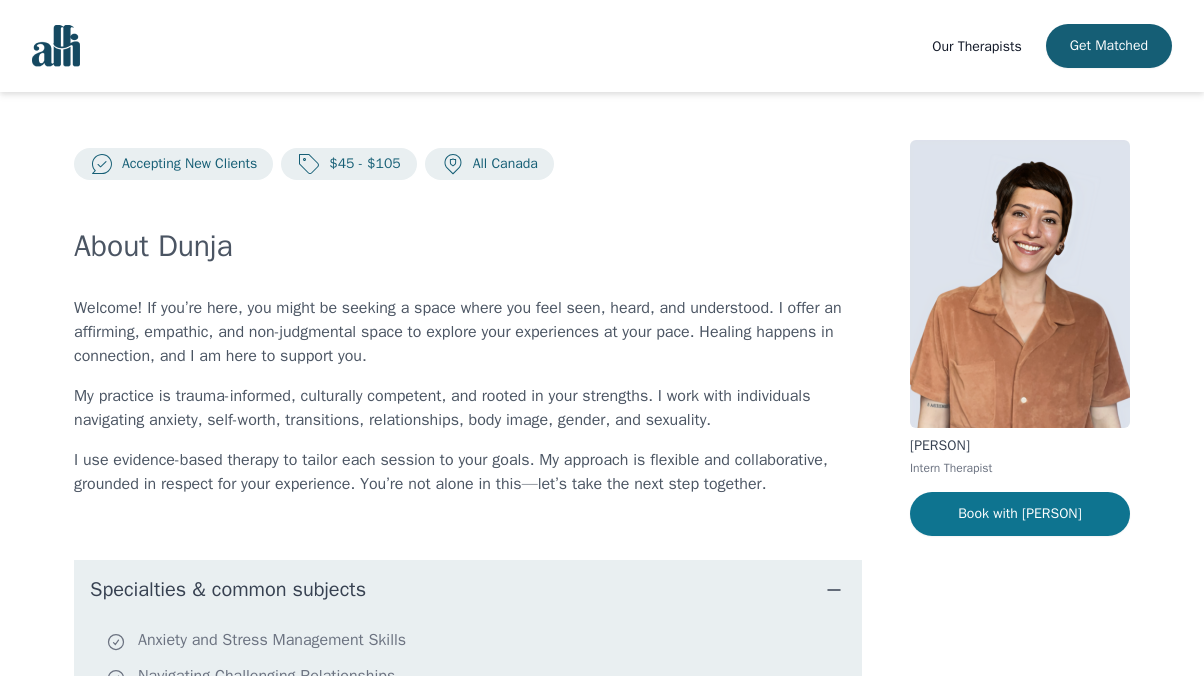 click on "Book with Dunja" at bounding box center (1020, 514) 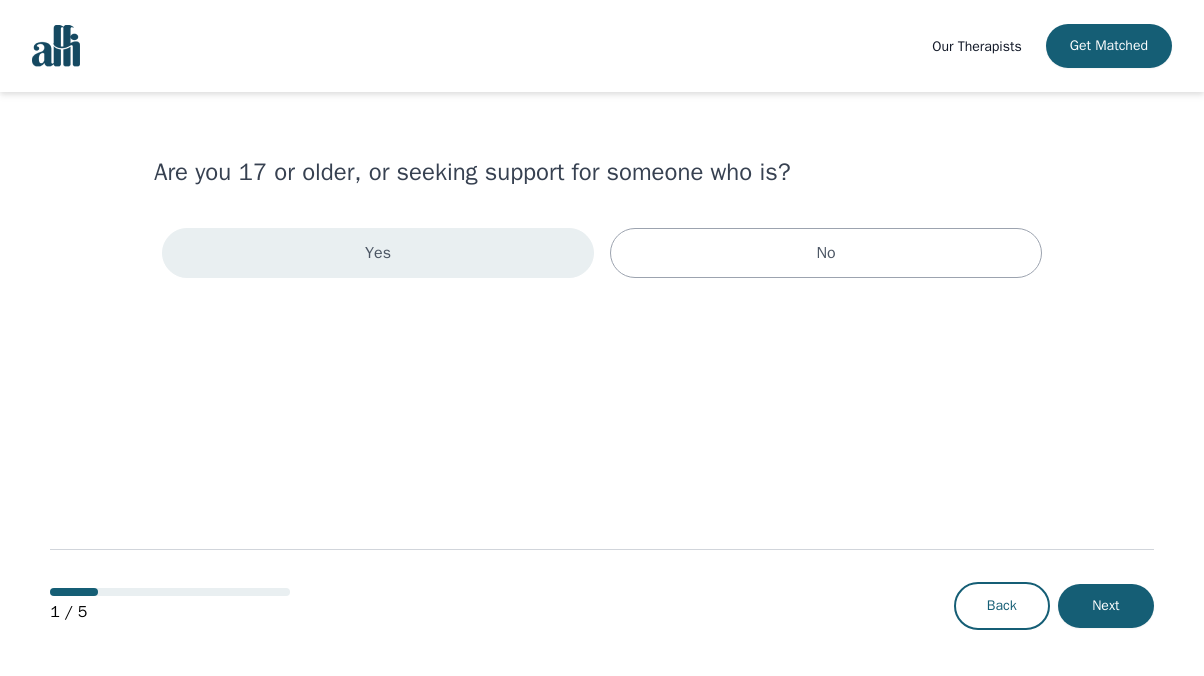click on "Yes" at bounding box center [378, 253] 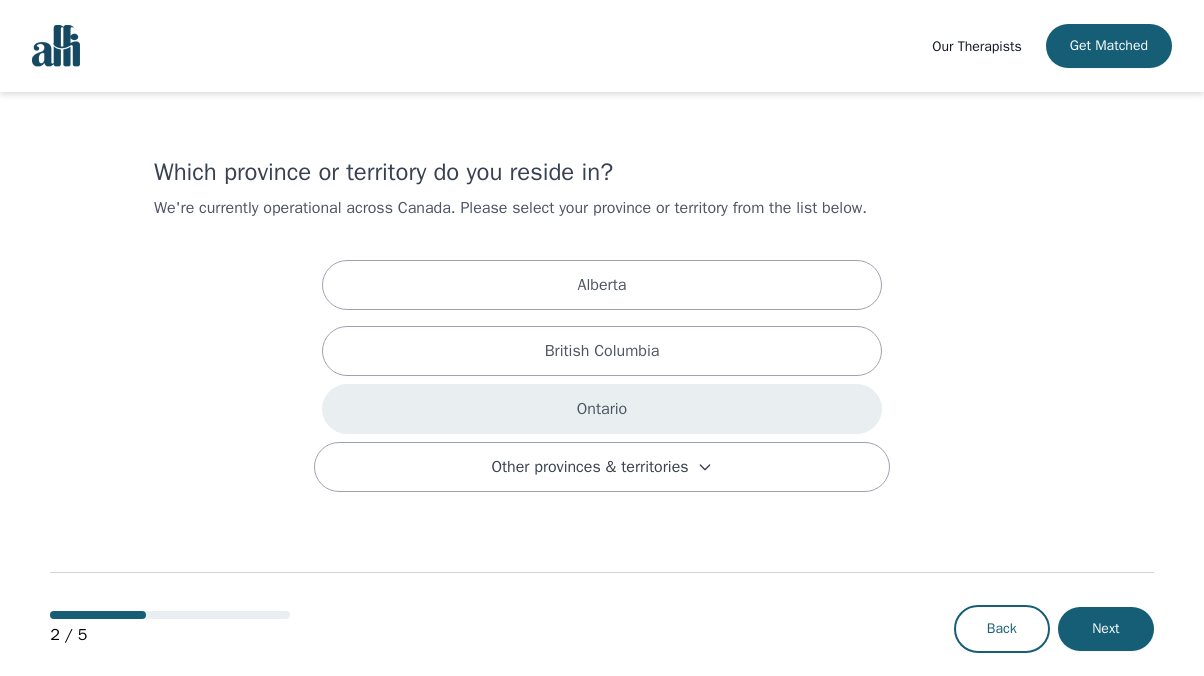 click on "Ontario" at bounding box center [602, 409] 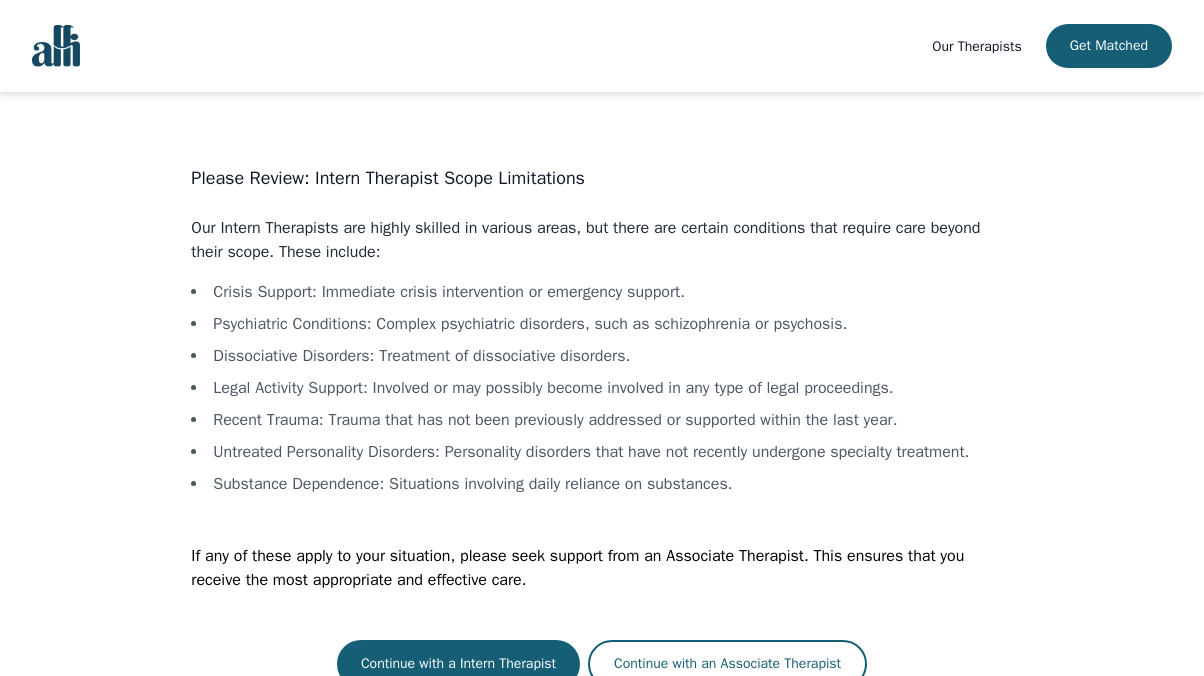 scroll, scrollTop: 36, scrollLeft: 0, axis: vertical 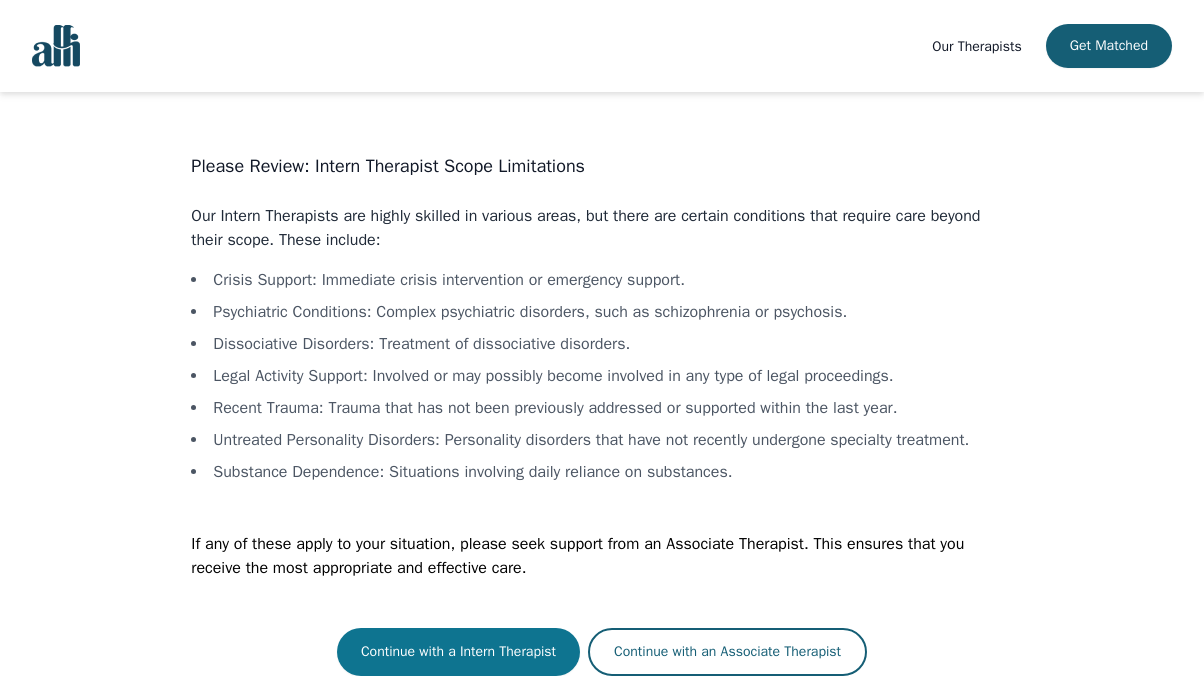 click on "Continue with a Intern Therapist" at bounding box center (458, 652) 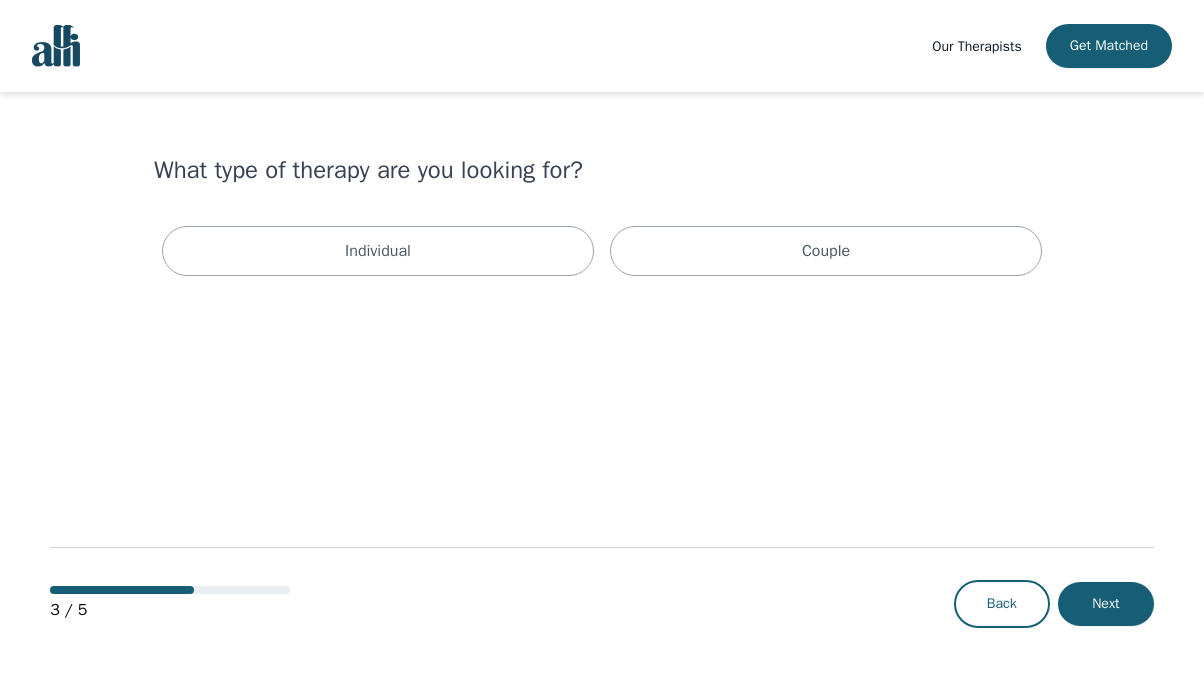 scroll, scrollTop: 0, scrollLeft: 0, axis: both 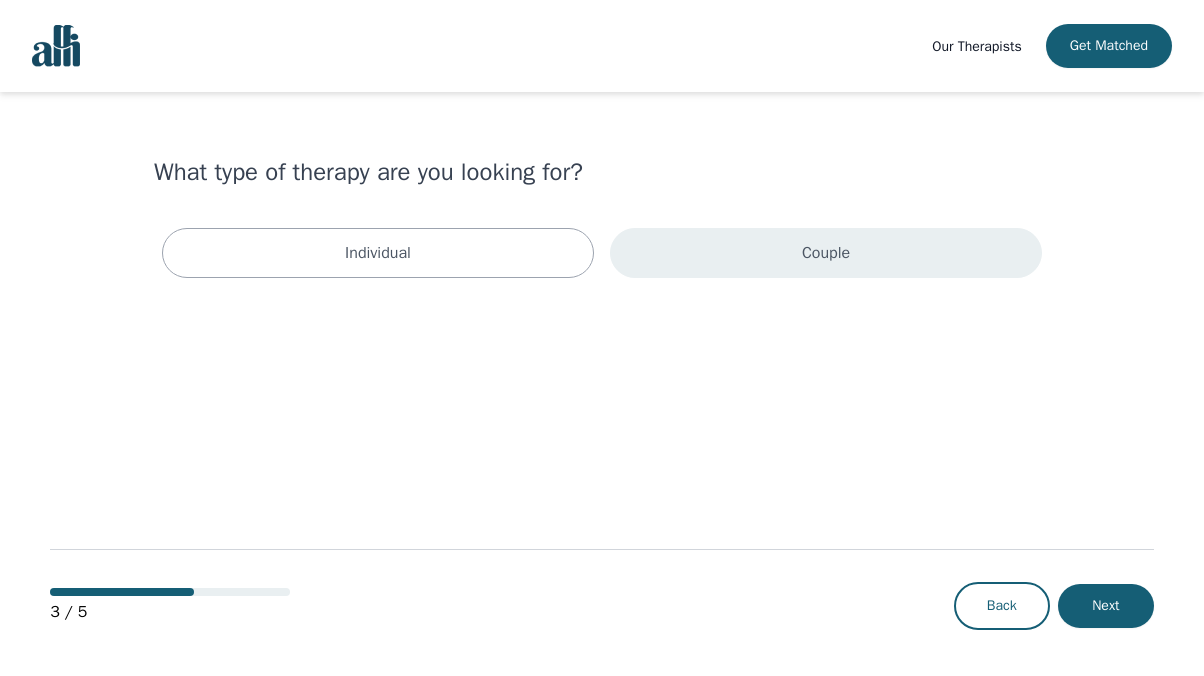 click on "Couple" at bounding box center [826, 253] 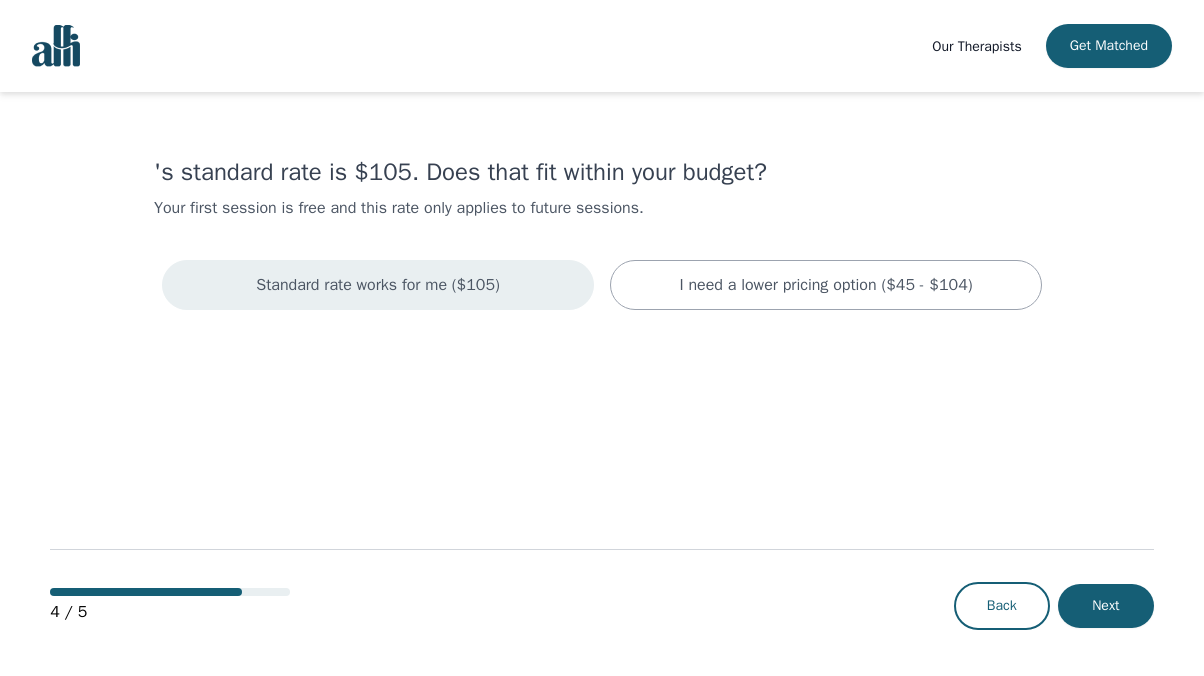 click on "Standard rate works for me ($105)" at bounding box center (378, 285) 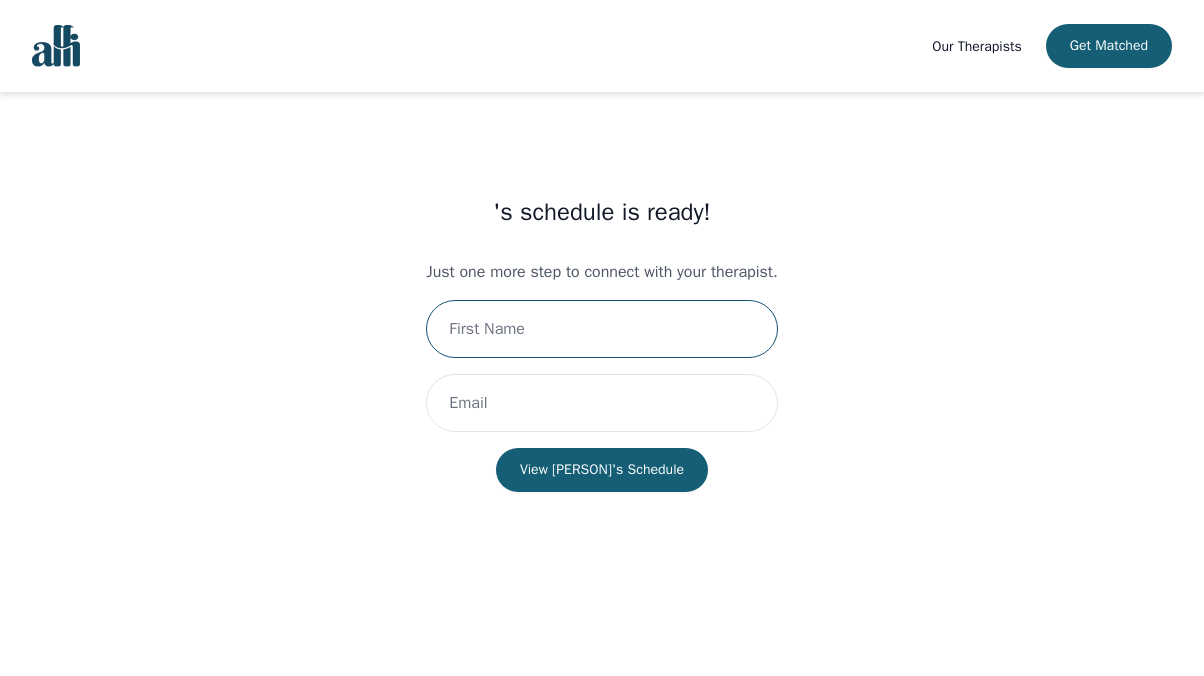 click at bounding box center (601, 329) 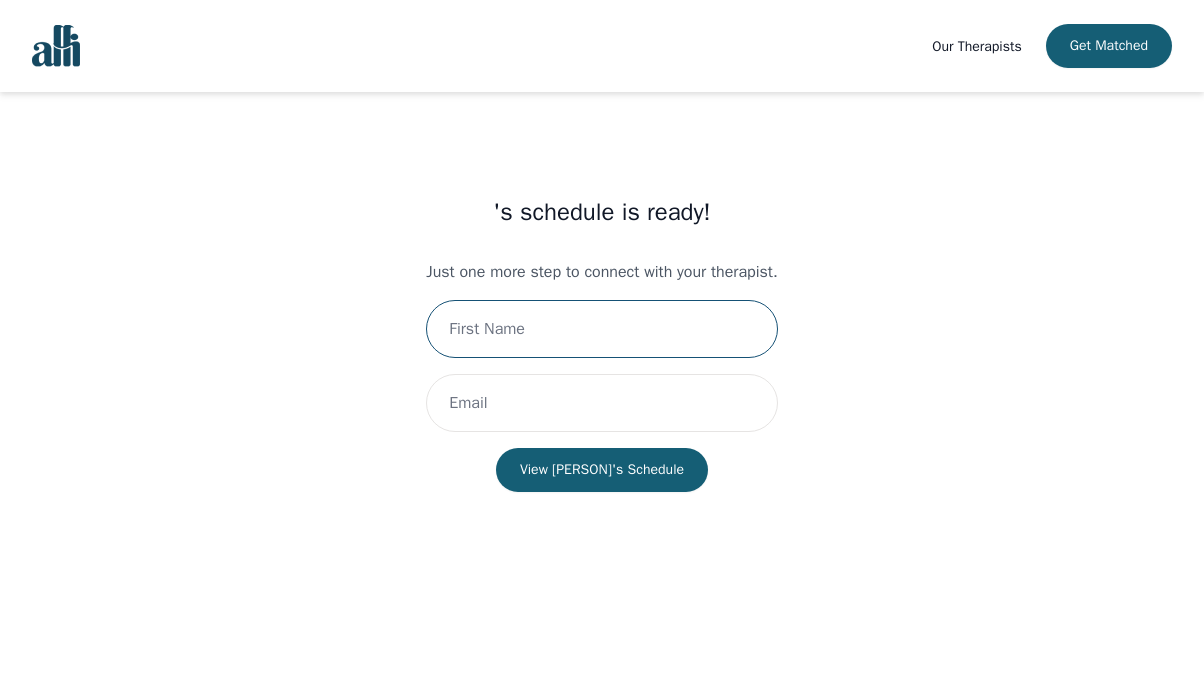 type on "Hana" 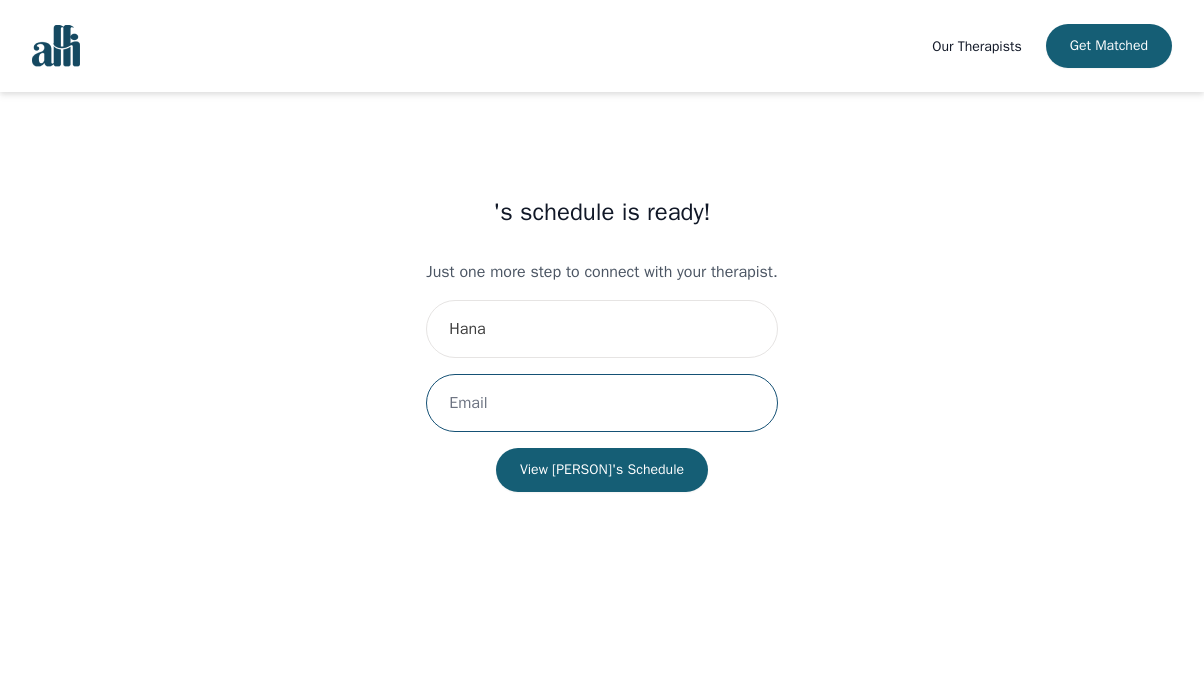 click at bounding box center [601, 403] 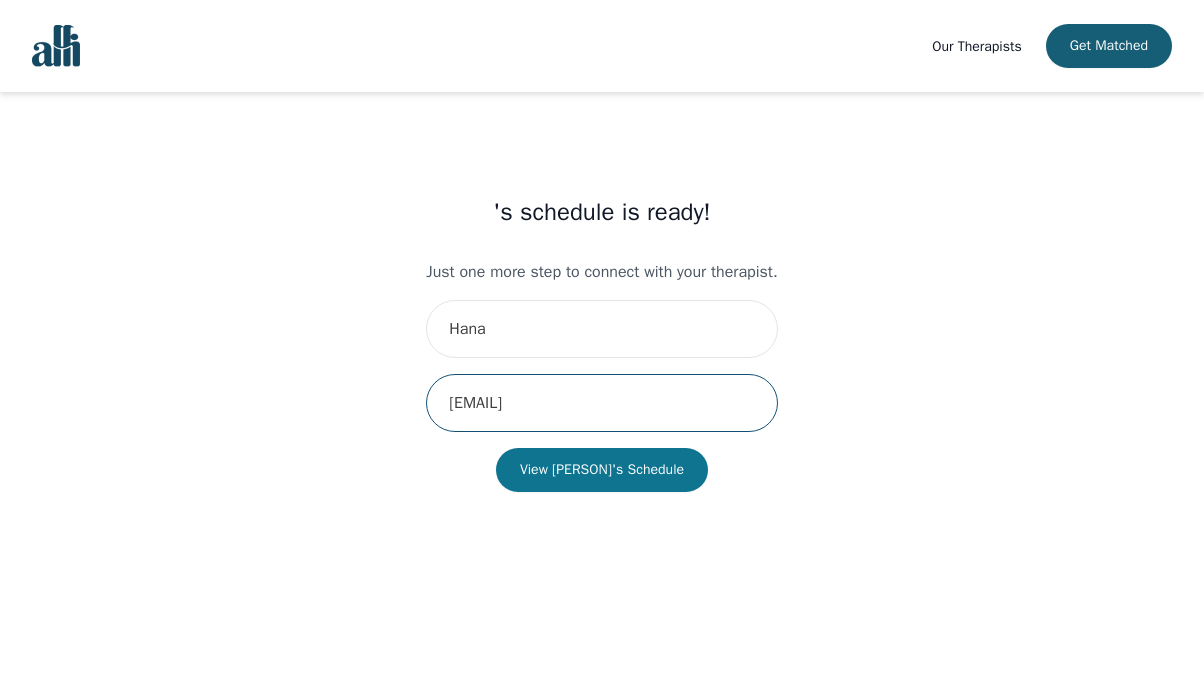 click on "View Dunja's Schedule" at bounding box center (602, 470) 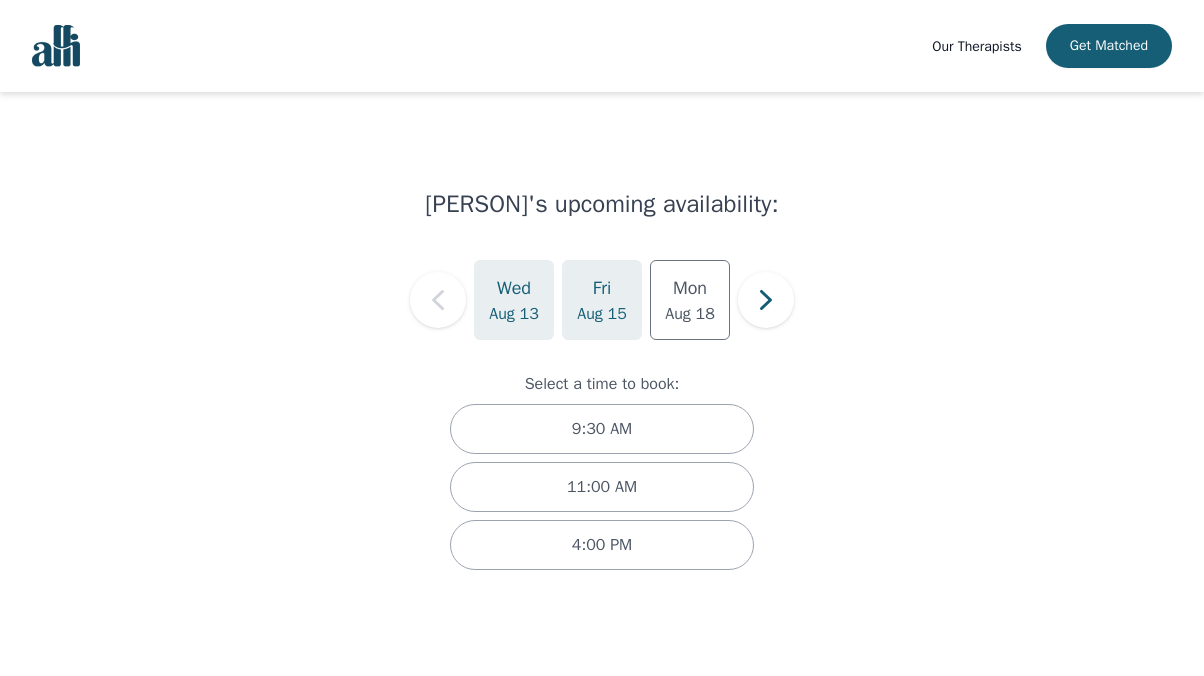 click on "Fri Aug 15" at bounding box center (602, 300) 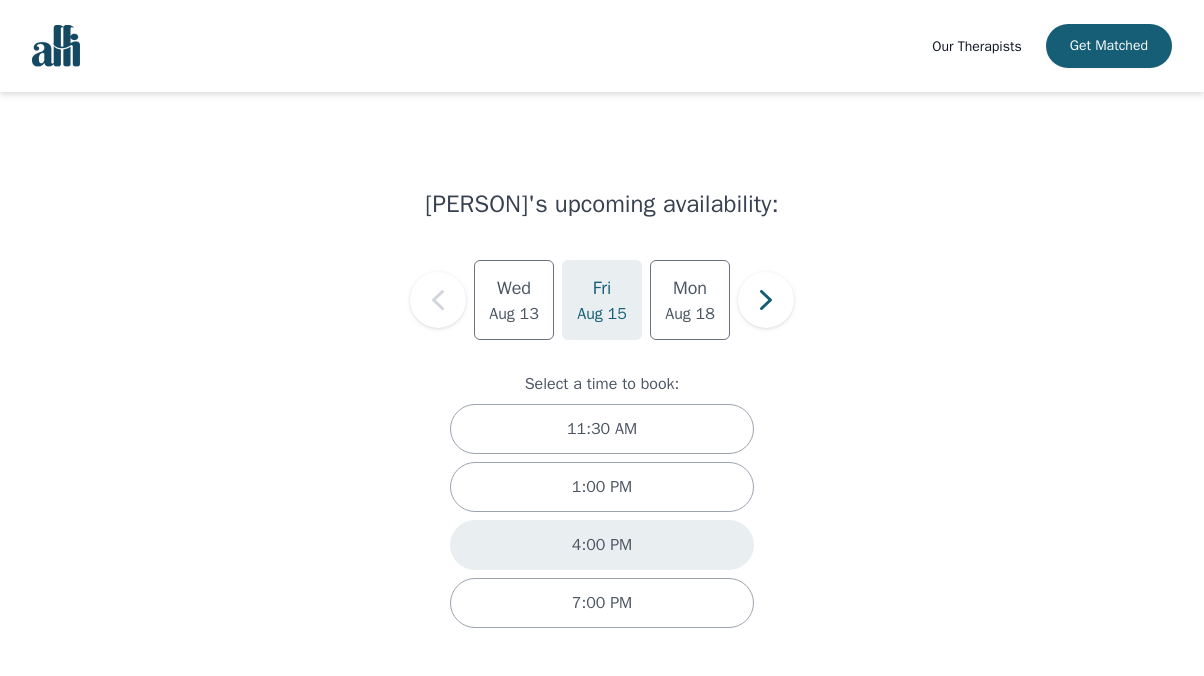 click on "4:00 PM" at bounding box center (602, 545) 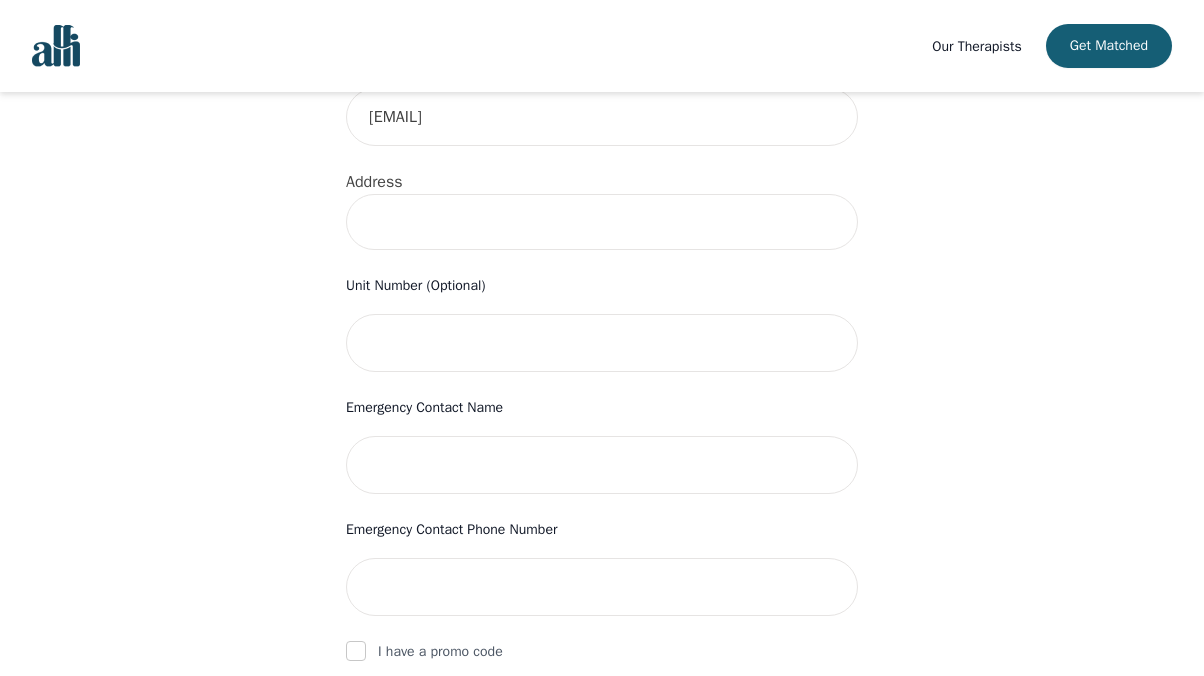 scroll, scrollTop: 0, scrollLeft: 0, axis: both 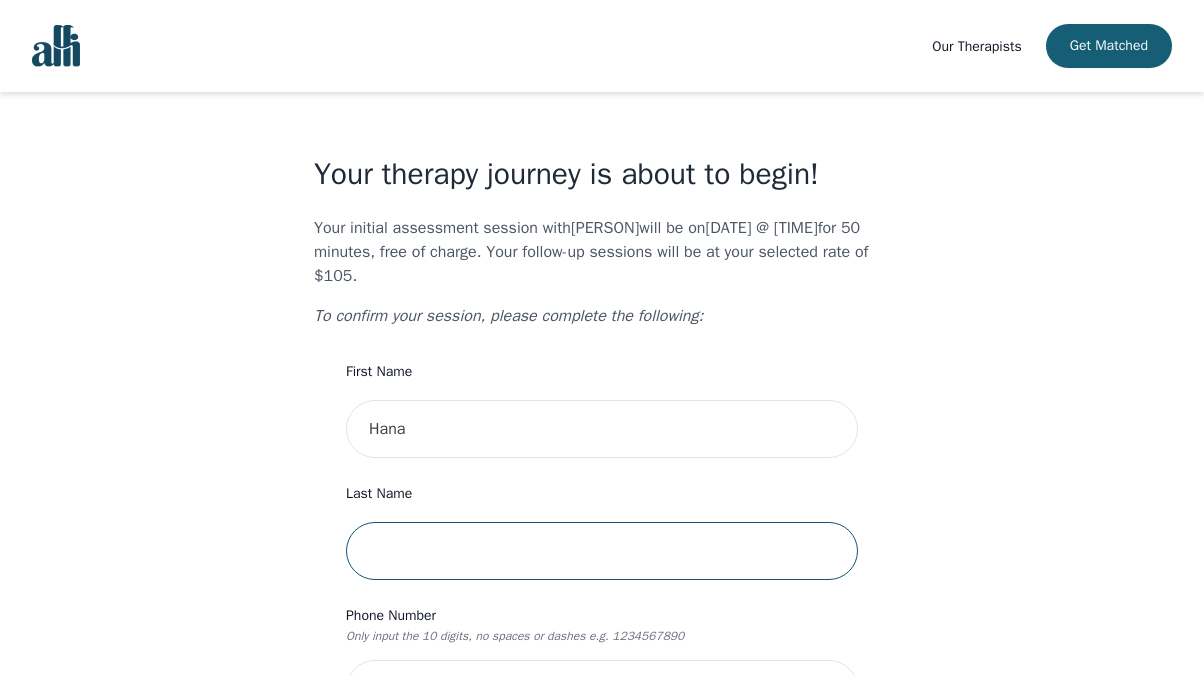 click at bounding box center (602, 551) 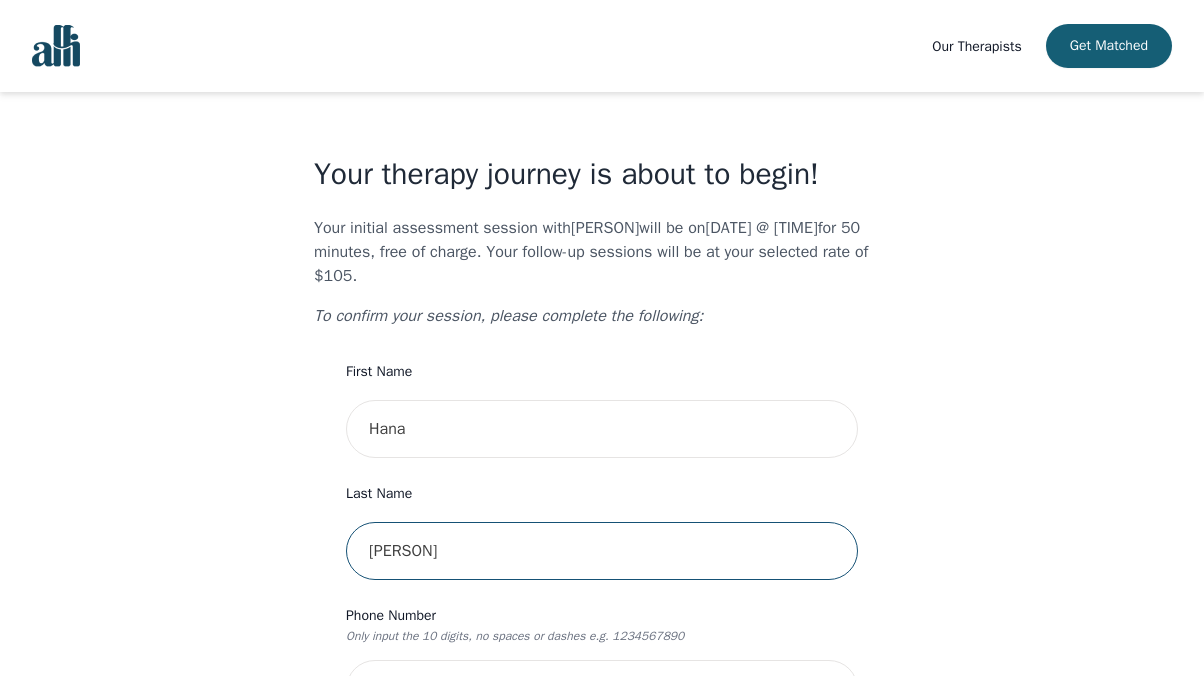 type on "Khan" 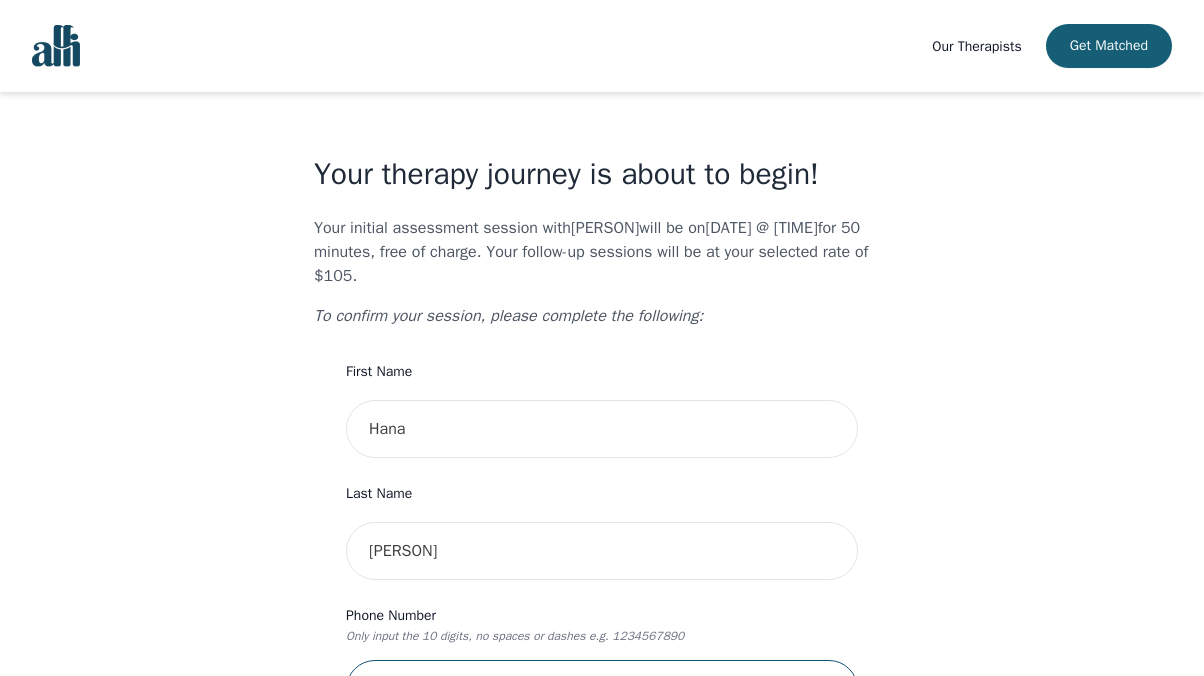 scroll, scrollTop: 42, scrollLeft: 0, axis: vertical 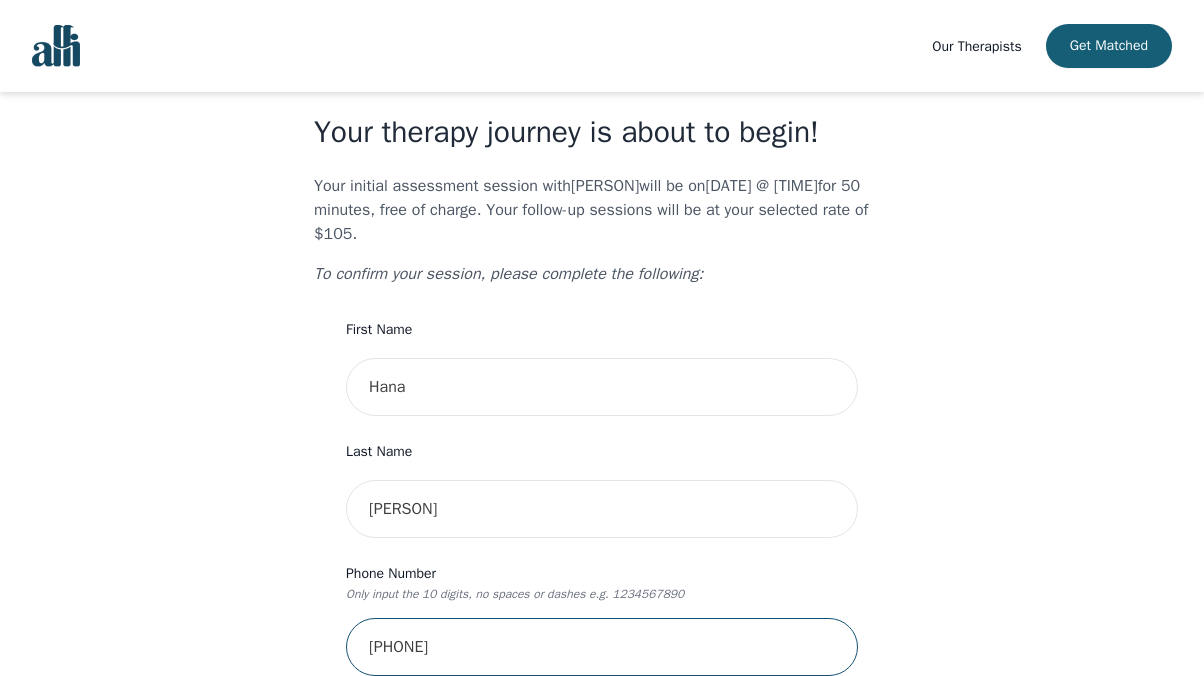 type on "6472191184" 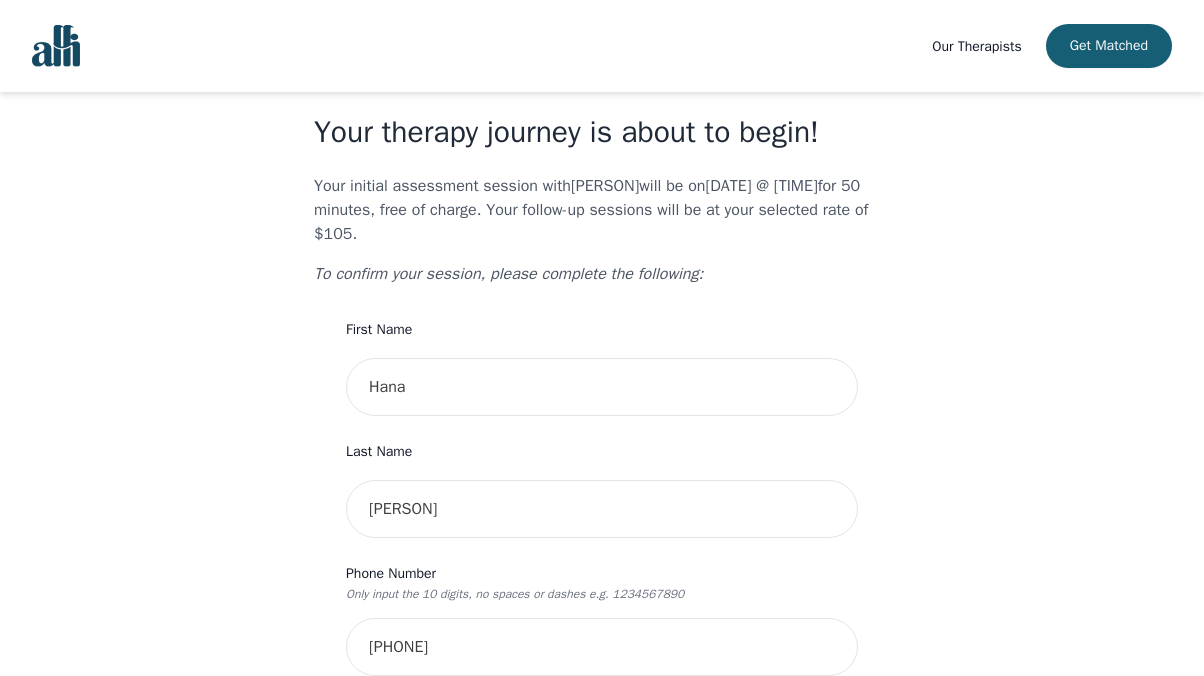 scroll, scrollTop: 473, scrollLeft: 0, axis: vertical 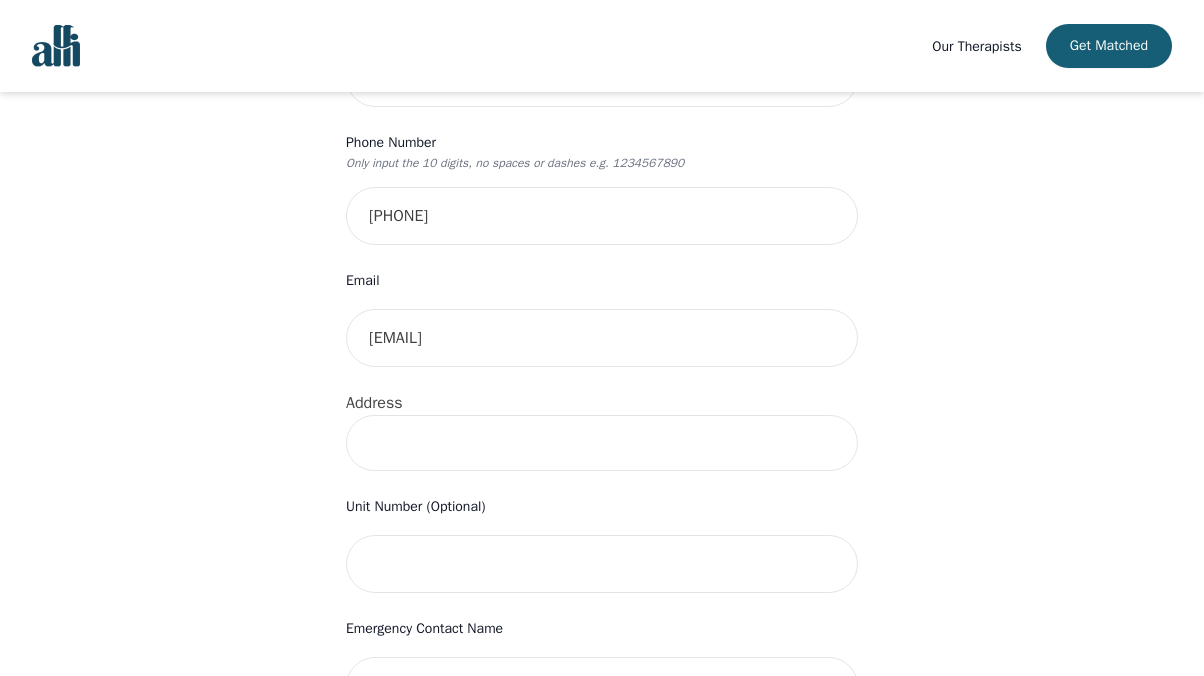 click at bounding box center [602, 443] 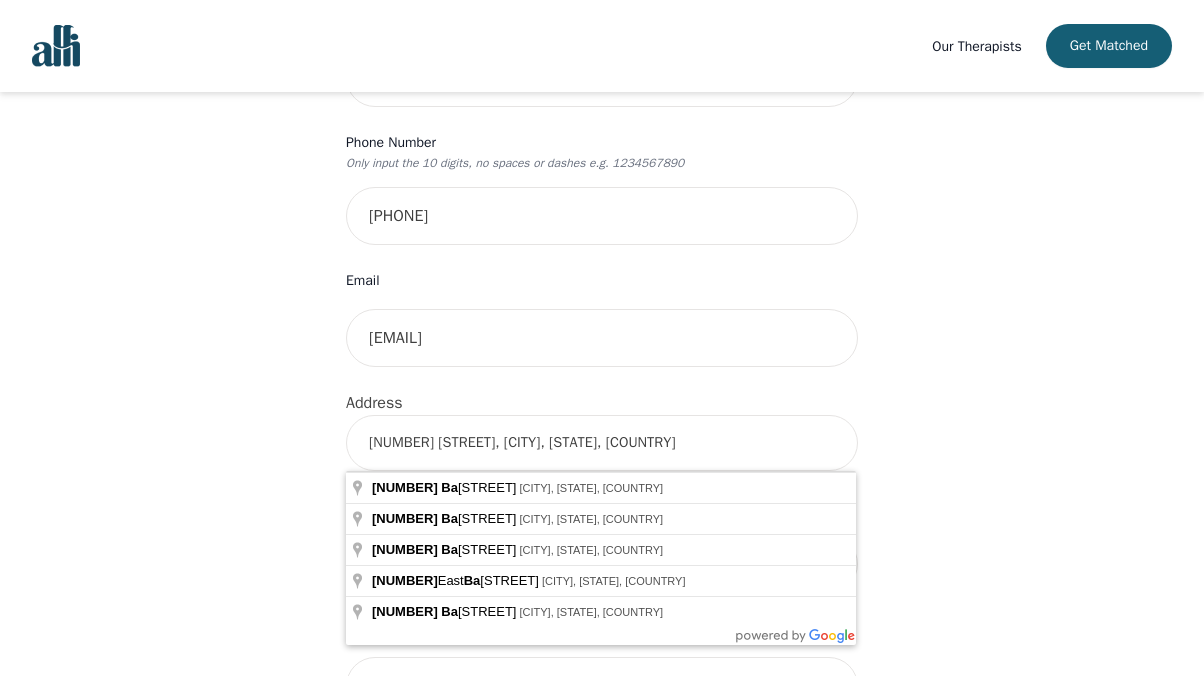 type on "2797 Battleford Rd, Mississauga, ON L5N 2W2, Canada" 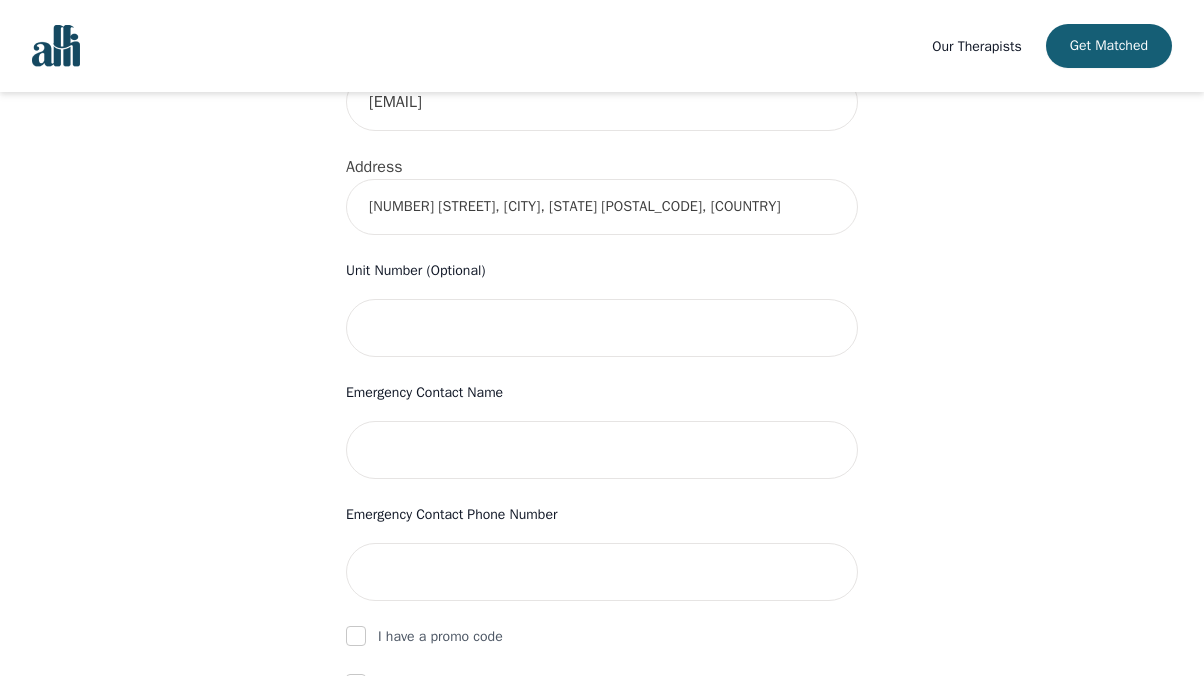 scroll, scrollTop: 711, scrollLeft: 0, axis: vertical 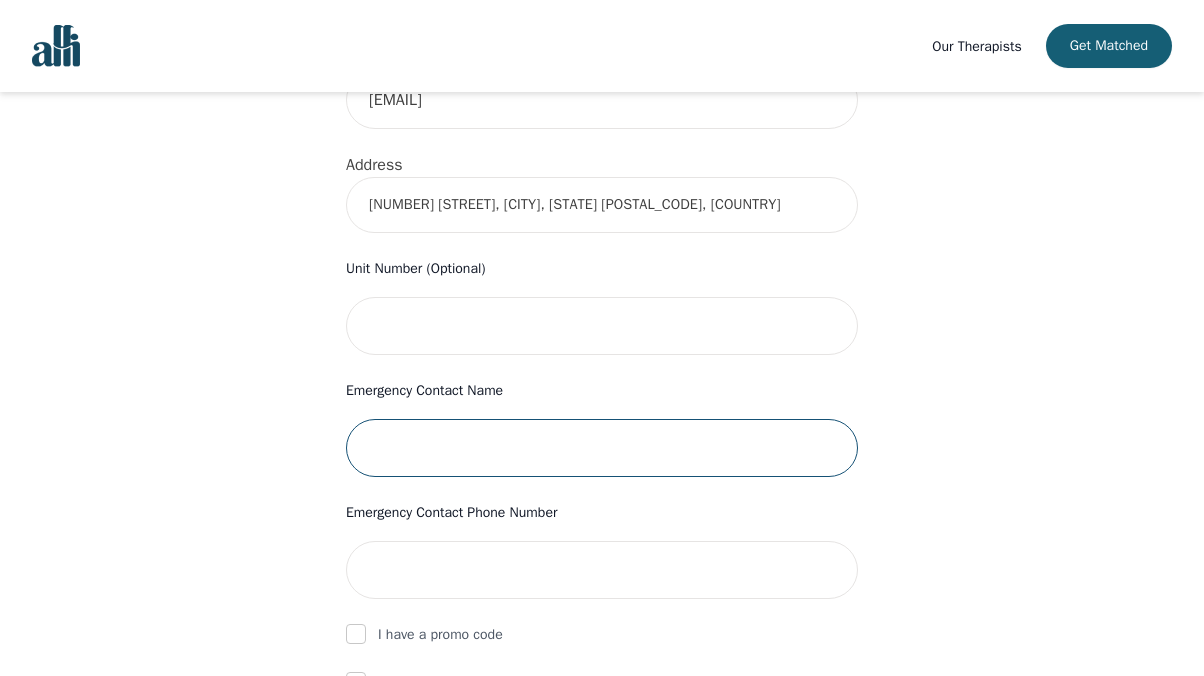 click at bounding box center [602, 448] 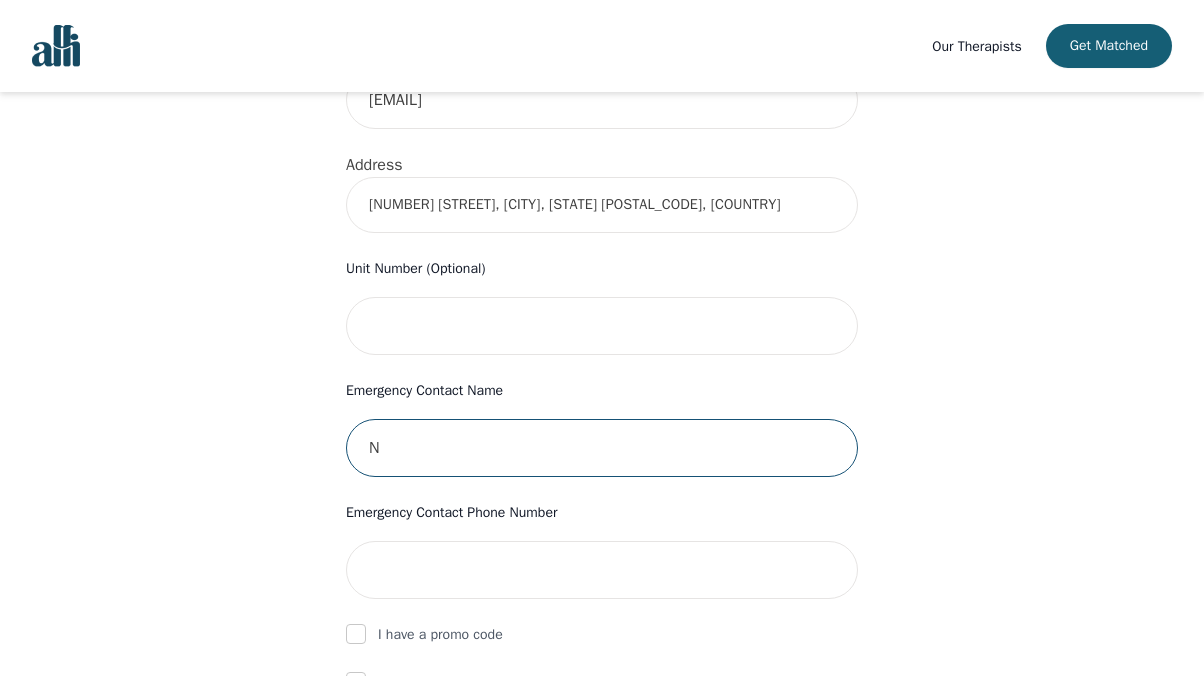 type on "Nathan West" 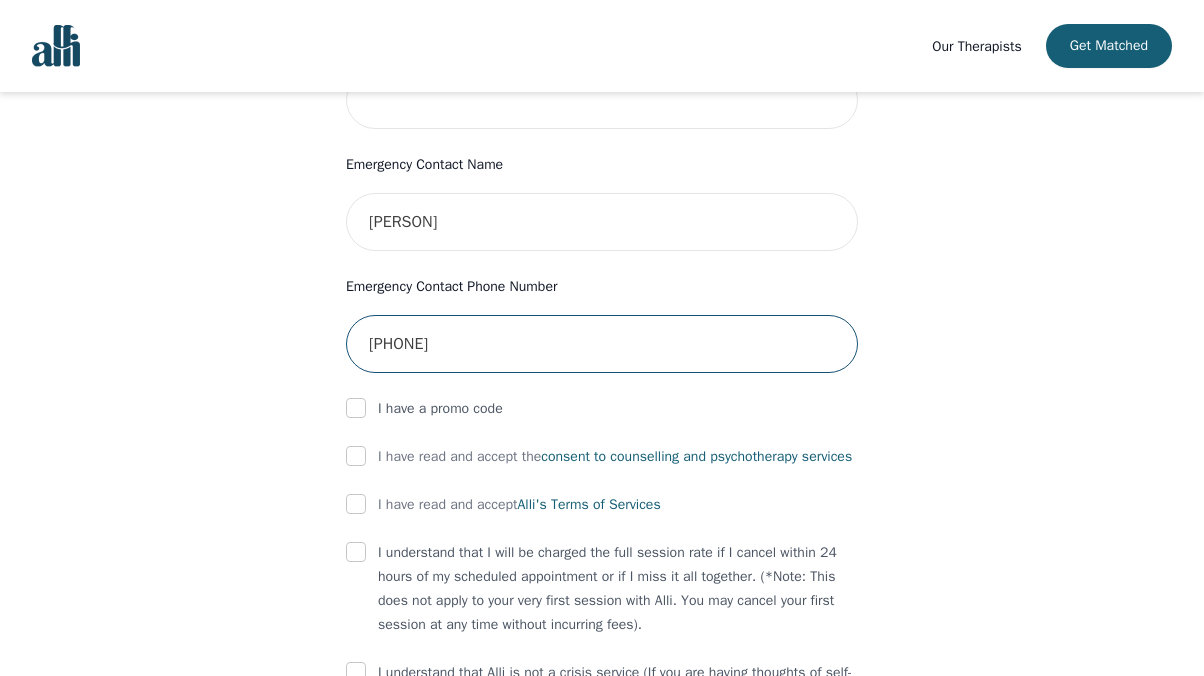 scroll, scrollTop: 957, scrollLeft: 0, axis: vertical 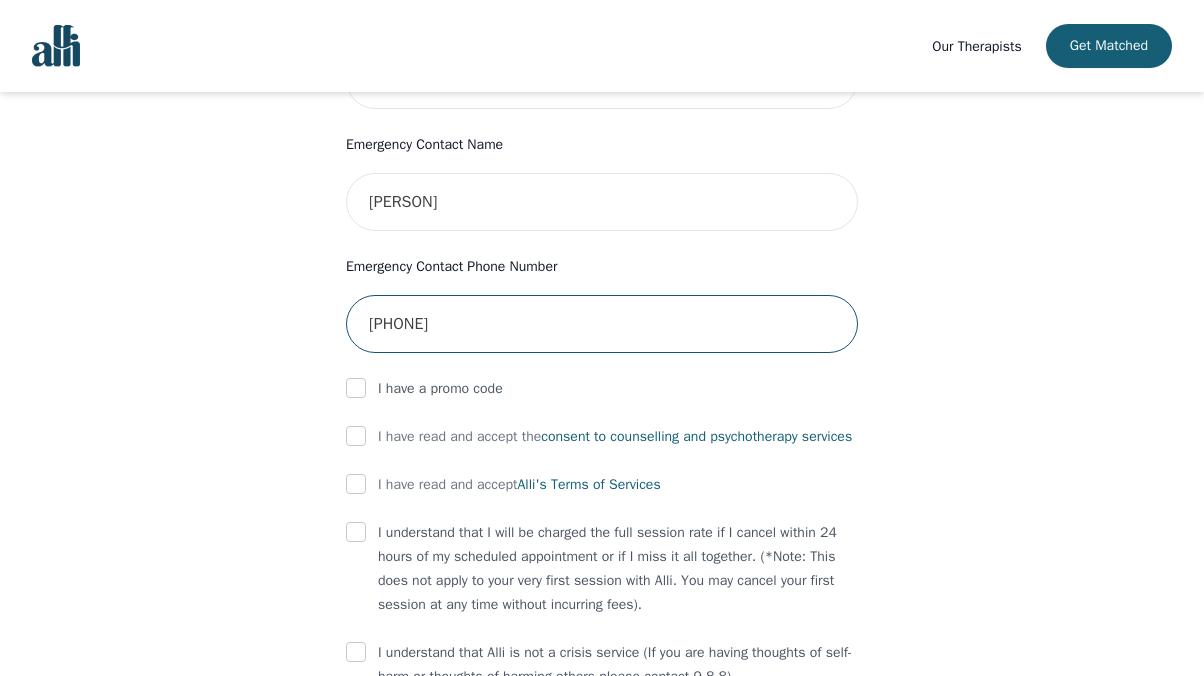 type on "6478600463" 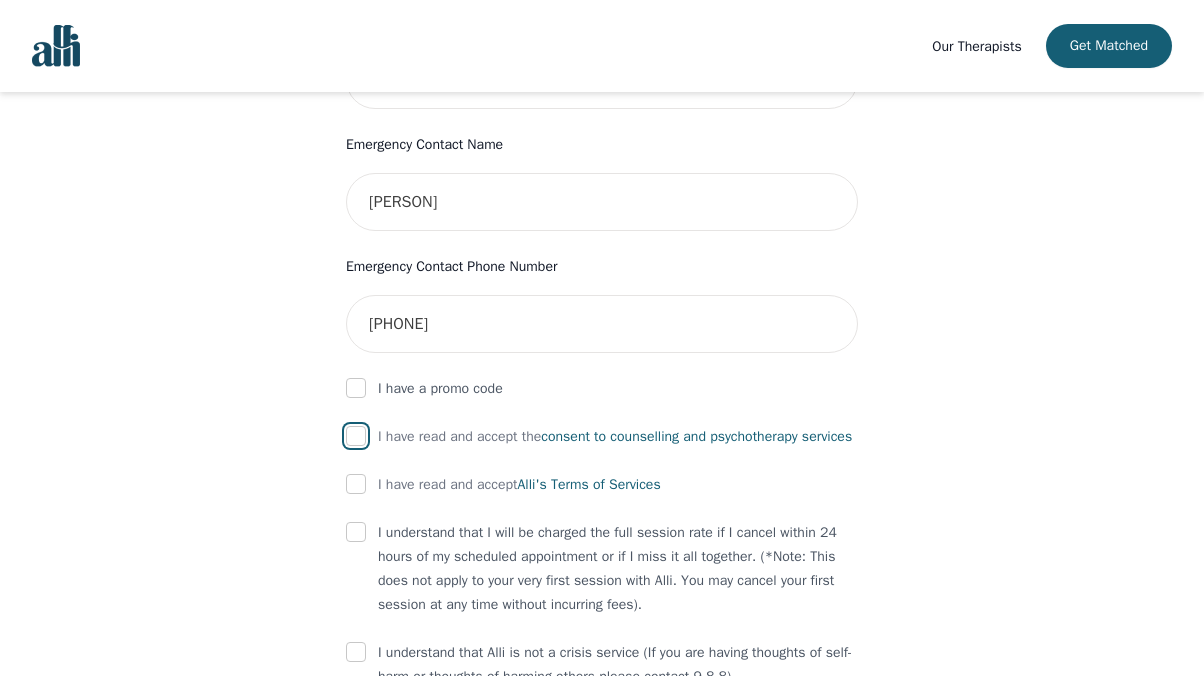 click at bounding box center (356, 436) 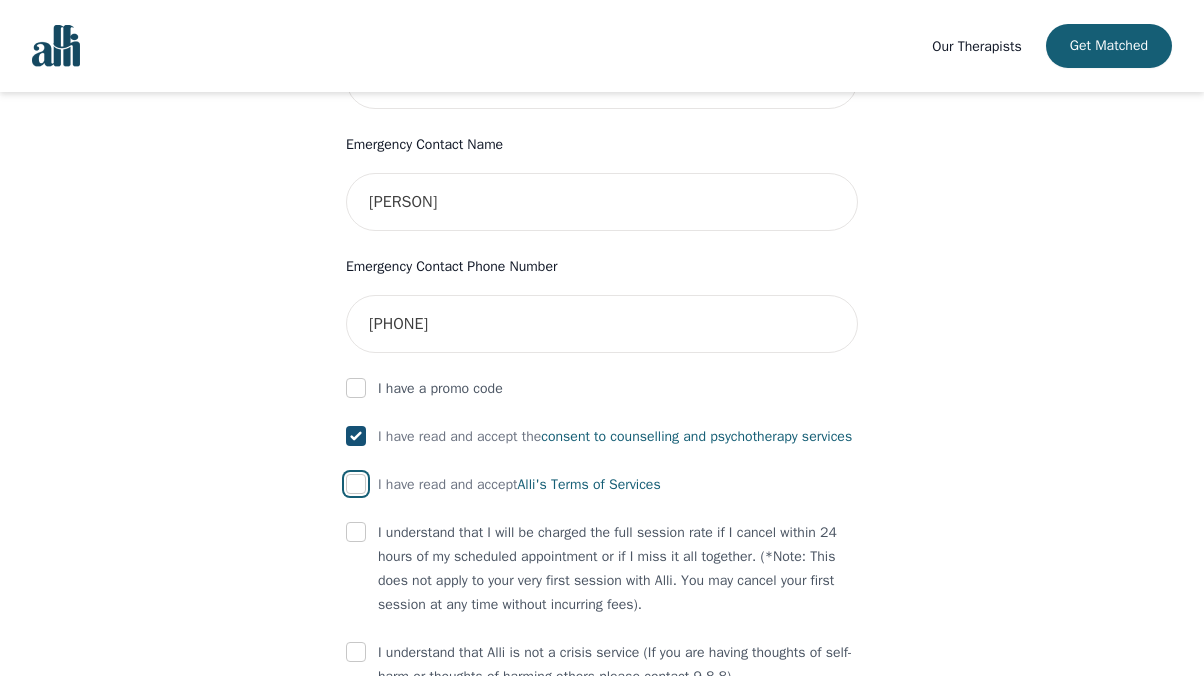 click at bounding box center (356, 484) 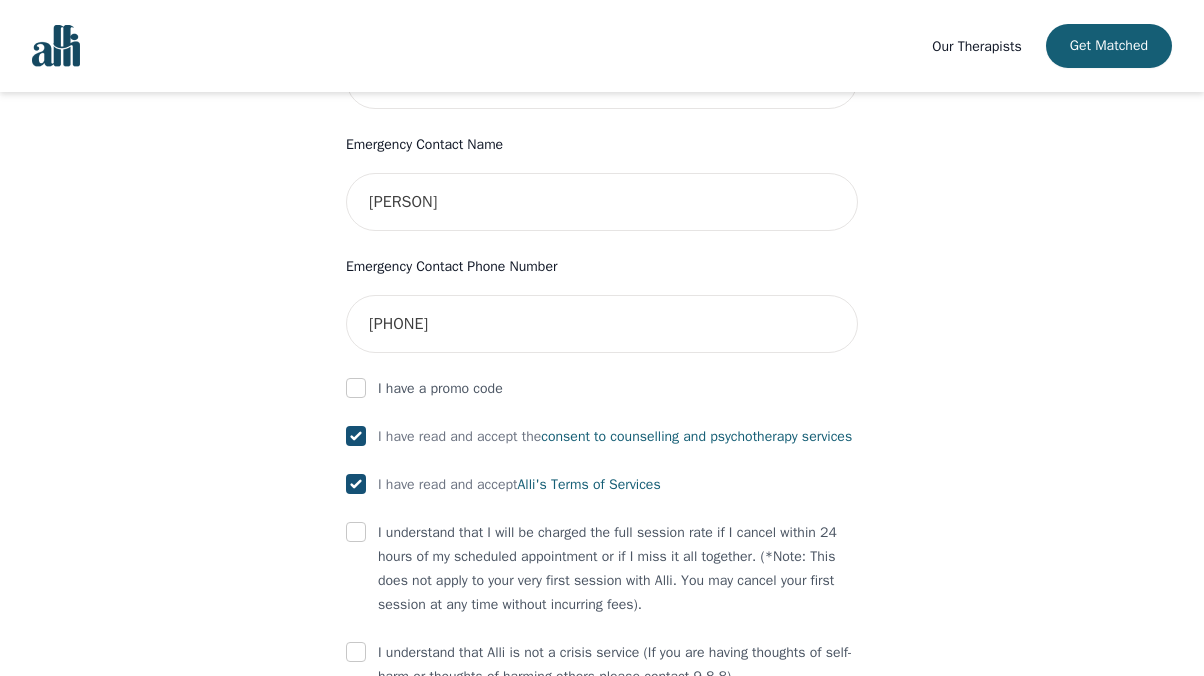 checkbox on "true" 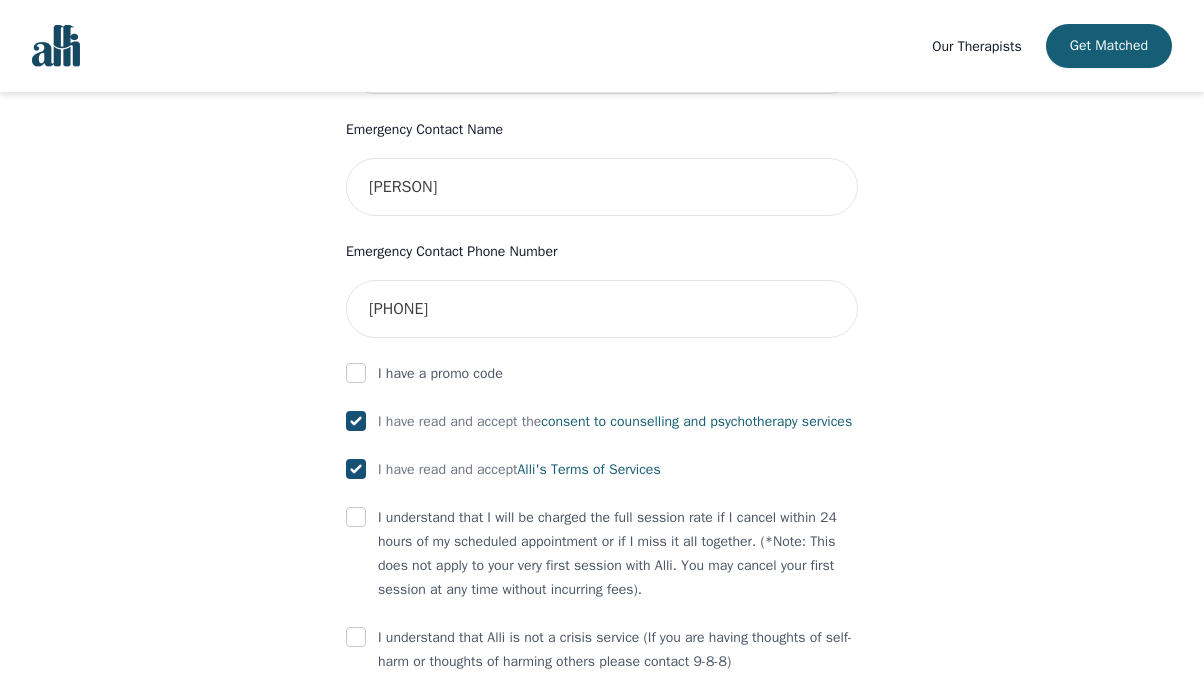 scroll, scrollTop: 980, scrollLeft: 0, axis: vertical 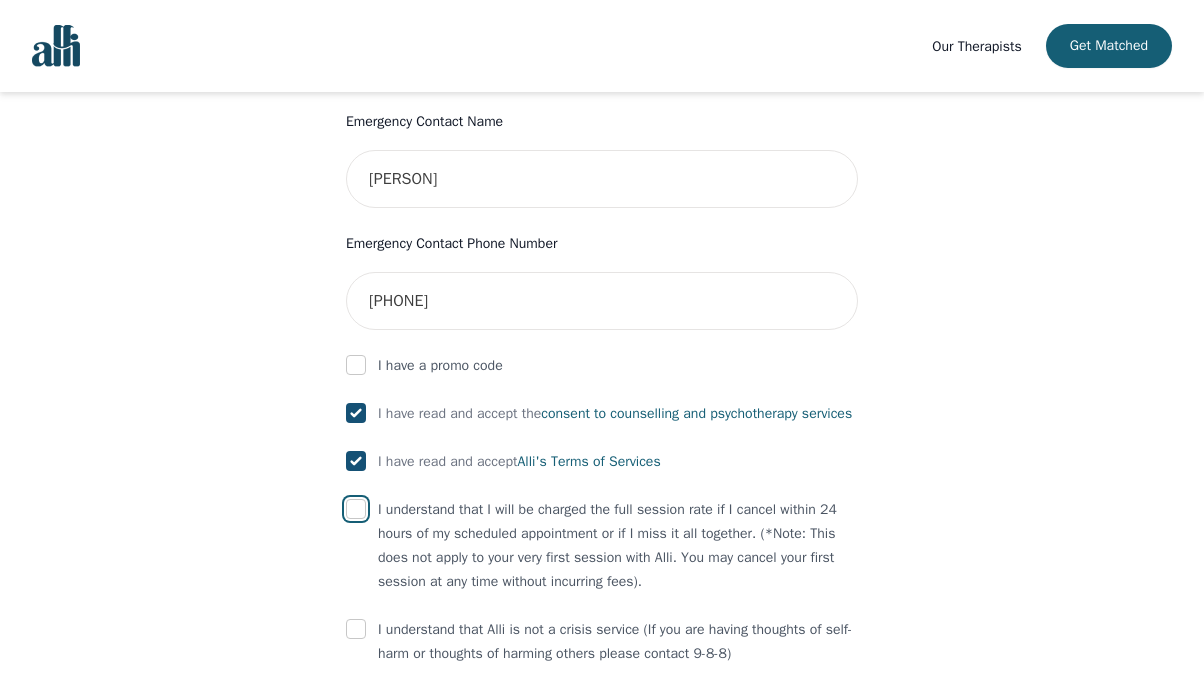 click at bounding box center (356, 509) 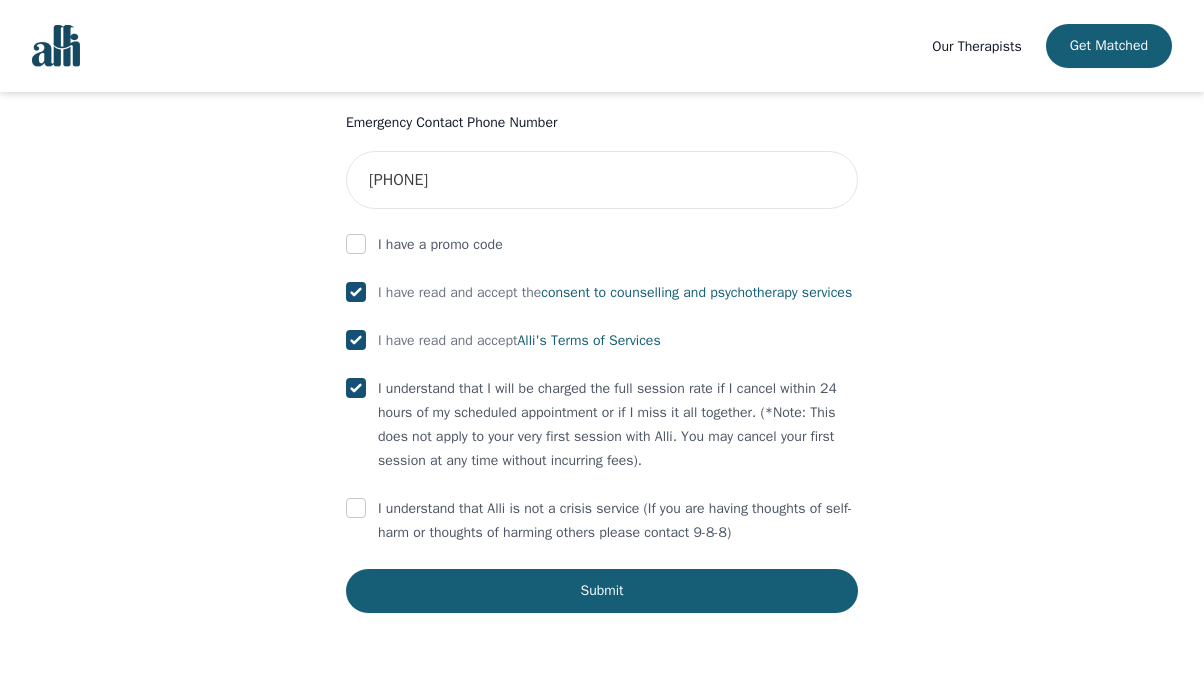 scroll, scrollTop: 1108, scrollLeft: 0, axis: vertical 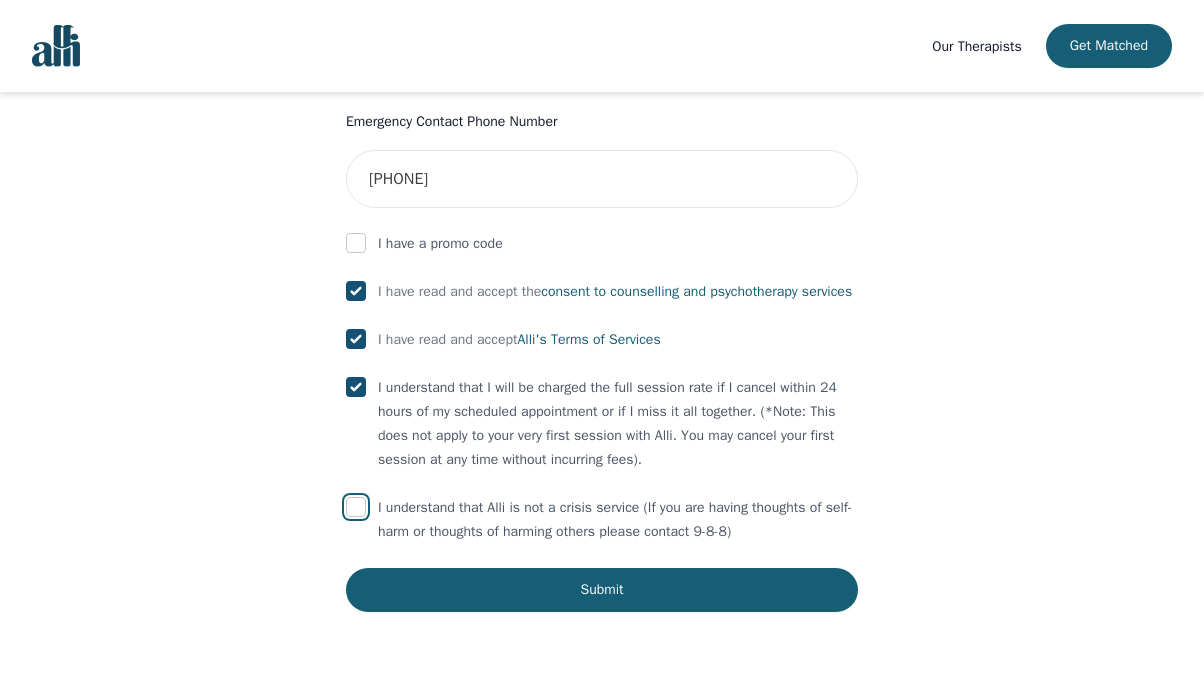 click at bounding box center [356, 507] 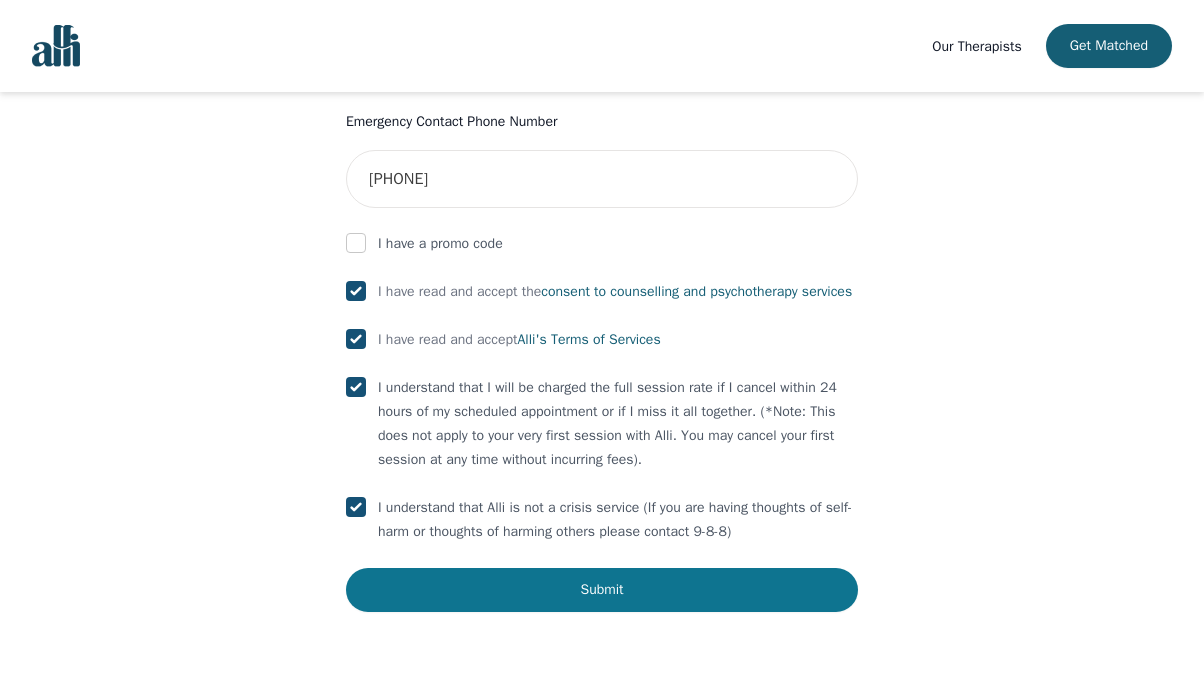 click on "Submit" at bounding box center [602, 590] 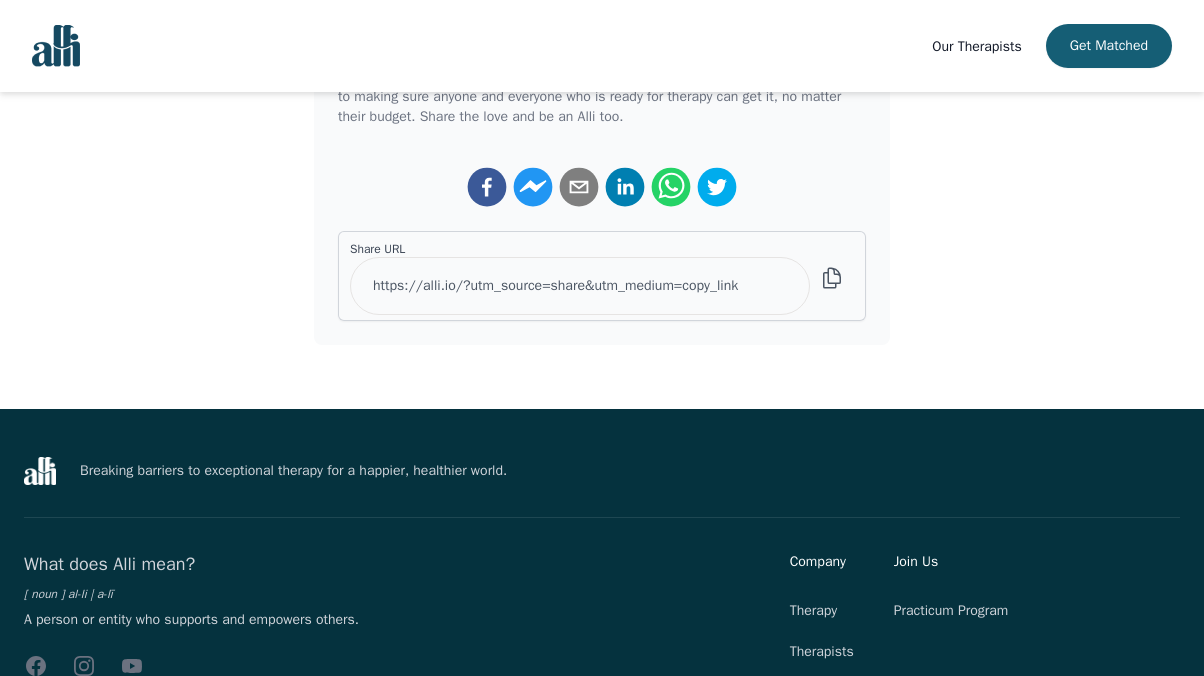 scroll, scrollTop: 714, scrollLeft: 0, axis: vertical 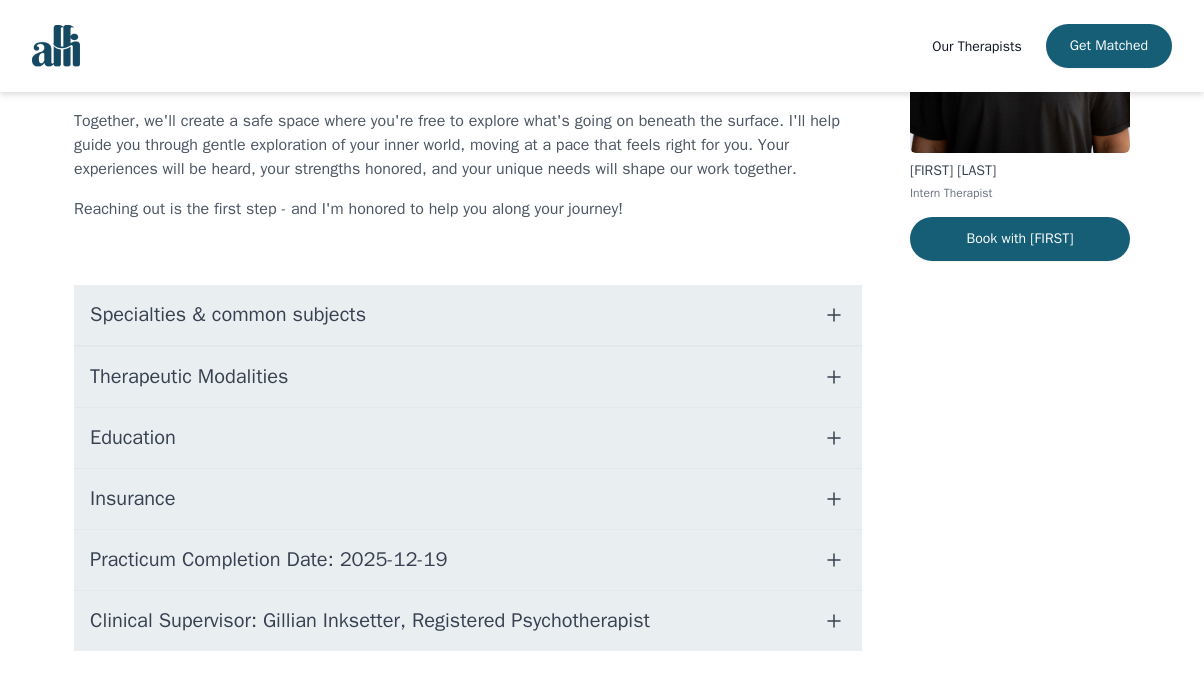 click on "Specialties & common subjects" at bounding box center [468, 315] 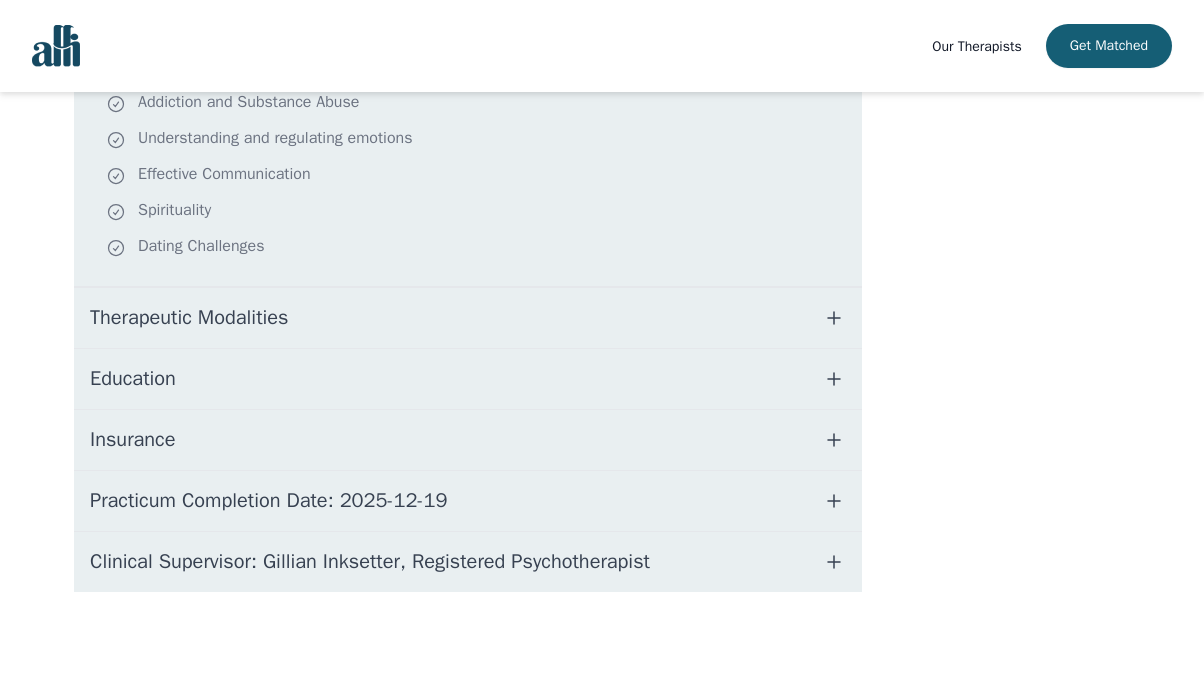 scroll, scrollTop: 730, scrollLeft: 0, axis: vertical 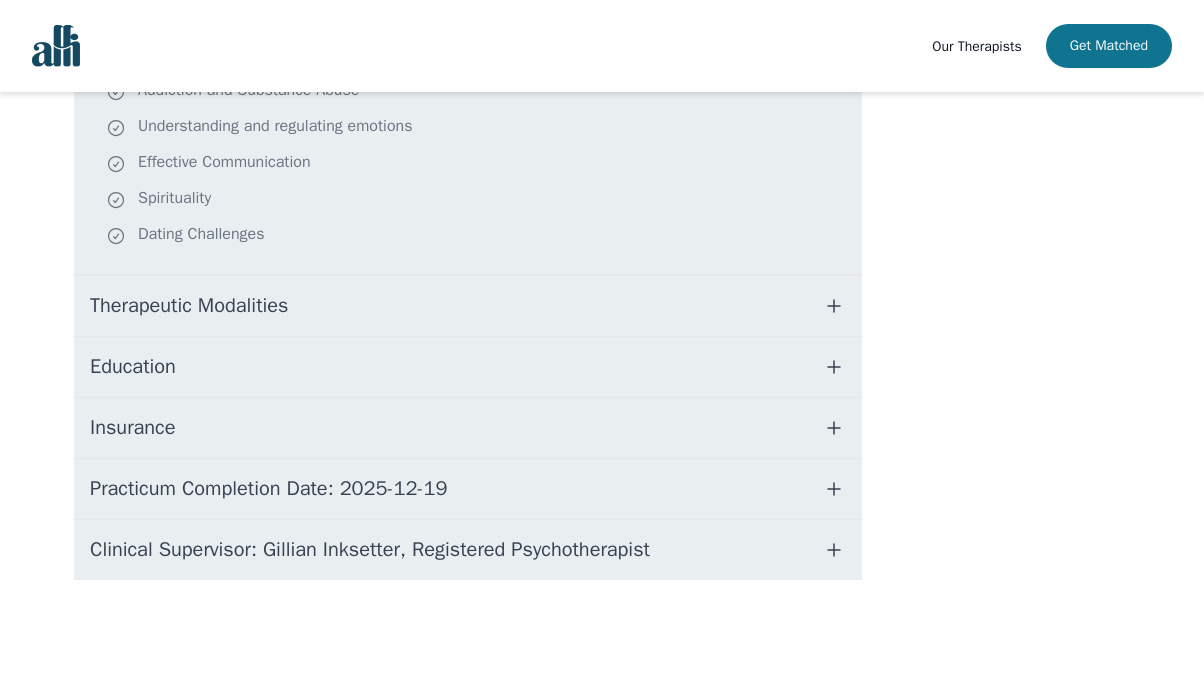 click on "Get Matched" at bounding box center [1109, 46] 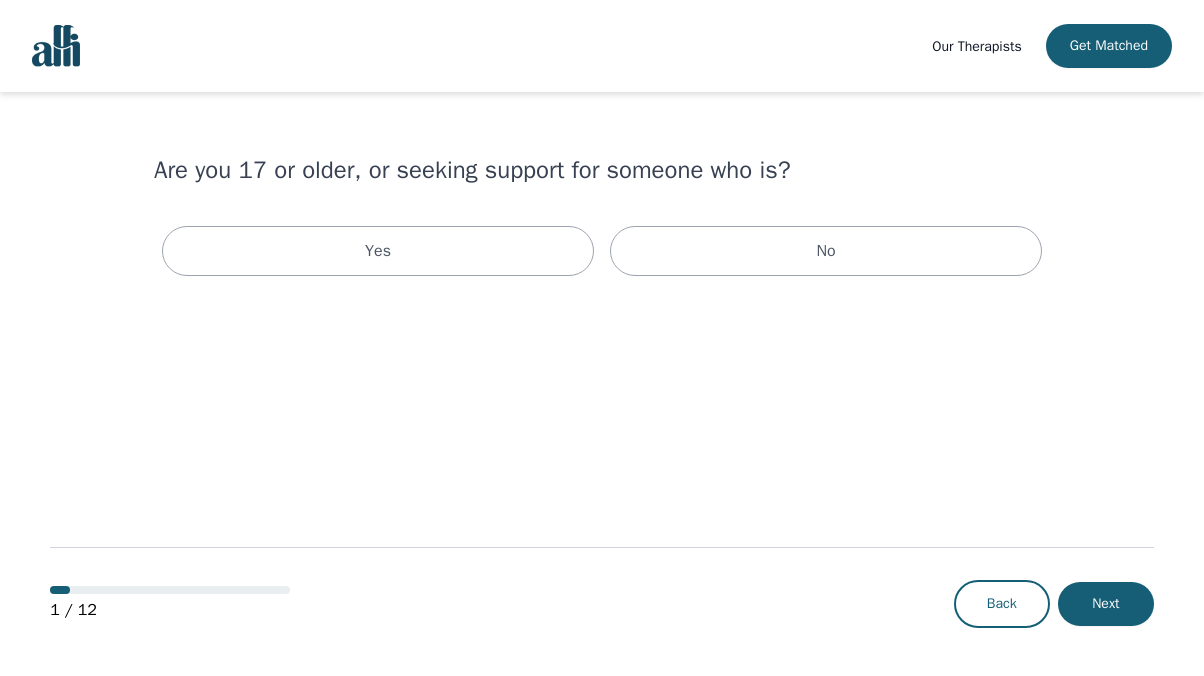scroll, scrollTop: 0, scrollLeft: 0, axis: both 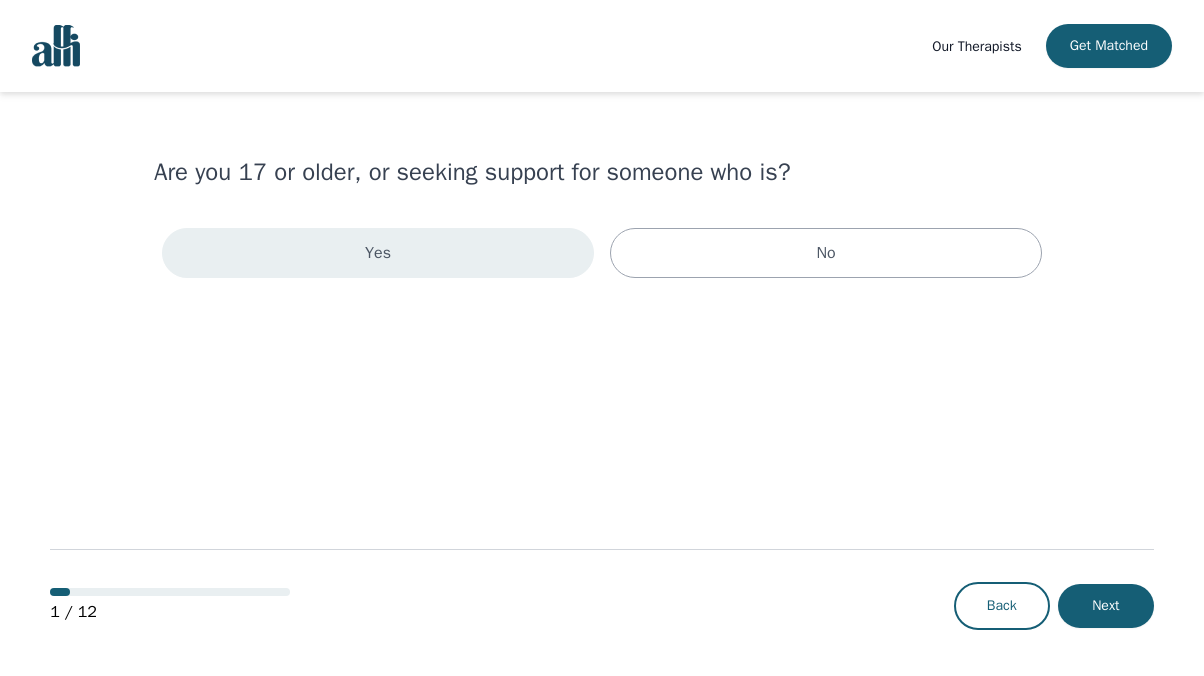 click on "Yes" at bounding box center (378, 253) 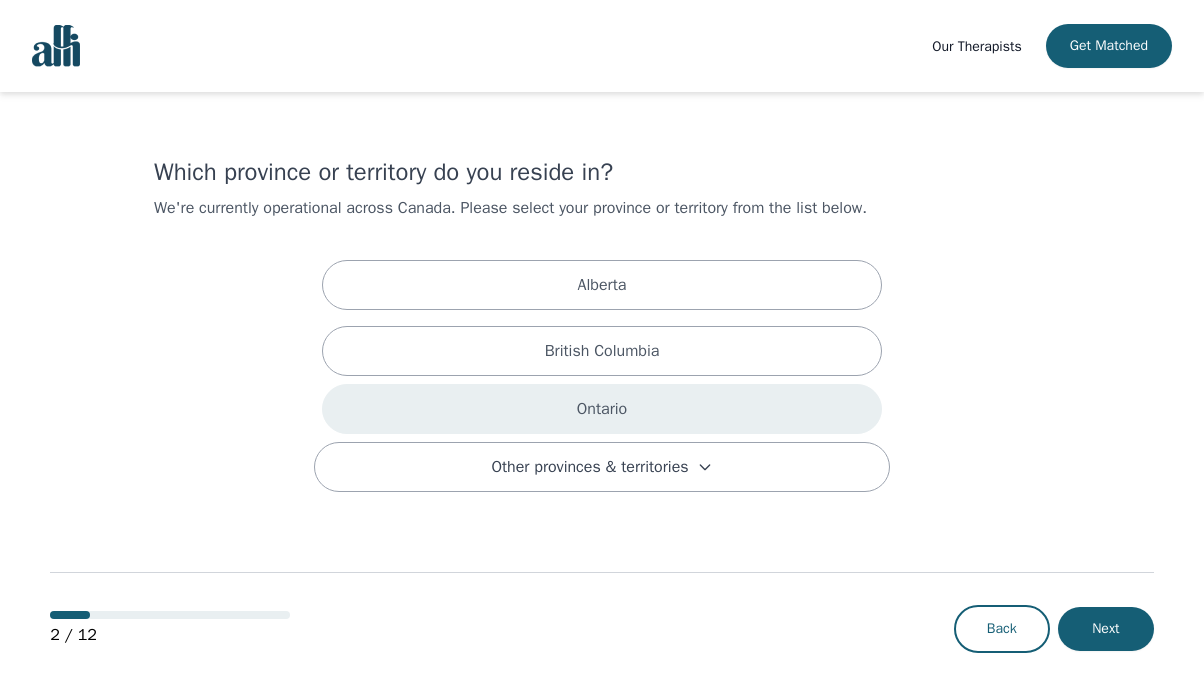 click on "Ontario" at bounding box center [602, 409] 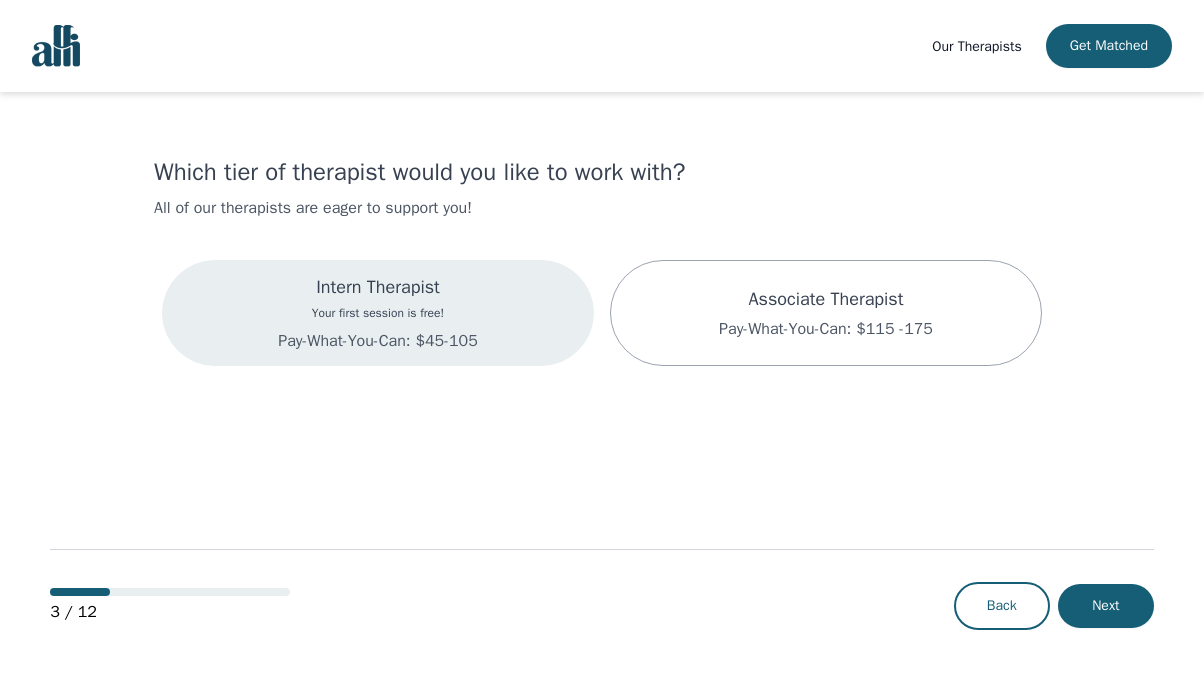 click on "Intern Therapist Your first session is free! Pay-What-You-Can: $45-105" at bounding box center (377, 313) 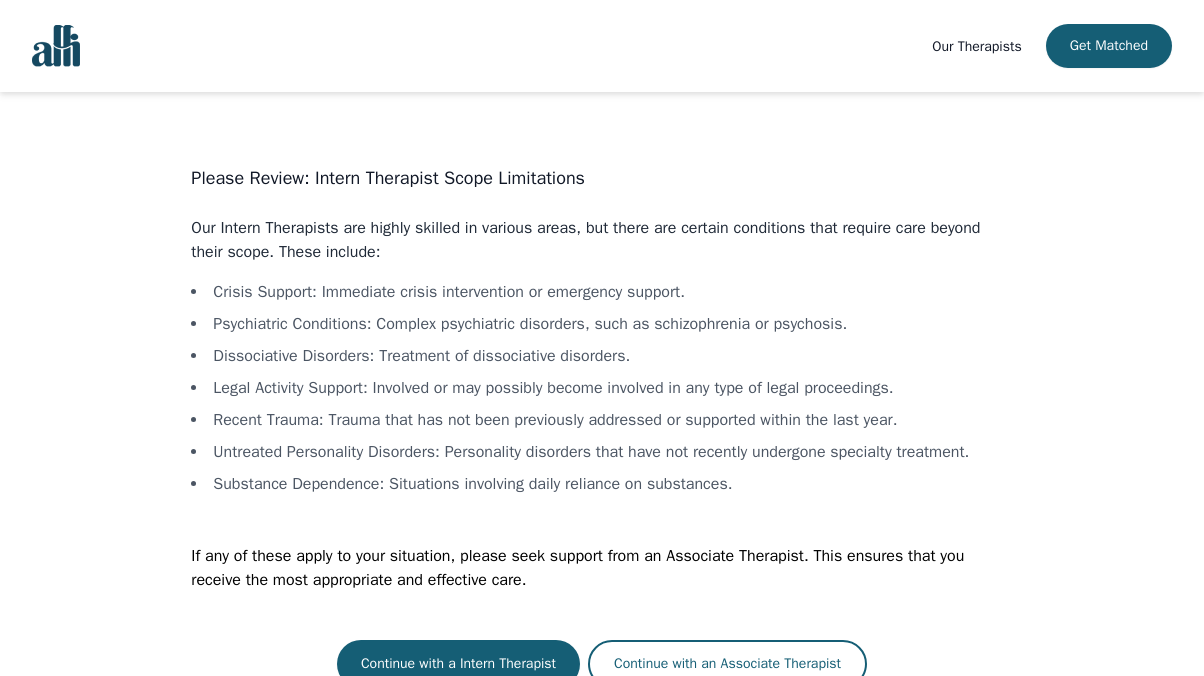 scroll, scrollTop: 36, scrollLeft: 0, axis: vertical 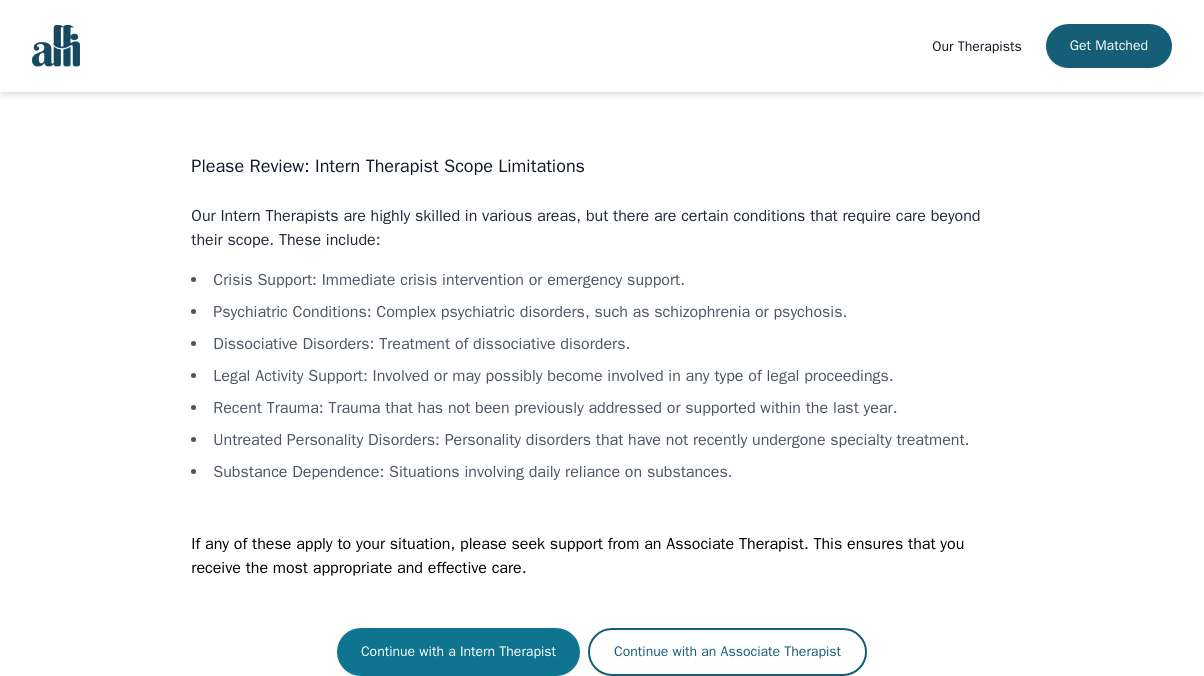 click on "Continue with a Intern Therapist" at bounding box center [458, 652] 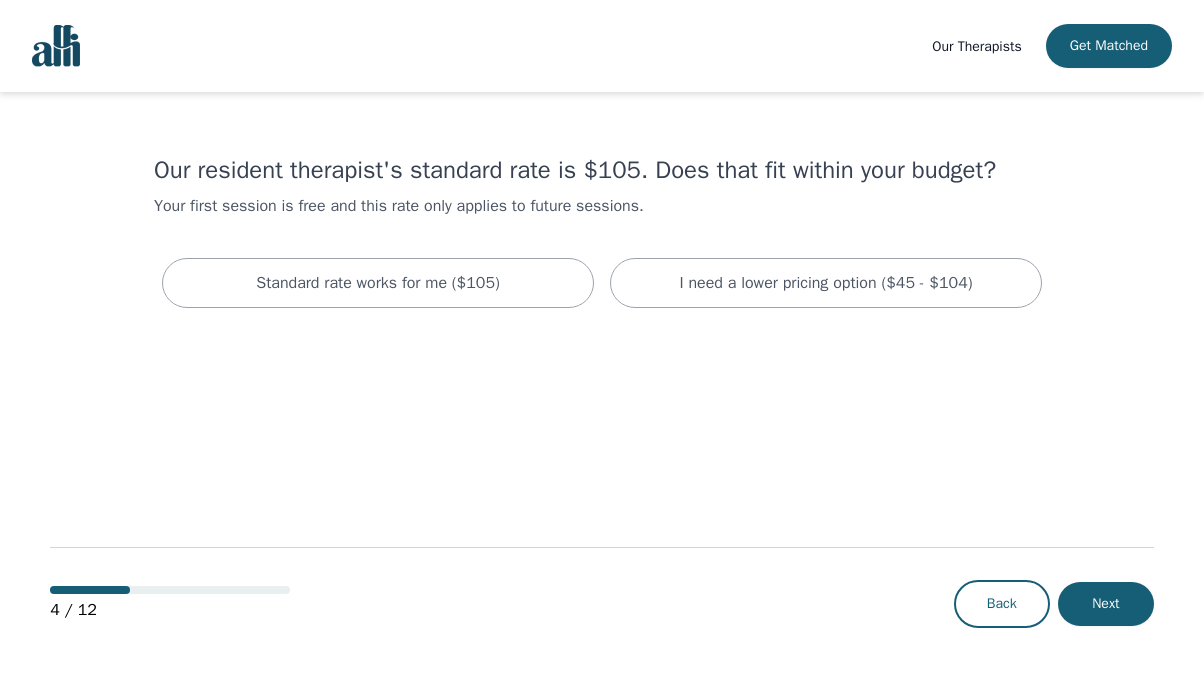 scroll, scrollTop: 0, scrollLeft: 0, axis: both 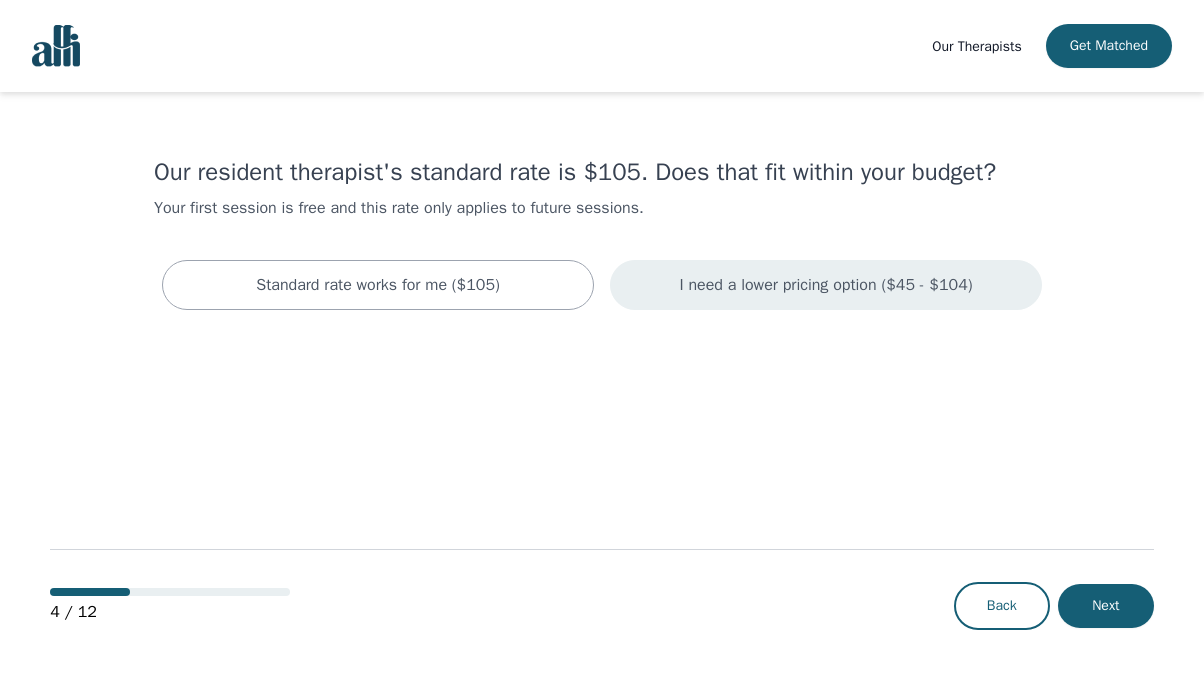 click on "I need a lower pricing option ($45 - $104)" at bounding box center [825, 285] 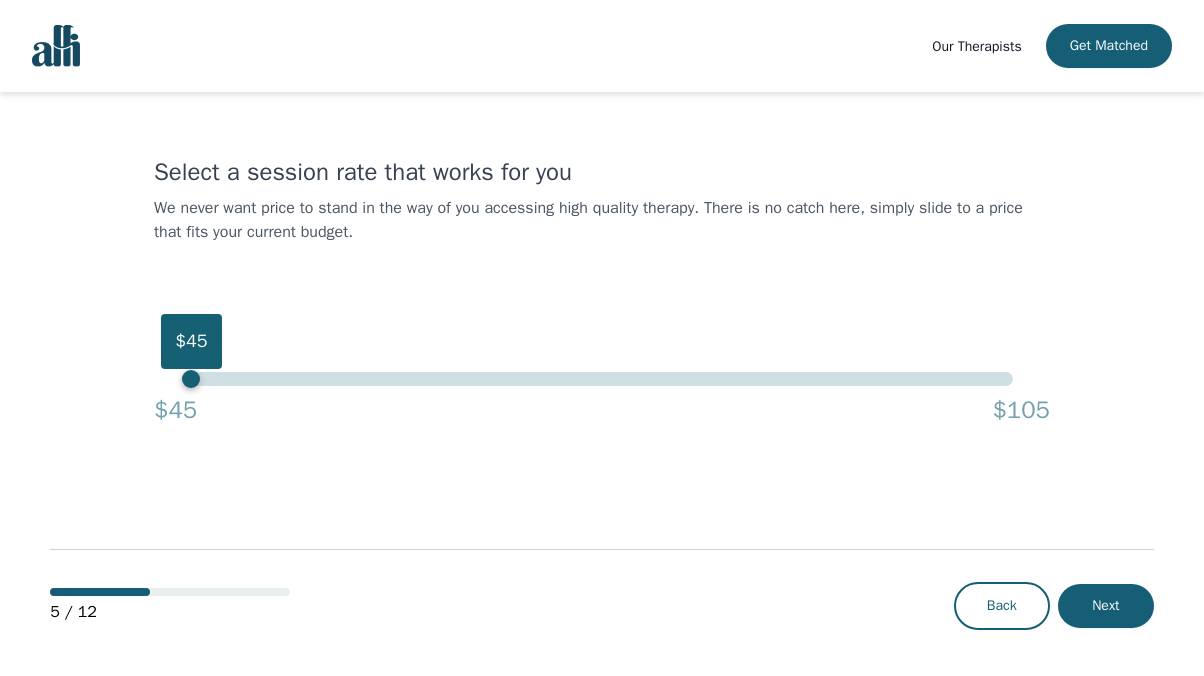 drag, startPoint x: 1009, startPoint y: 368, endPoint x: 130, endPoint y: 408, distance: 879.90967 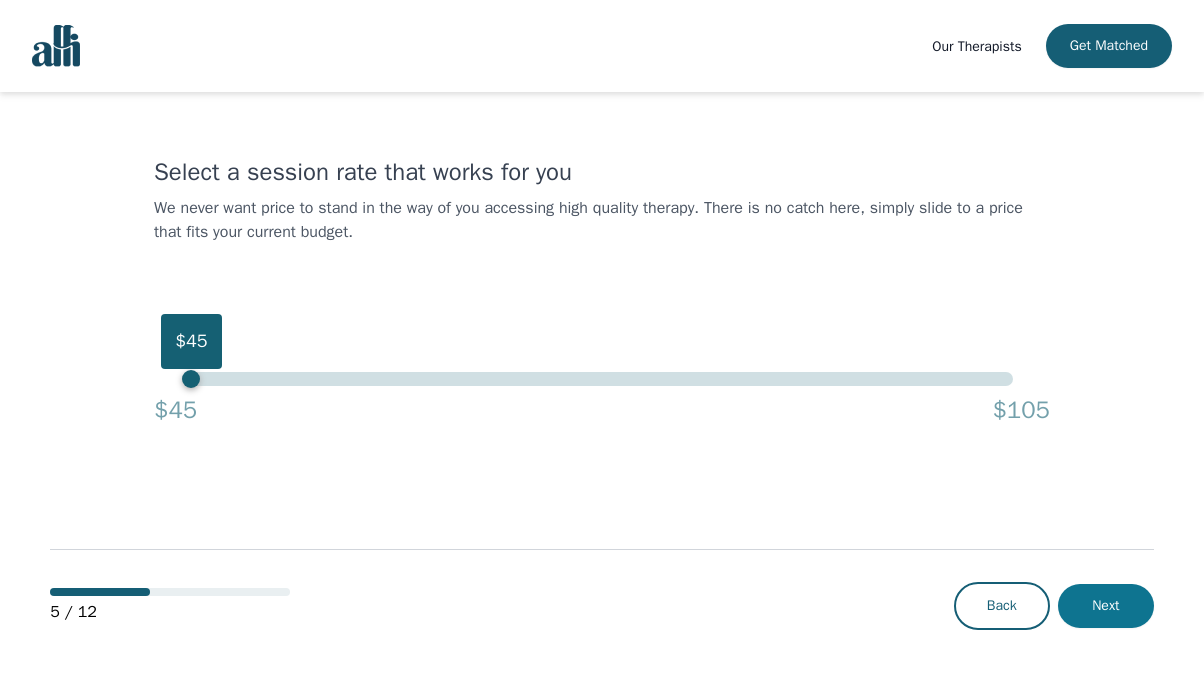 click on "Next" at bounding box center (1106, 606) 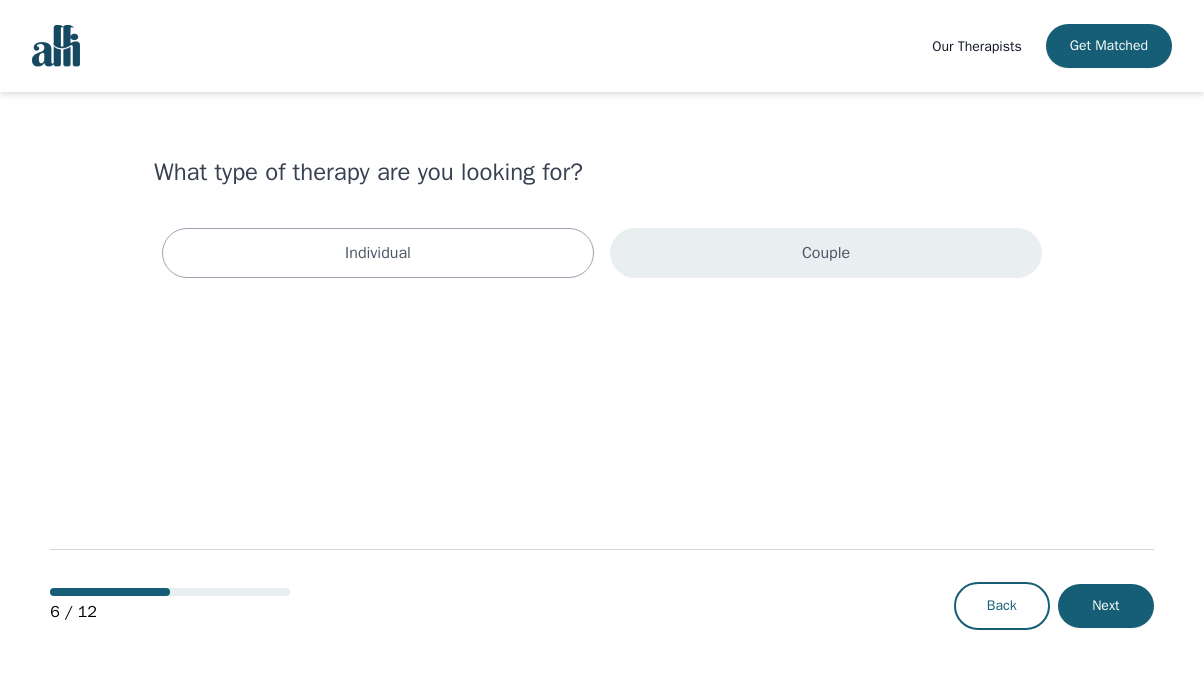 click on "Couple" at bounding box center (826, 253) 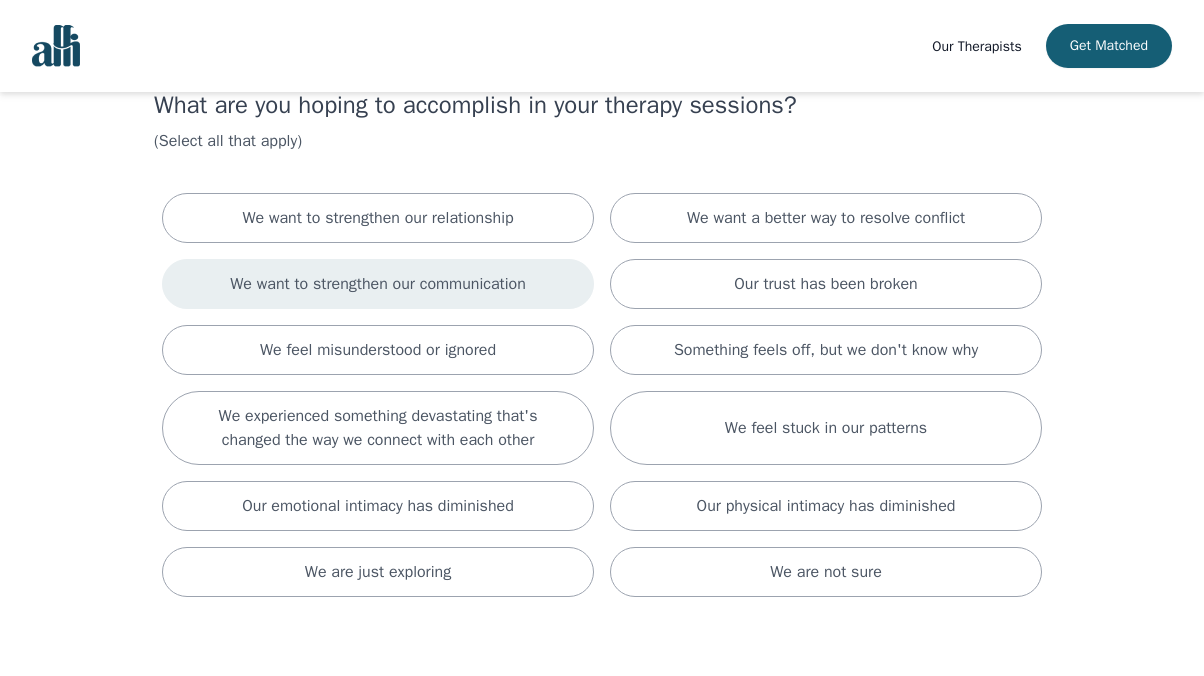 scroll, scrollTop: 70, scrollLeft: 0, axis: vertical 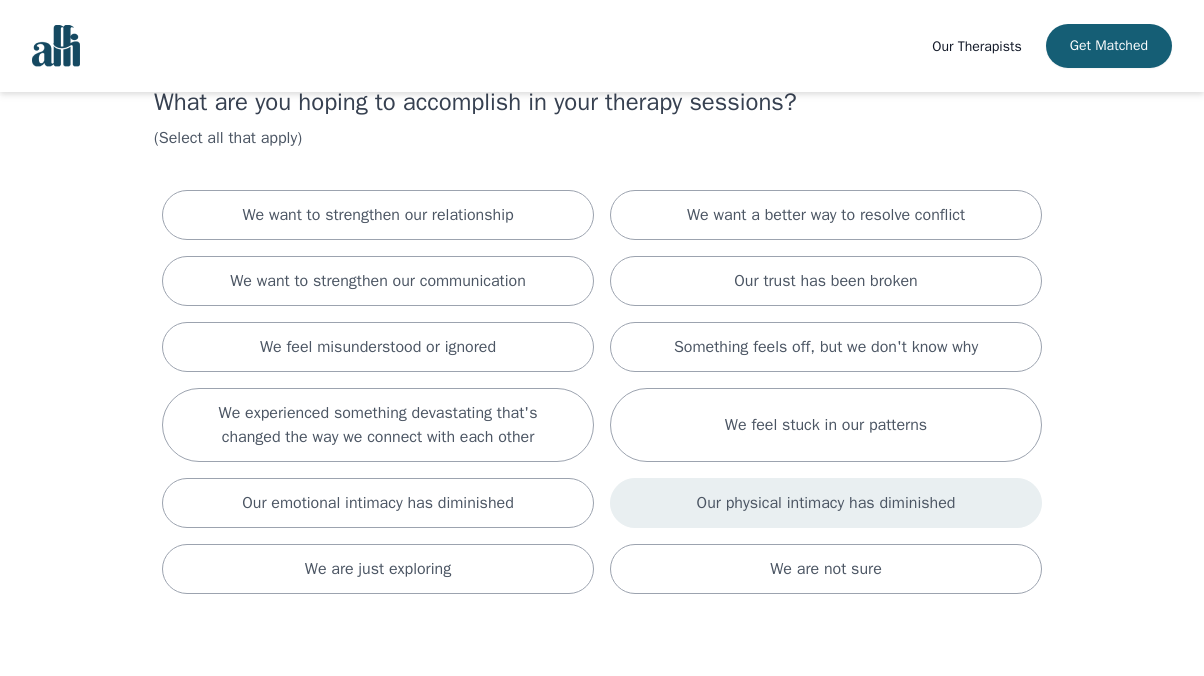 click on "Our physical intimacy has diminished" at bounding box center [826, 503] 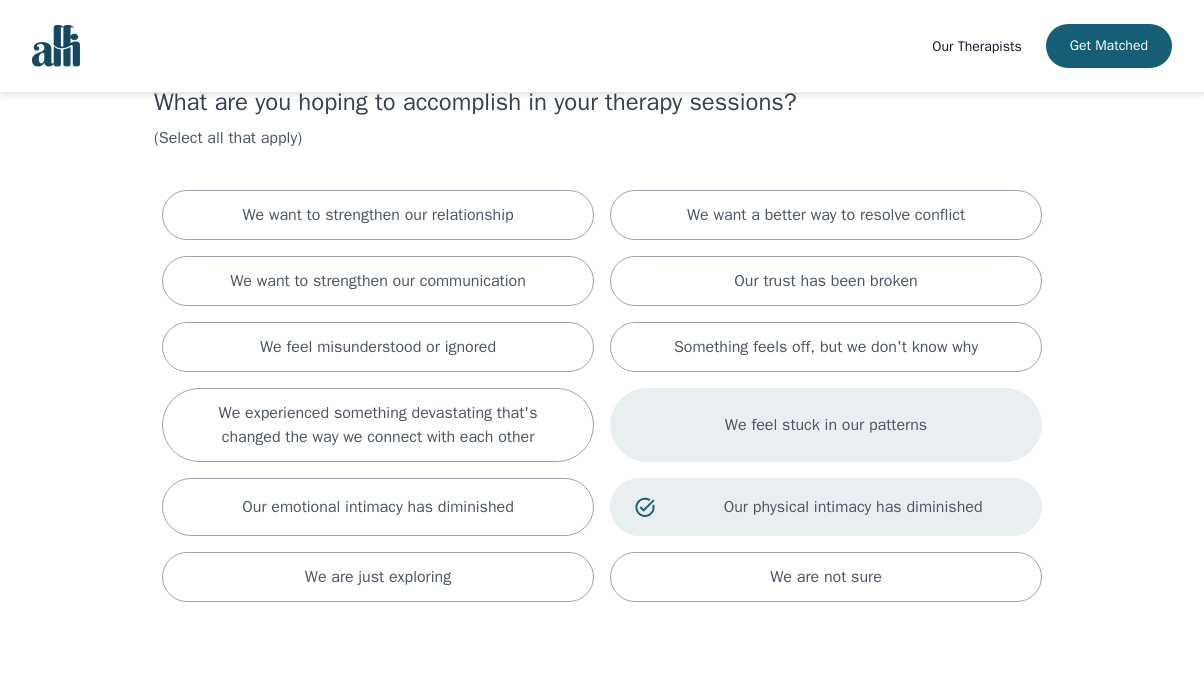 click on "We feel stuck in our patterns" at bounding box center (826, 425) 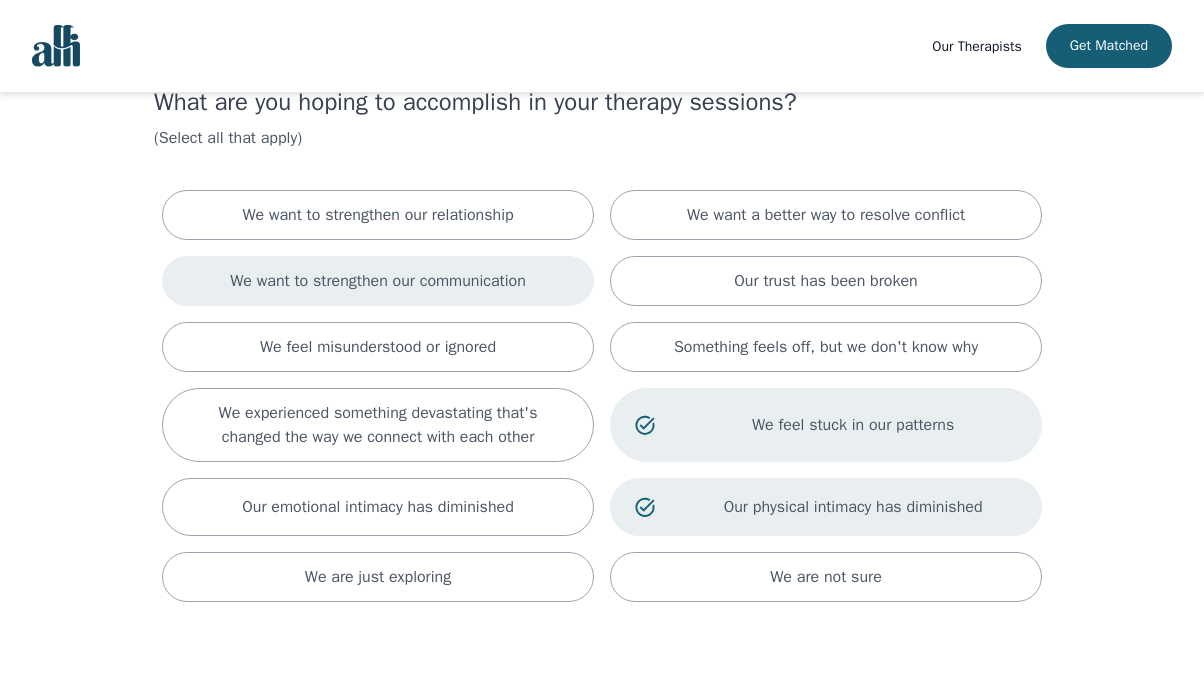 click on "We want to strengthen our communication" at bounding box center (378, 281) 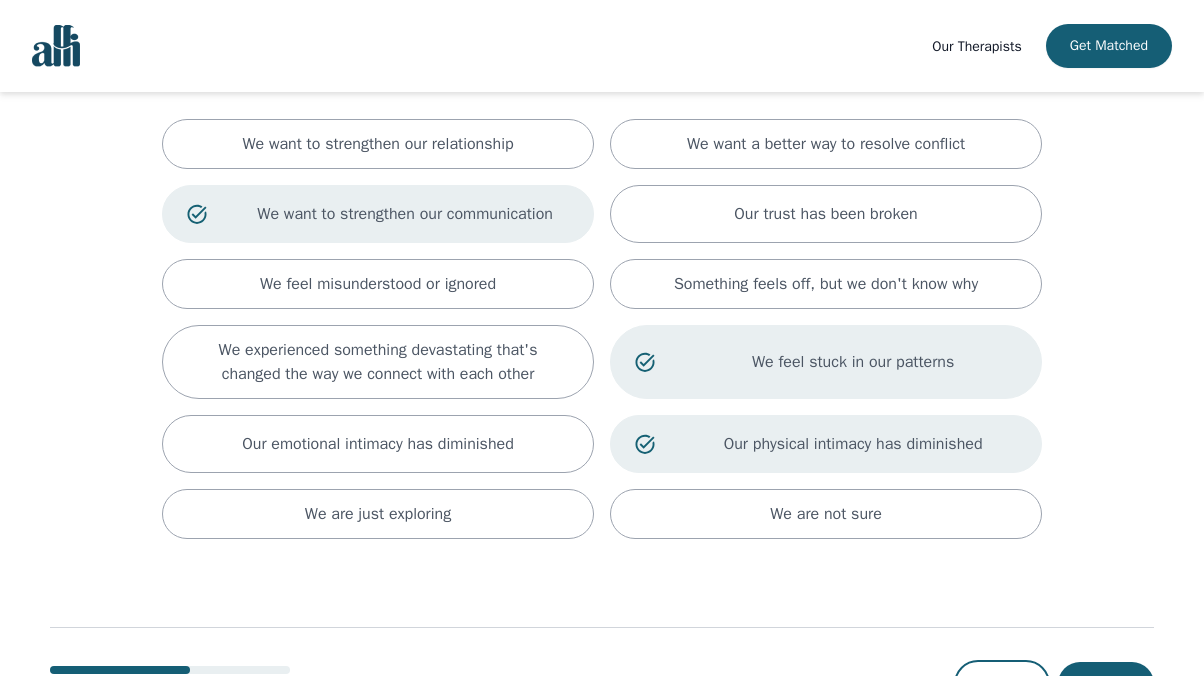 scroll, scrollTop: 151, scrollLeft: 0, axis: vertical 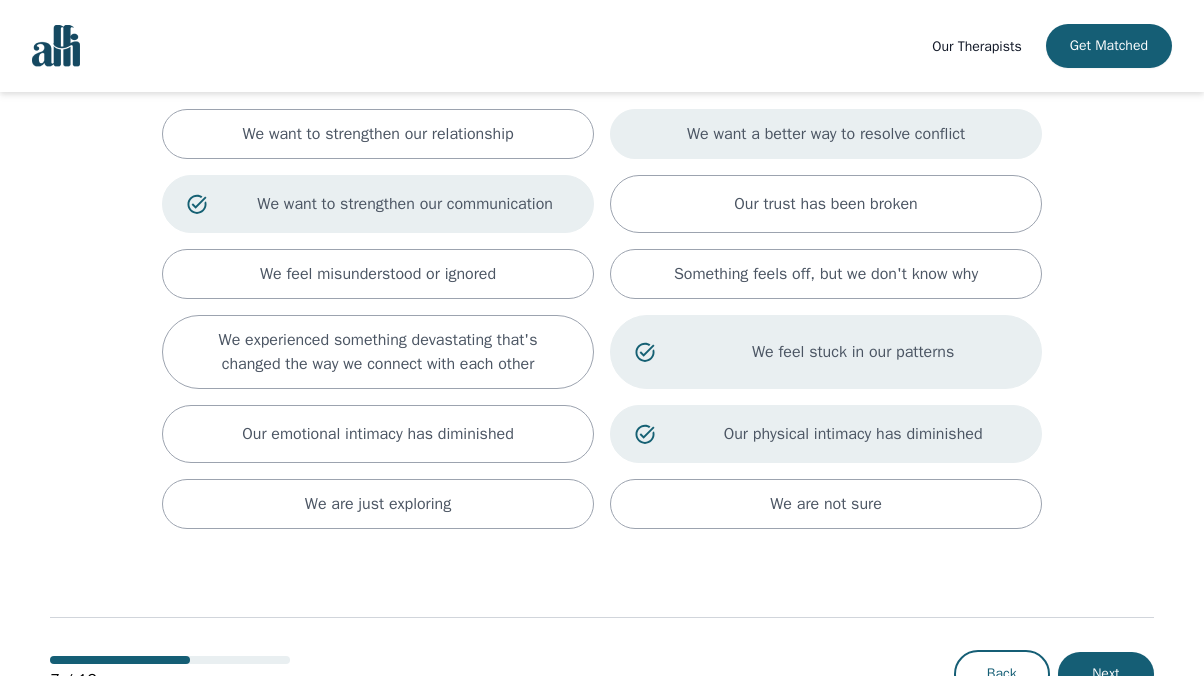 click on "We want a better way to resolve conflict" at bounding box center [826, 134] 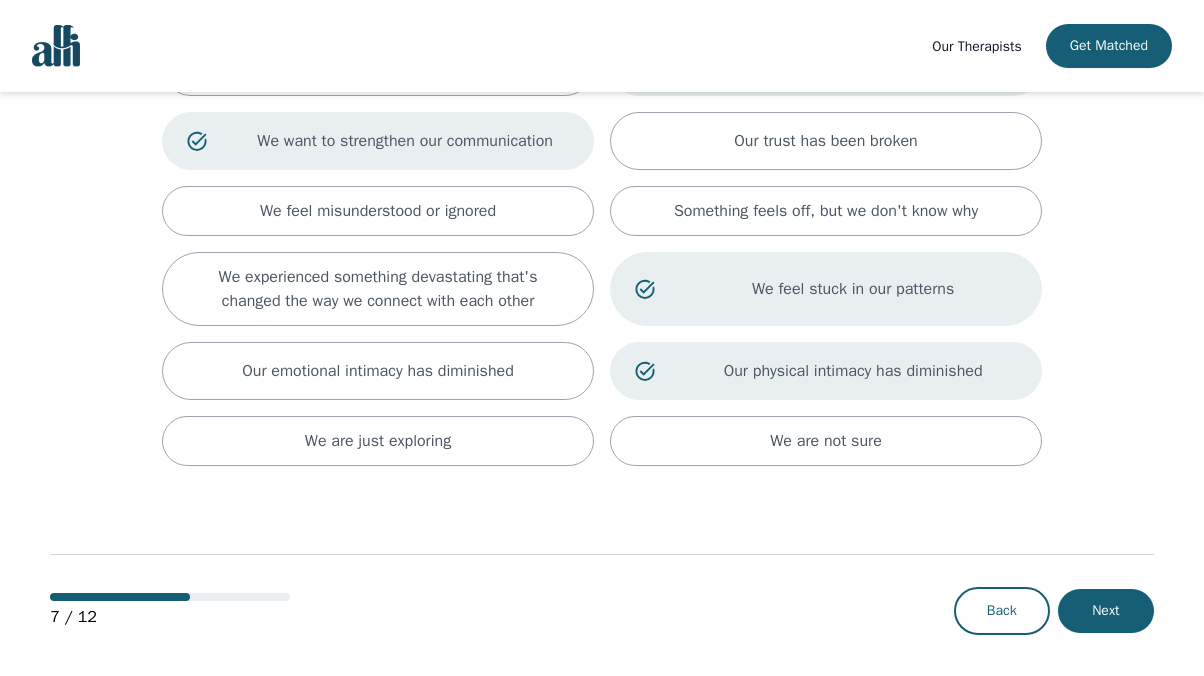 scroll, scrollTop: 227, scrollLeft: 0, axis: vertical 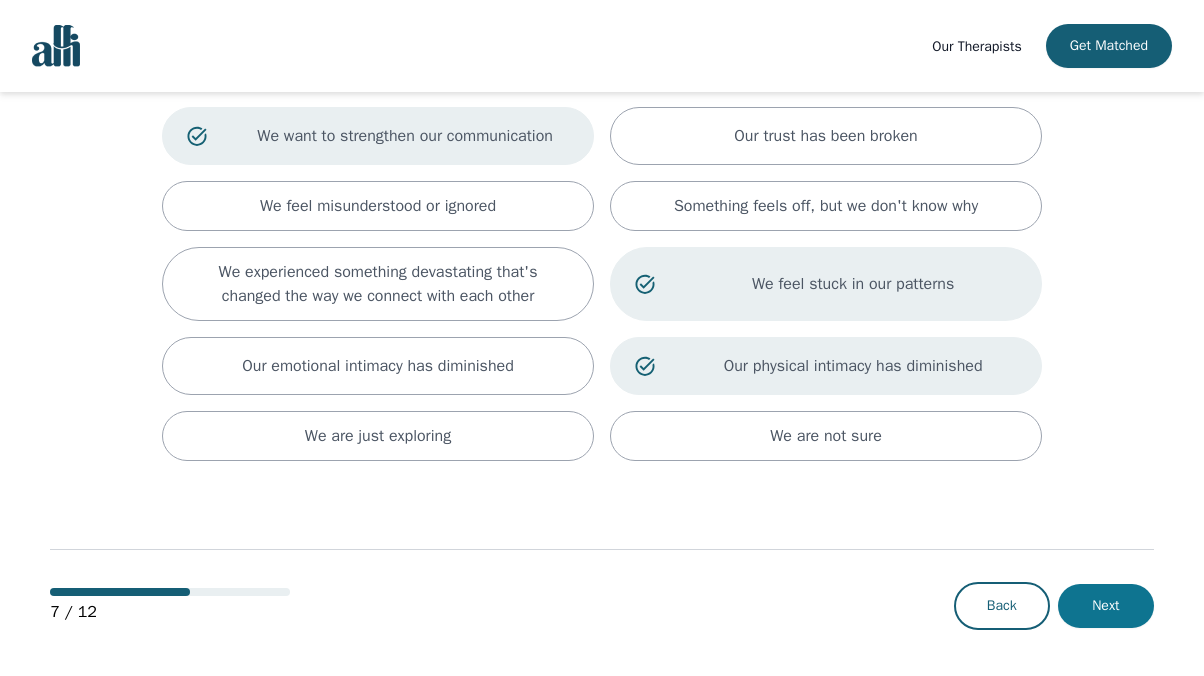 click on "Next" at bounding box center [1106, 606] 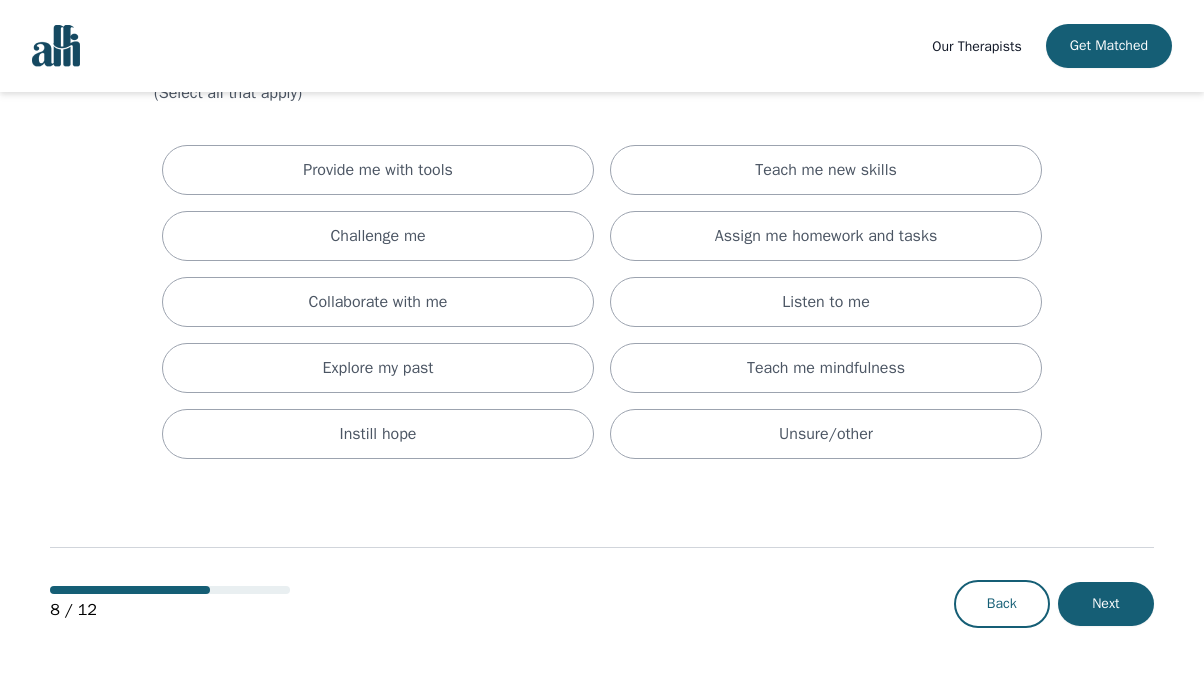 scroll, scrollTop: 0, scrollLeft: 0, axis: both 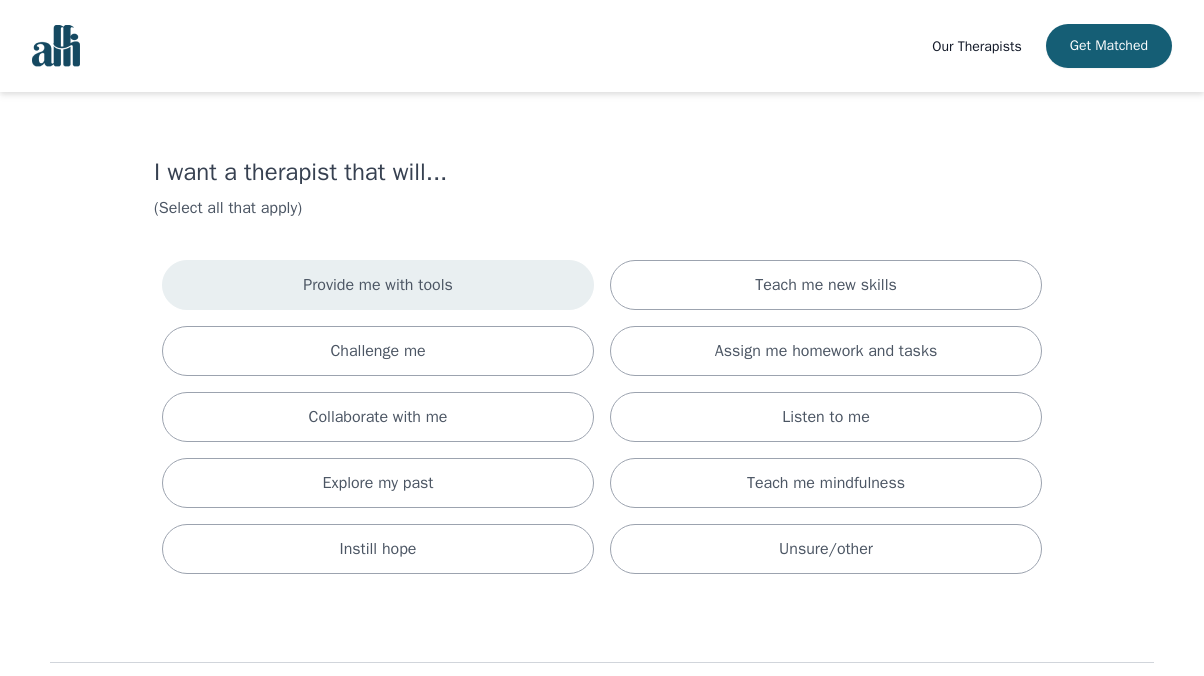 click on "Provide me with tools" at bounding box center (378, 285) 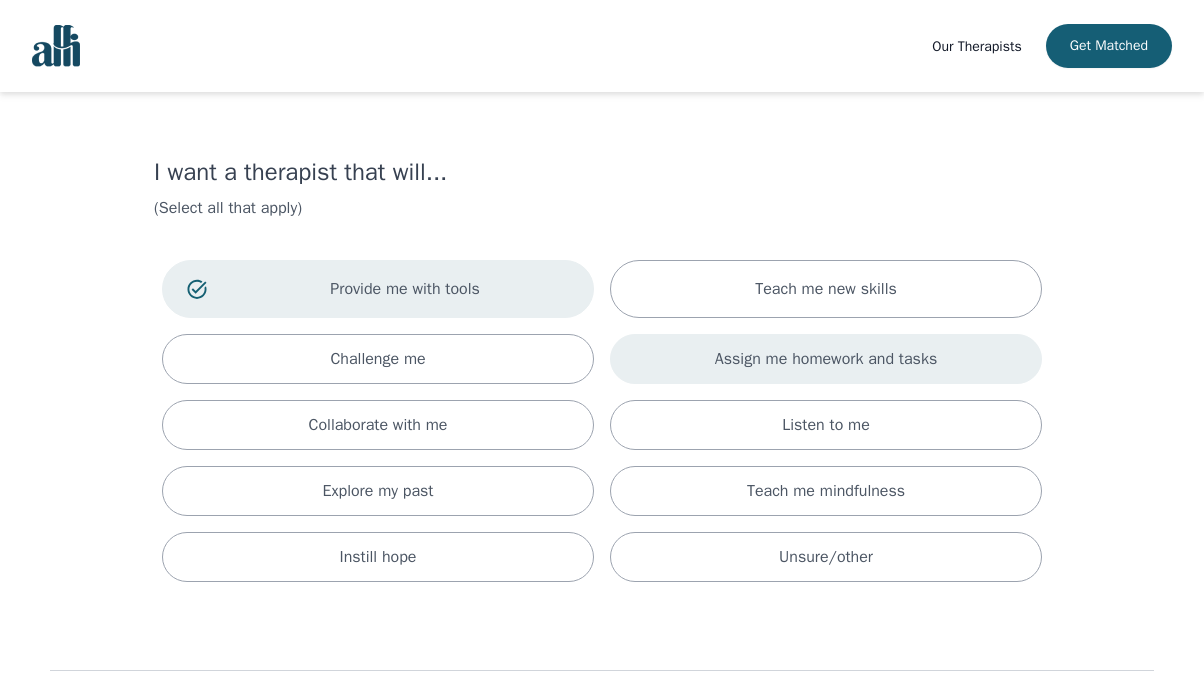 click on "Assign me homework and tasks" at bounding box center [826, 359] 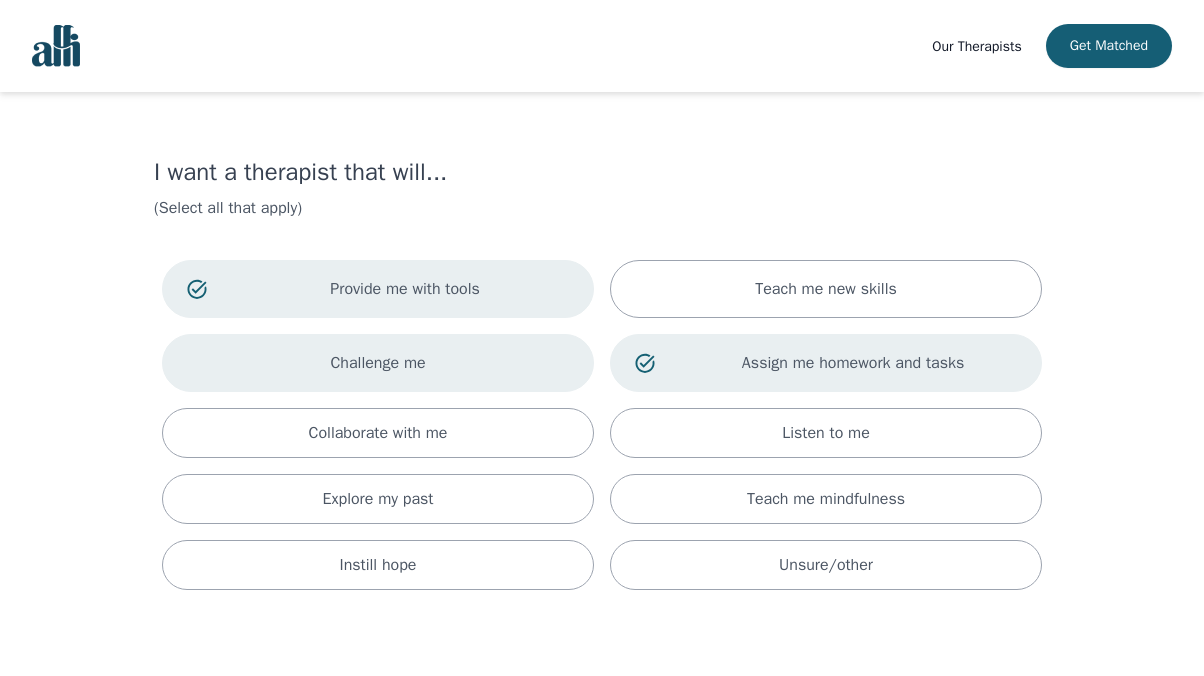 click on "Challenge me" at bounding box center (378, 363) 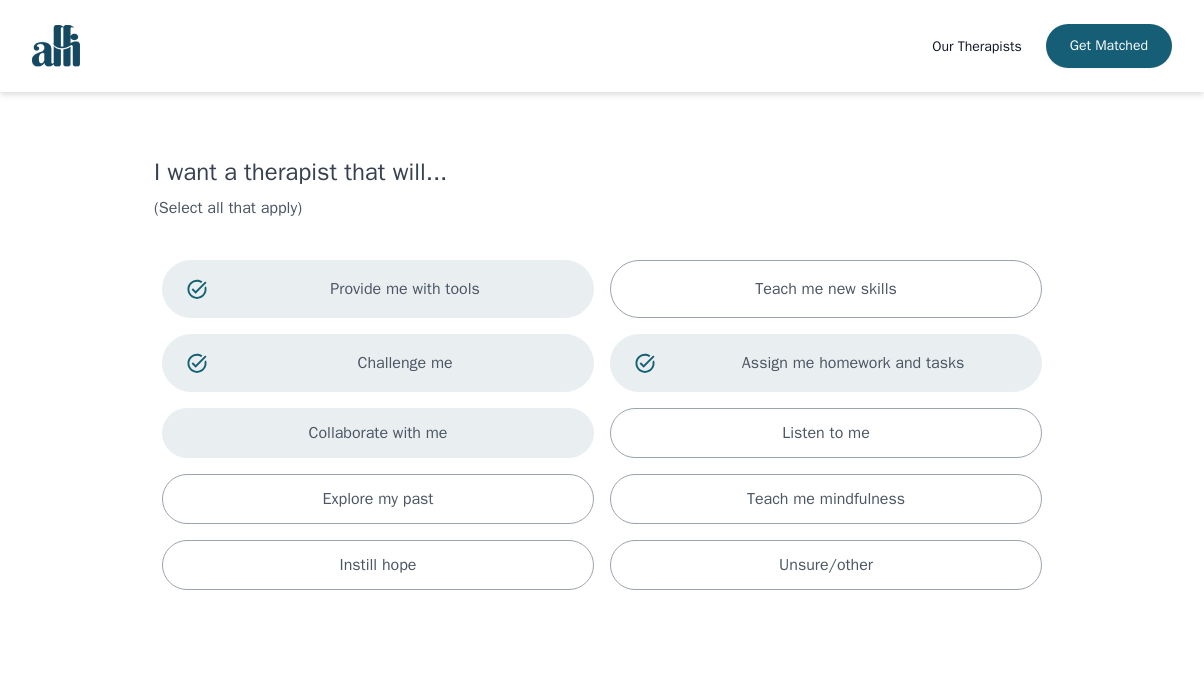 click on "Collaborate with me" at bounding box center (378, 433) 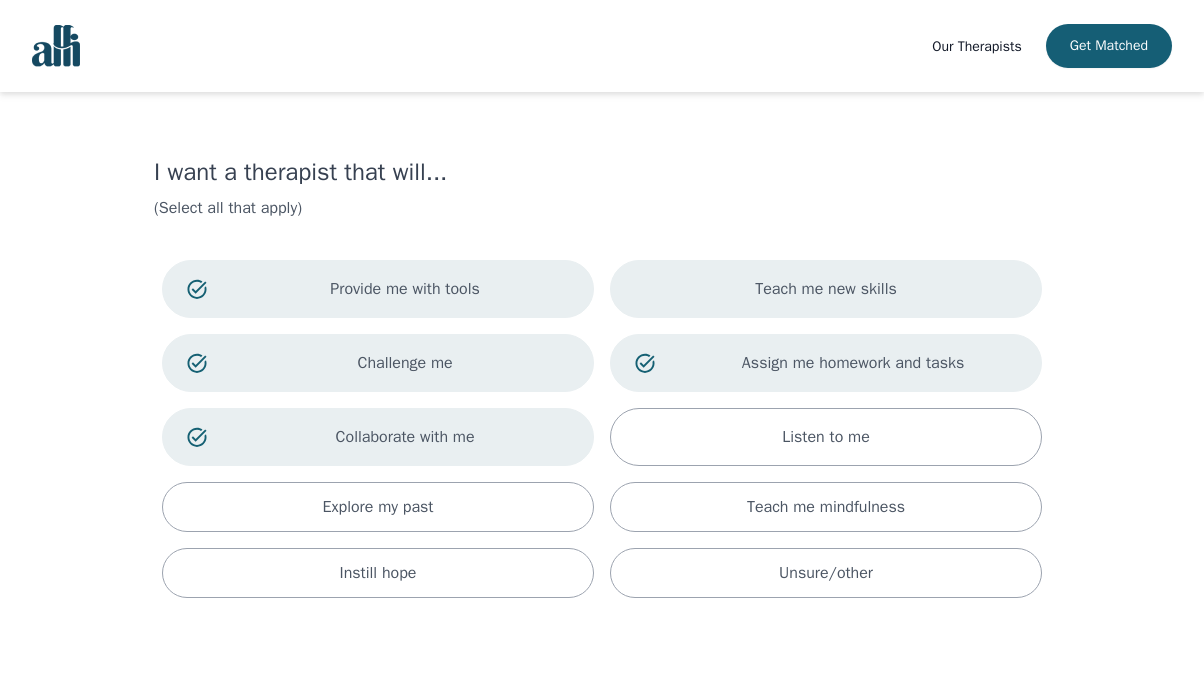 click on "Teach me new skills" at bounding box center [826, 289] 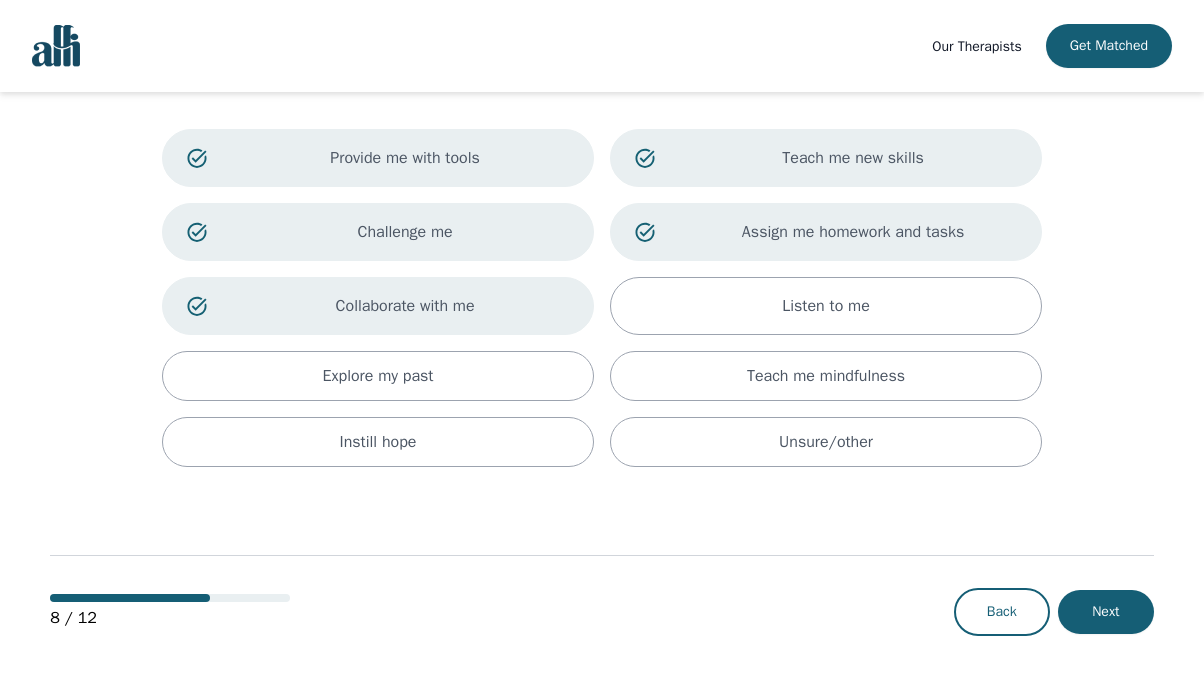 scroll, scrollTop: 139, scrollLeft: 0, axis: vertical 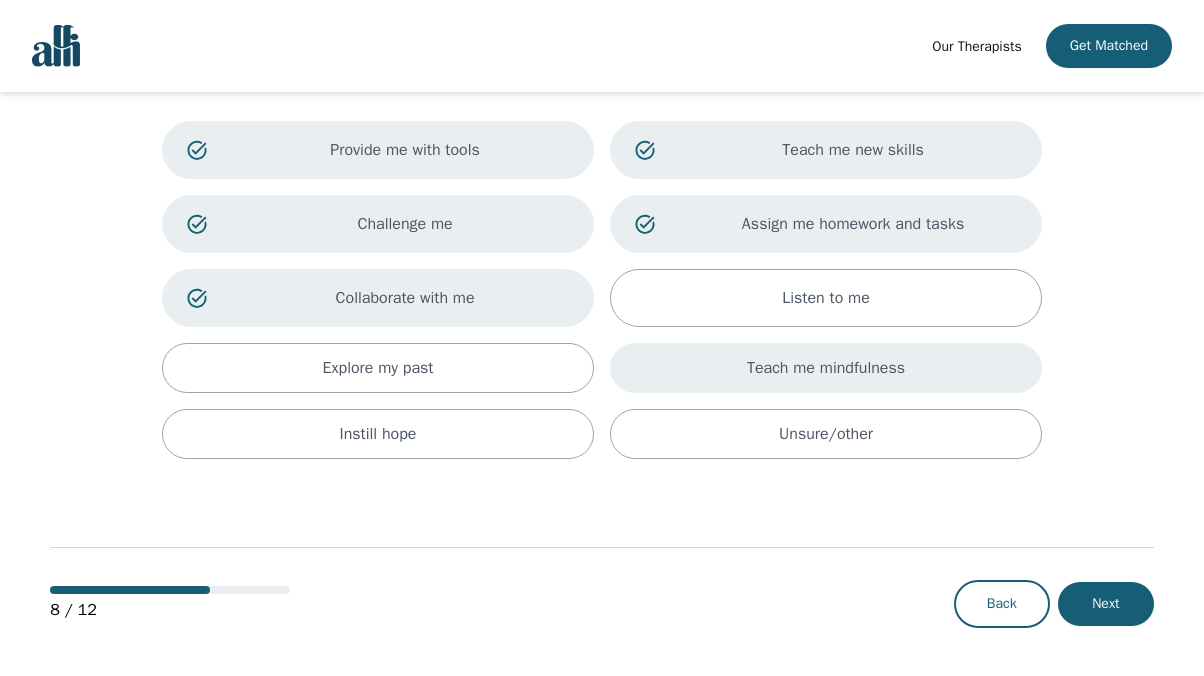 click on "Teach me mindfulness" at bounding box center [826, 368] 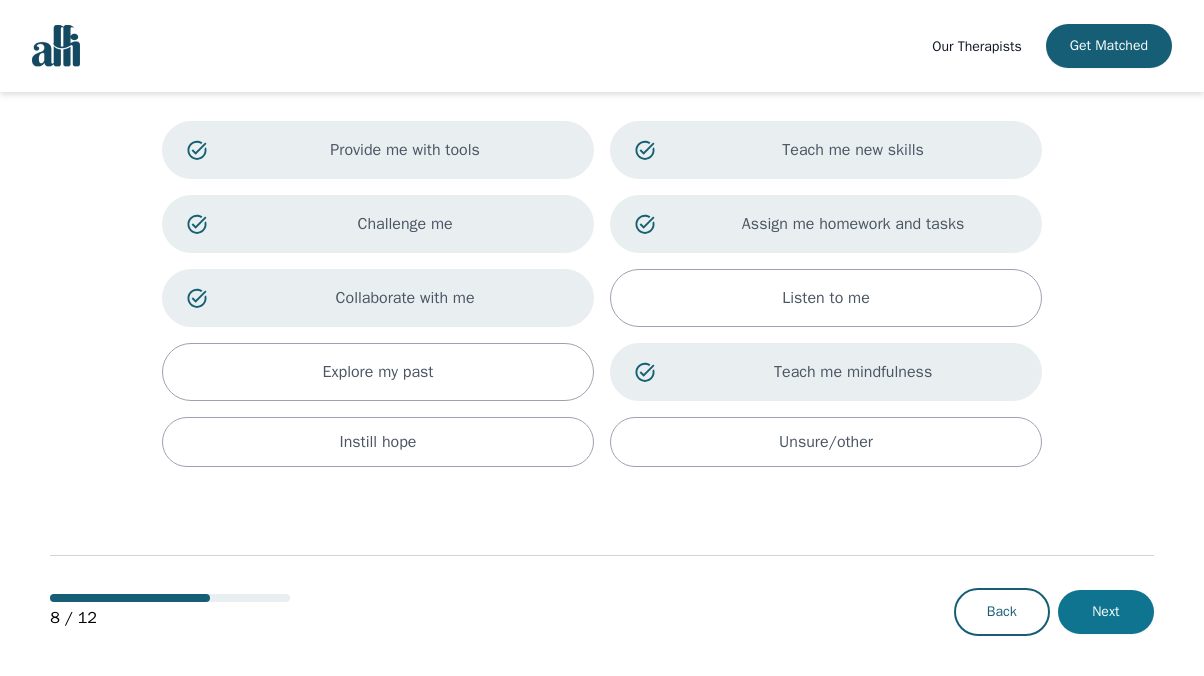 click on "Next" at bounding box center (1106, 612) 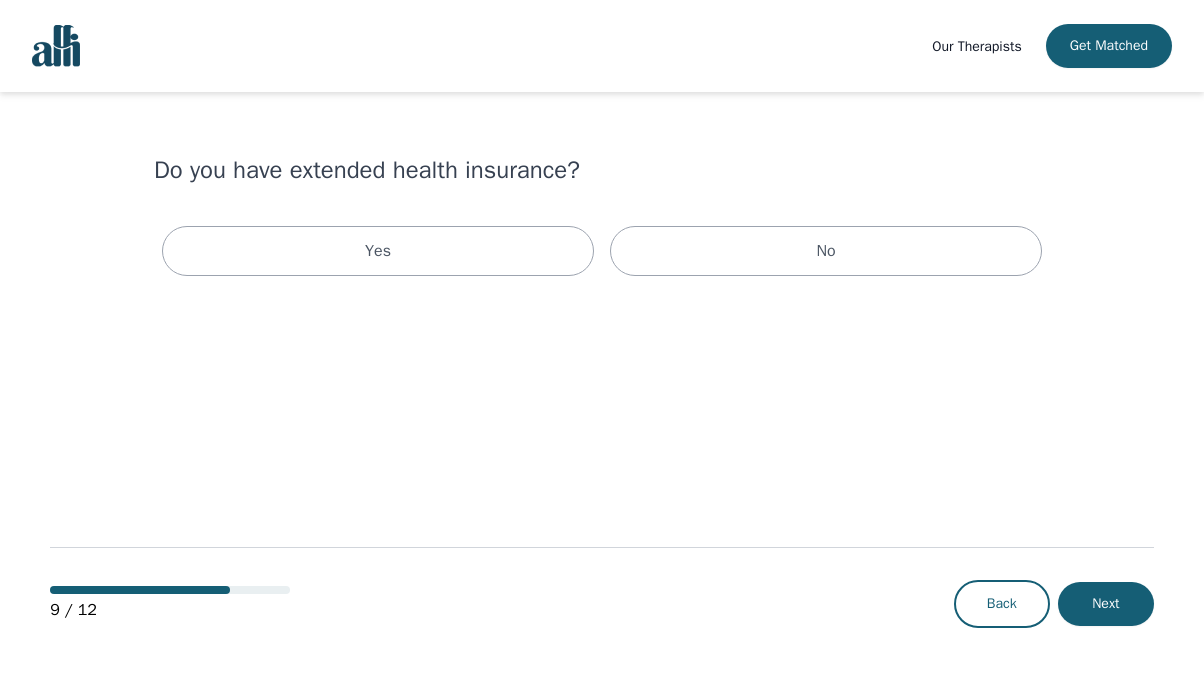 scroll, scrollTop: 0, scrollLeft: 0, axis: both 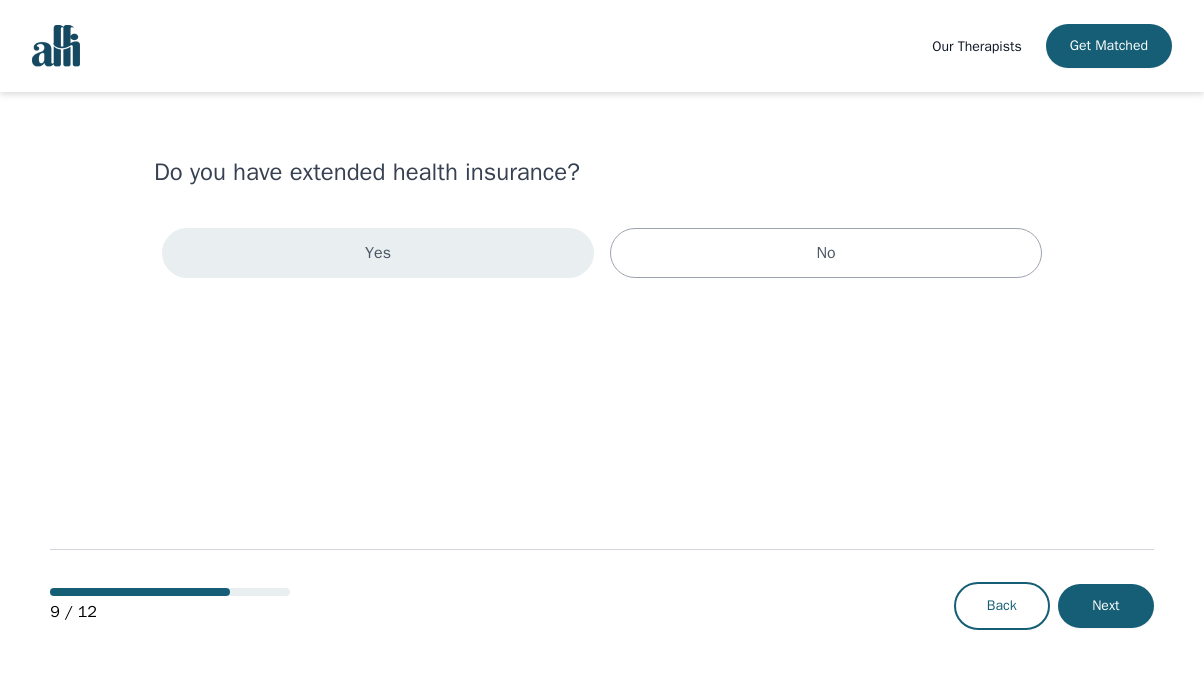click on "Yes" at bounding box center (378, 253) 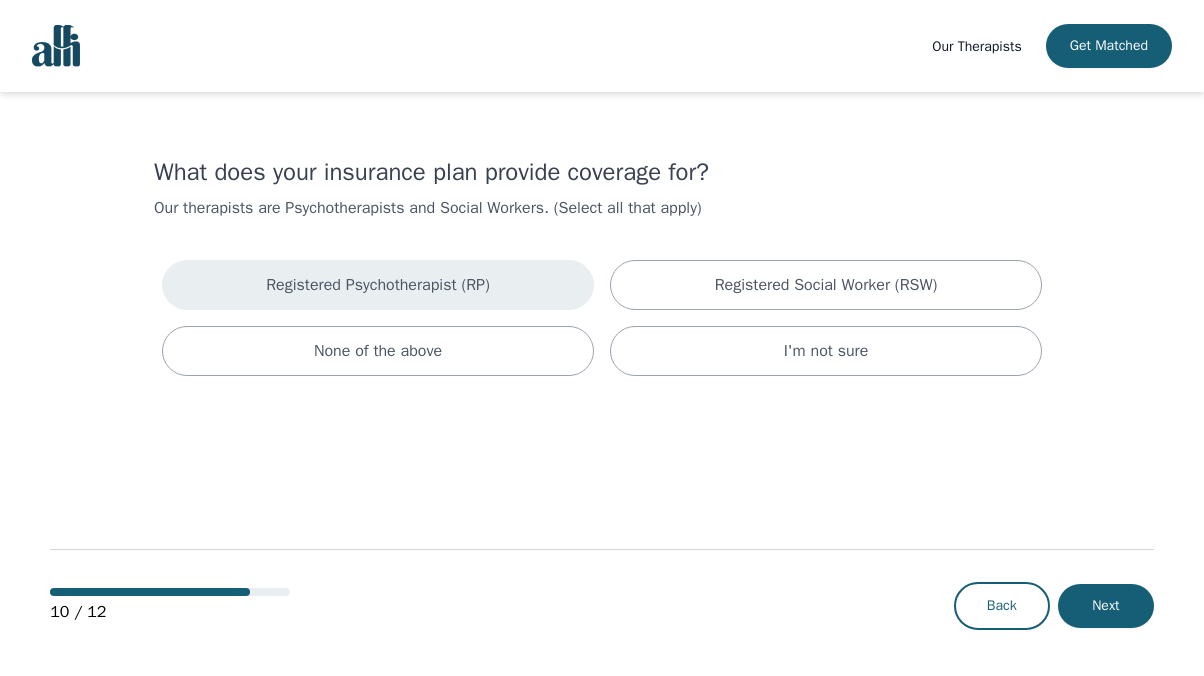 click on "Registered Psychotherapist (RP)" at bounding box center (378, 285) 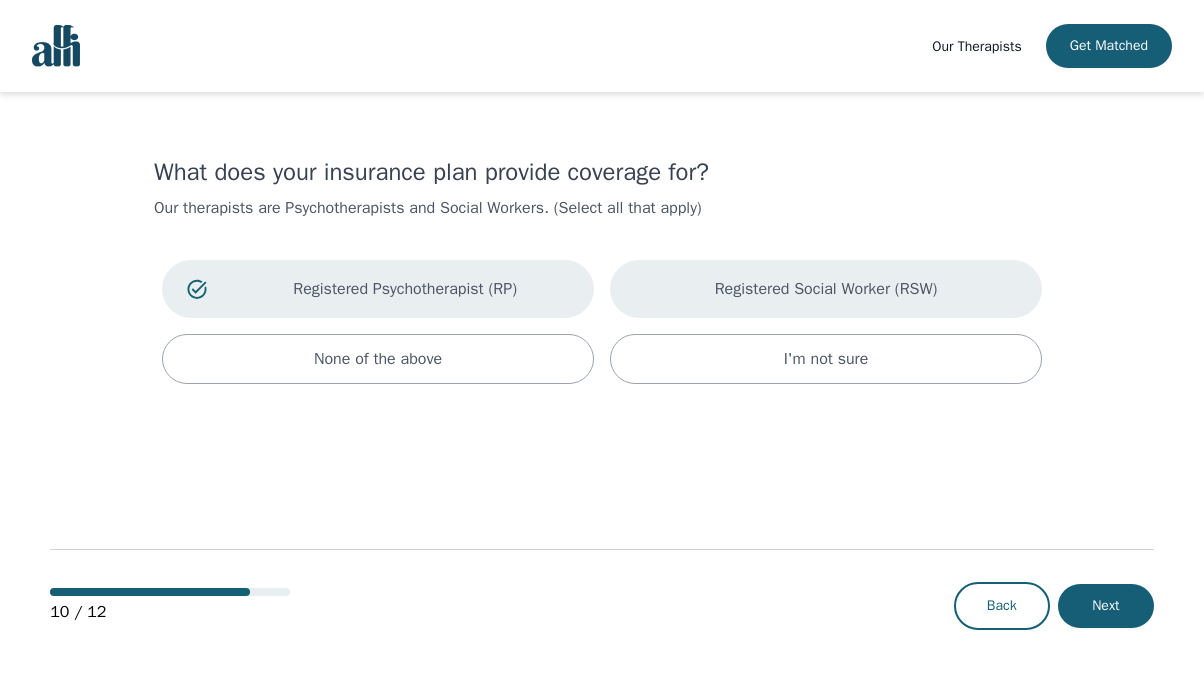 click on "Registered Social Worker (RSW)" at bounding box center (826, 289) 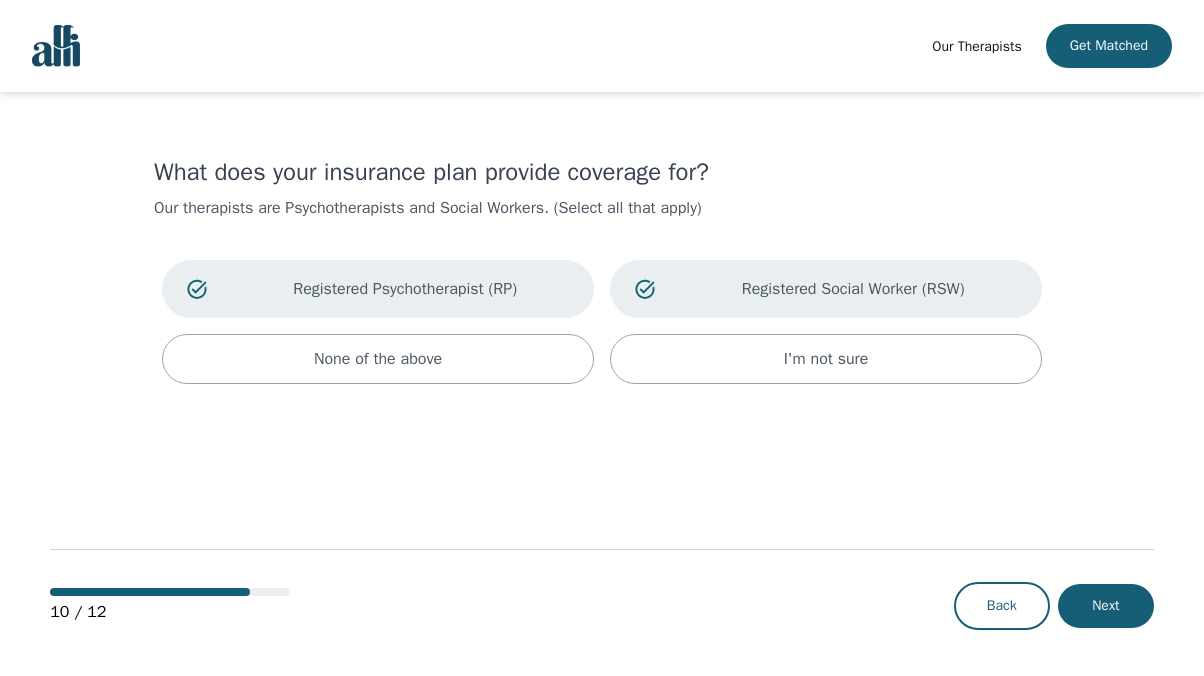 click on "10 / 12 Back Next" at bounding box center [602, 573] 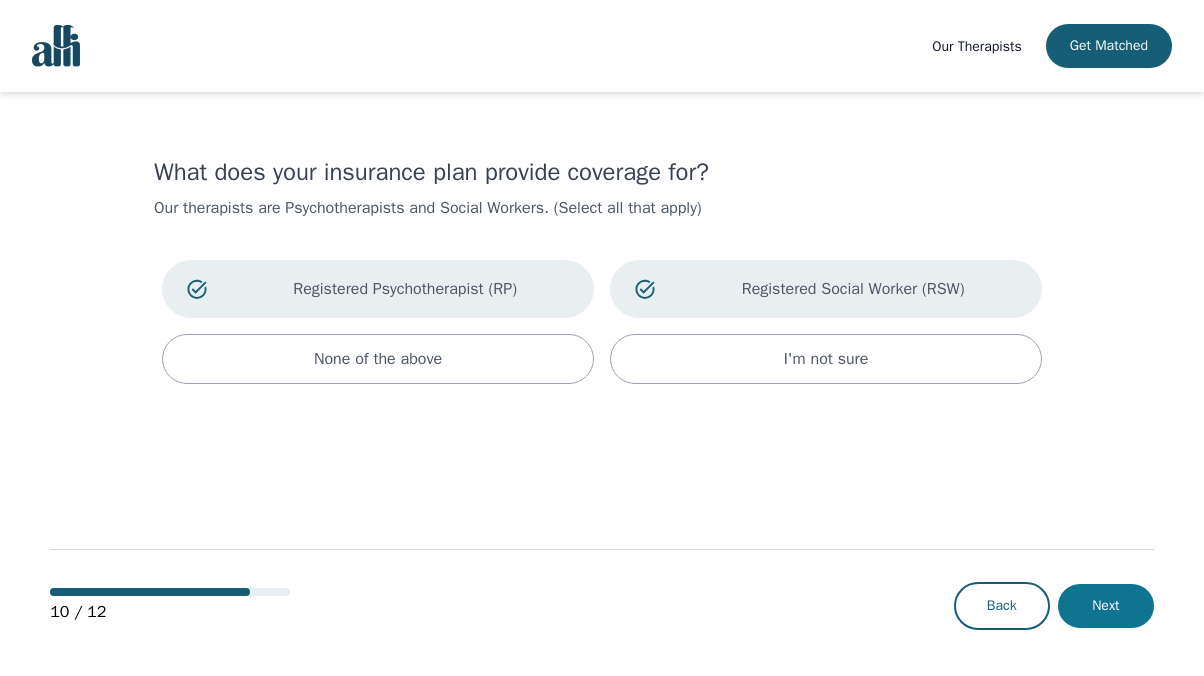 click on "Next" at bounding box center [1106, 606] 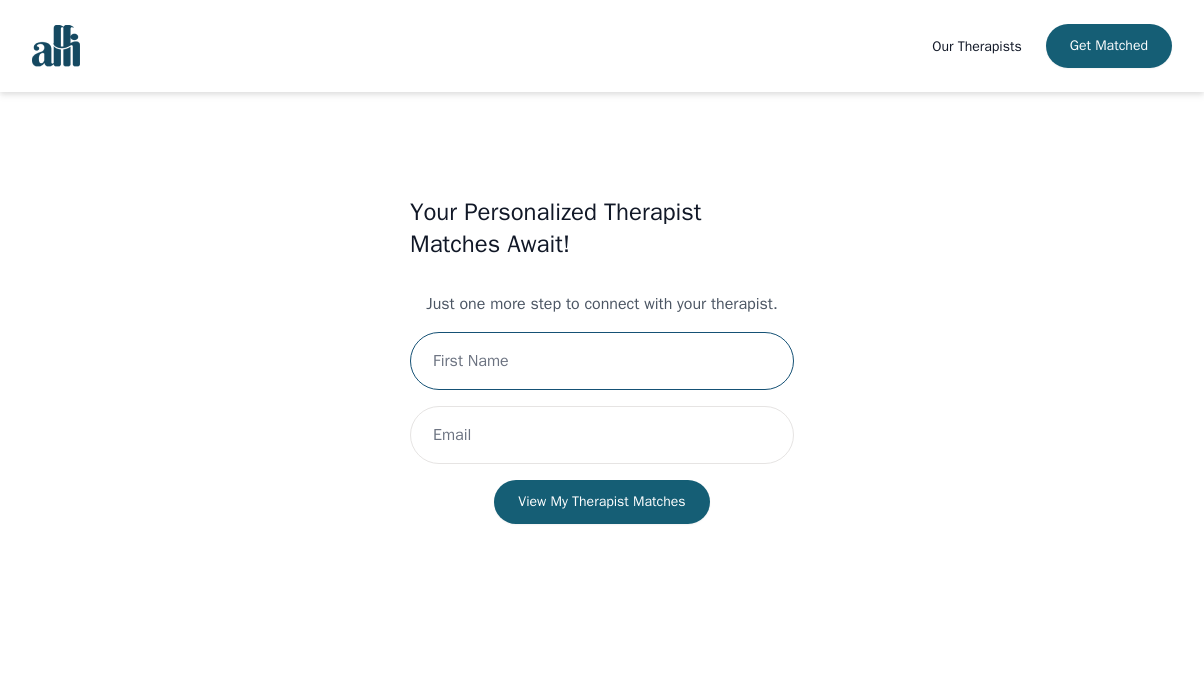 click at bounding box center (602, 361) 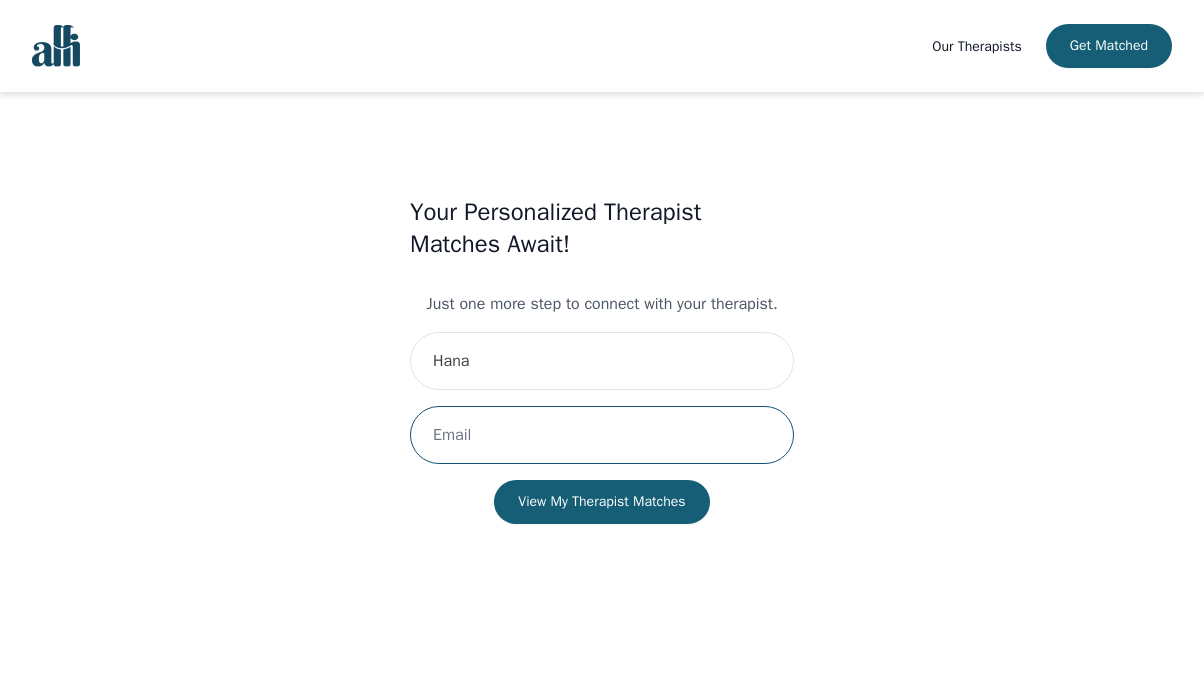click at bounding box center [602, 435] 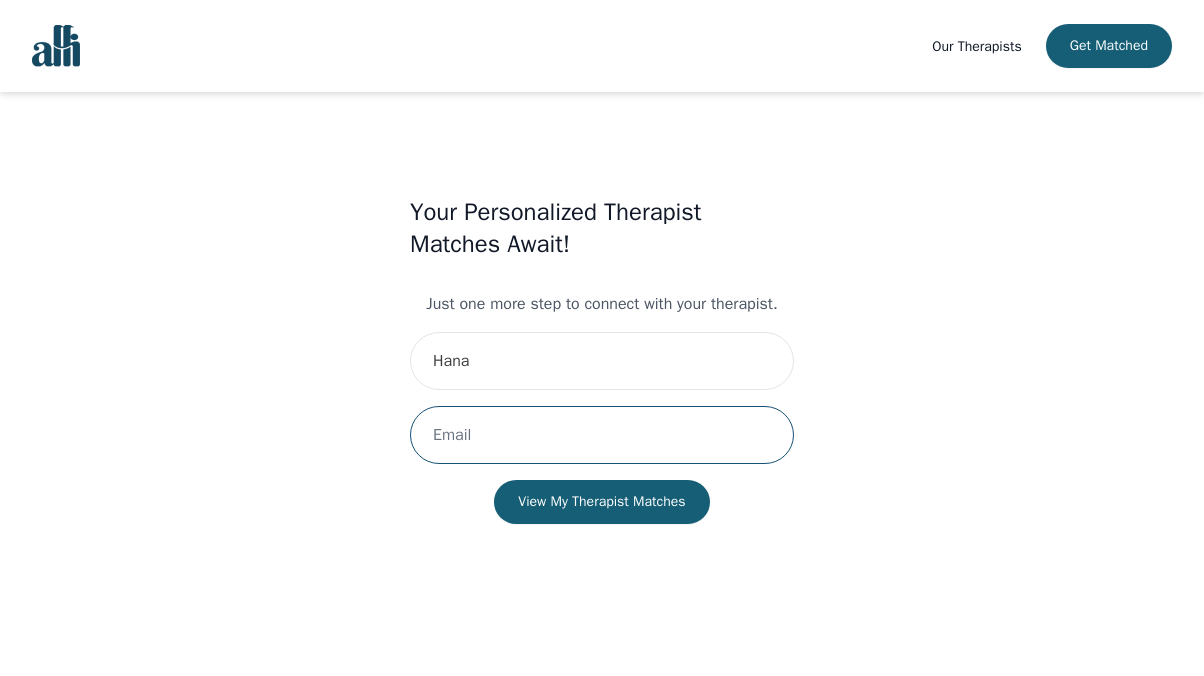 type on "hanakhan869@gmail.com" 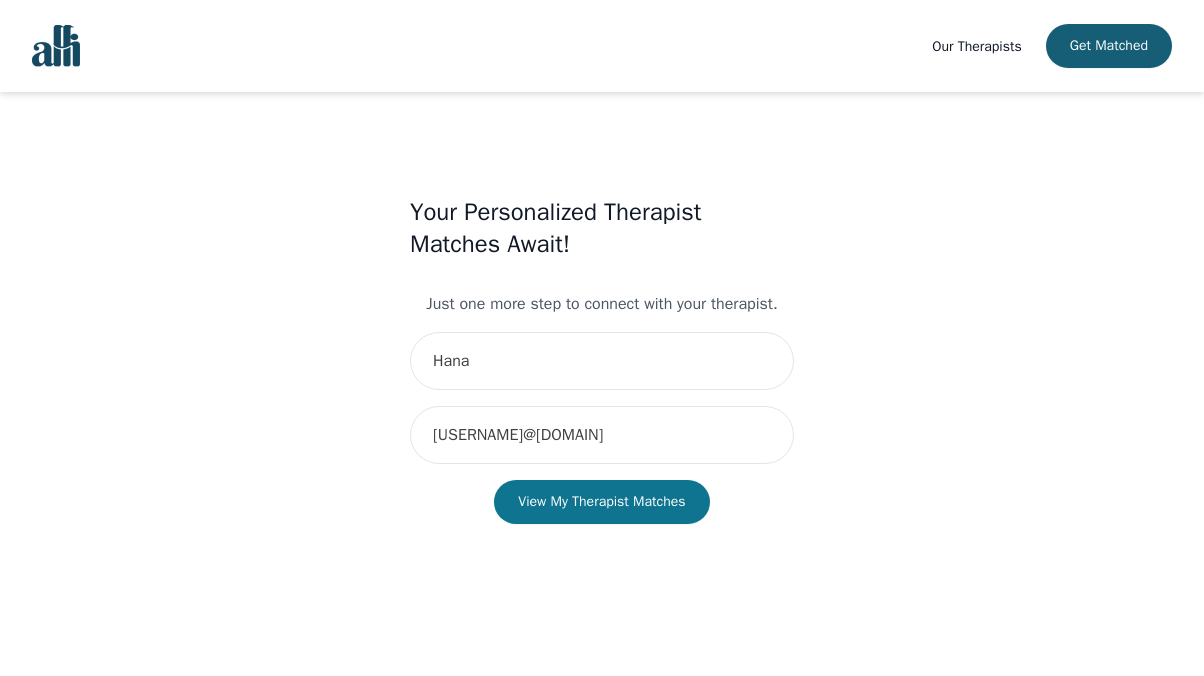 click on "View My Therapist Matches" at bounding box center [601, 502] 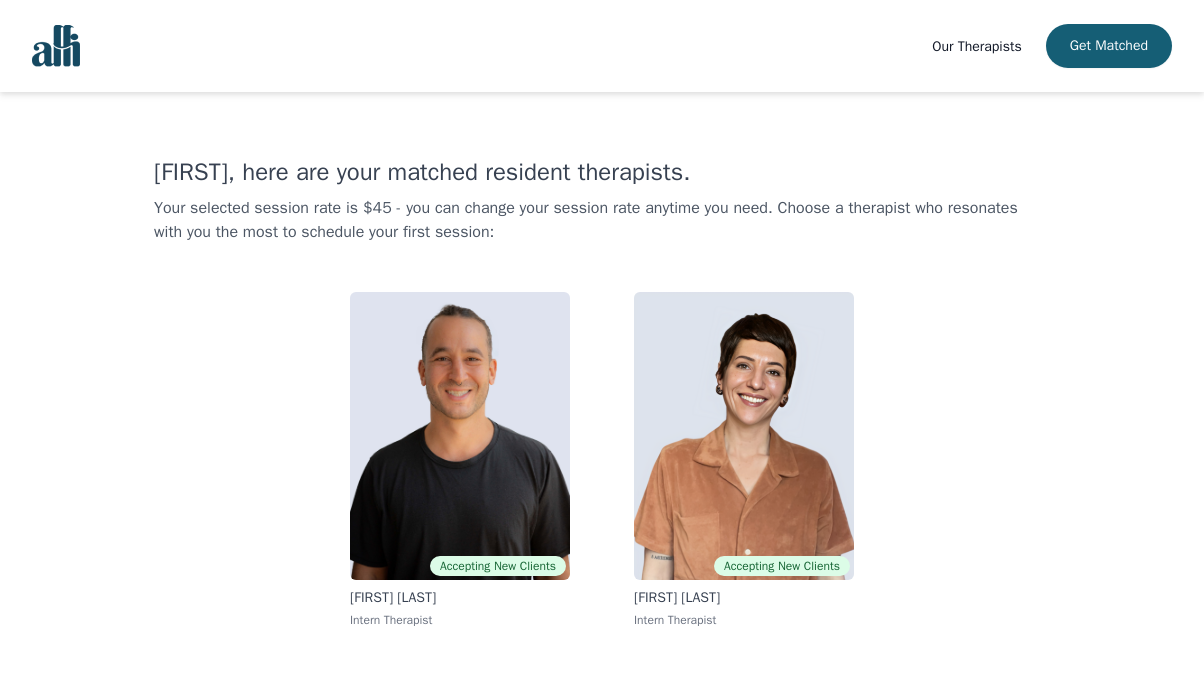 scroll, scrollTop: 2, scrollLeft: 0, axis: vertical 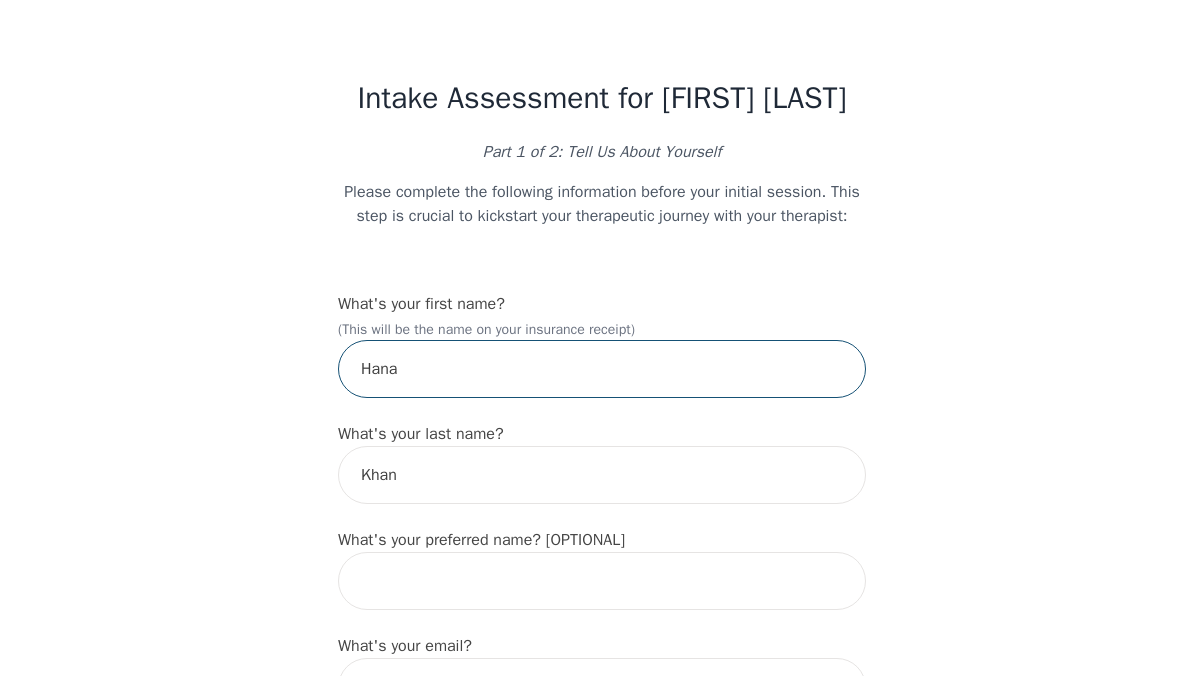 drag, startPoint x: 433, startPoint y: 393, endPoint x: 313, endPoint y: 388, distance: 120.10412 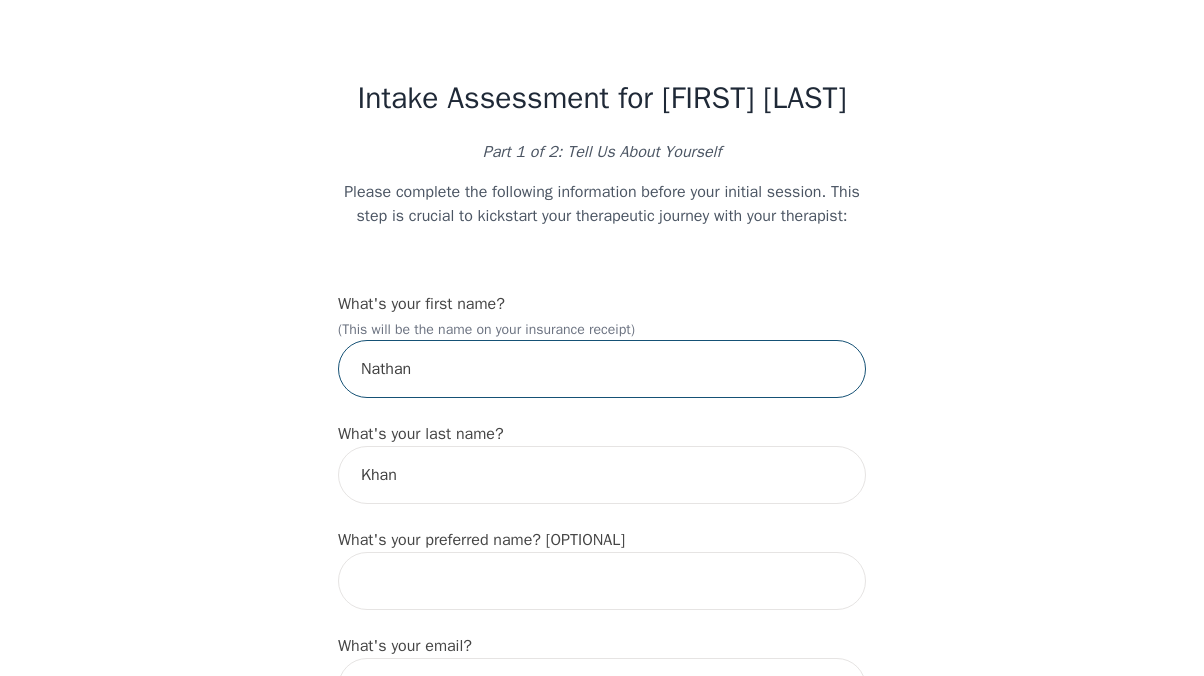 type on "Nathan" 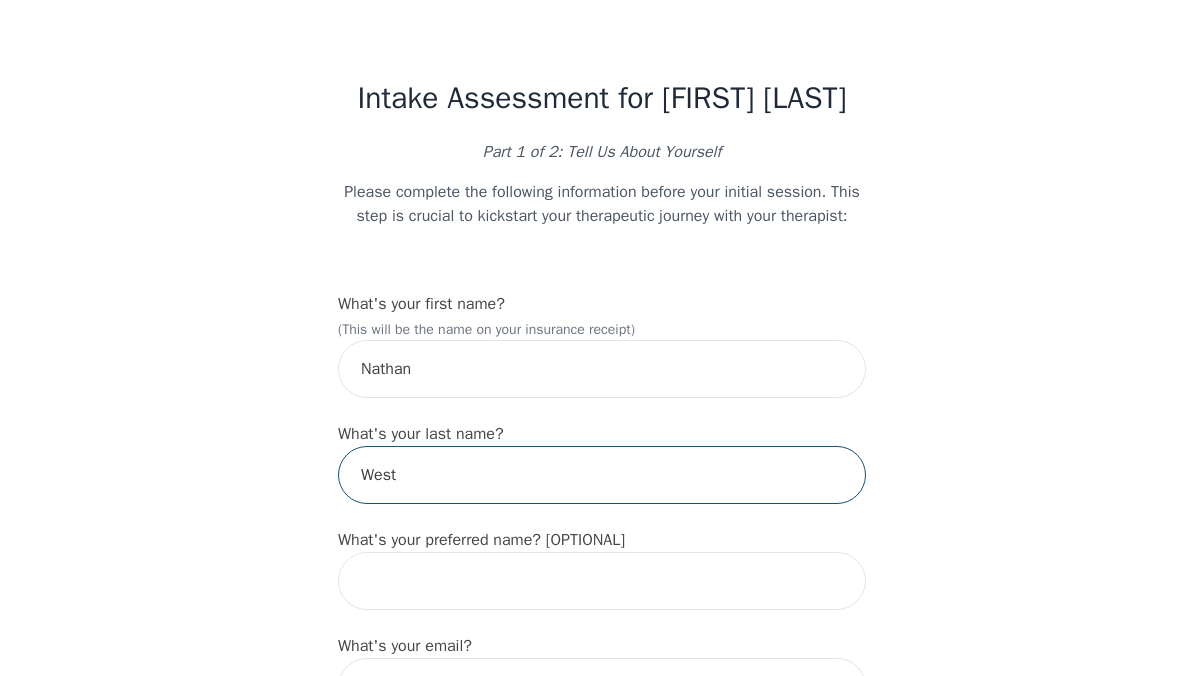 type on "West" 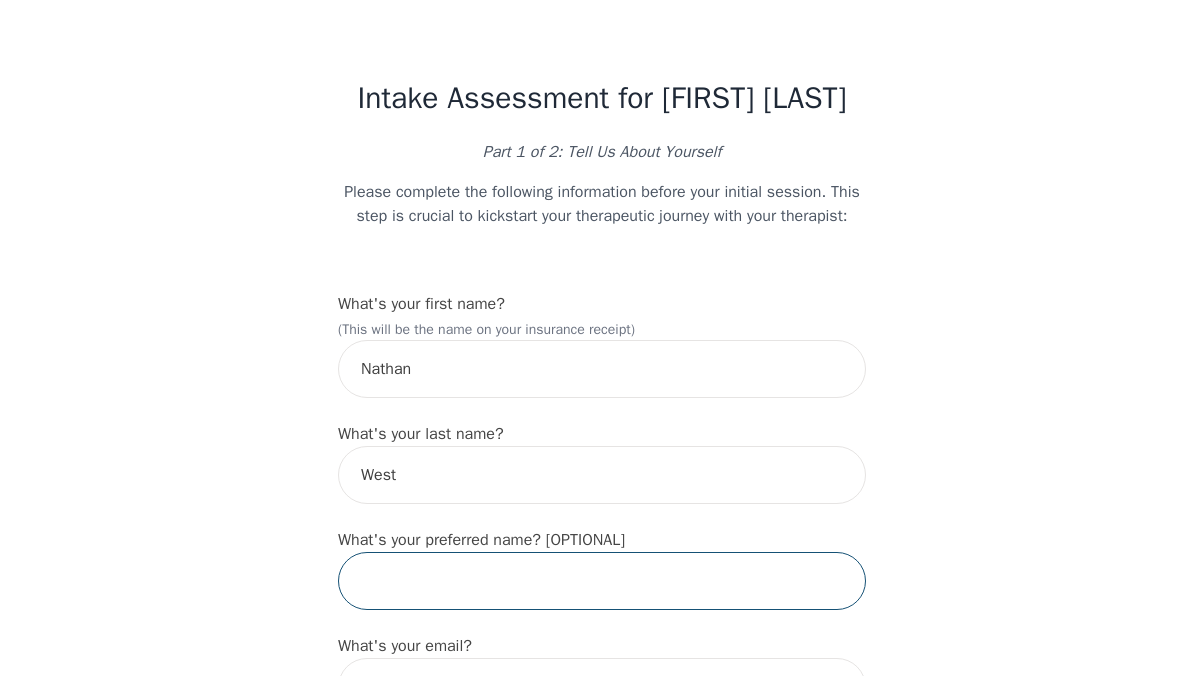 click at bounding box center [602, 581] 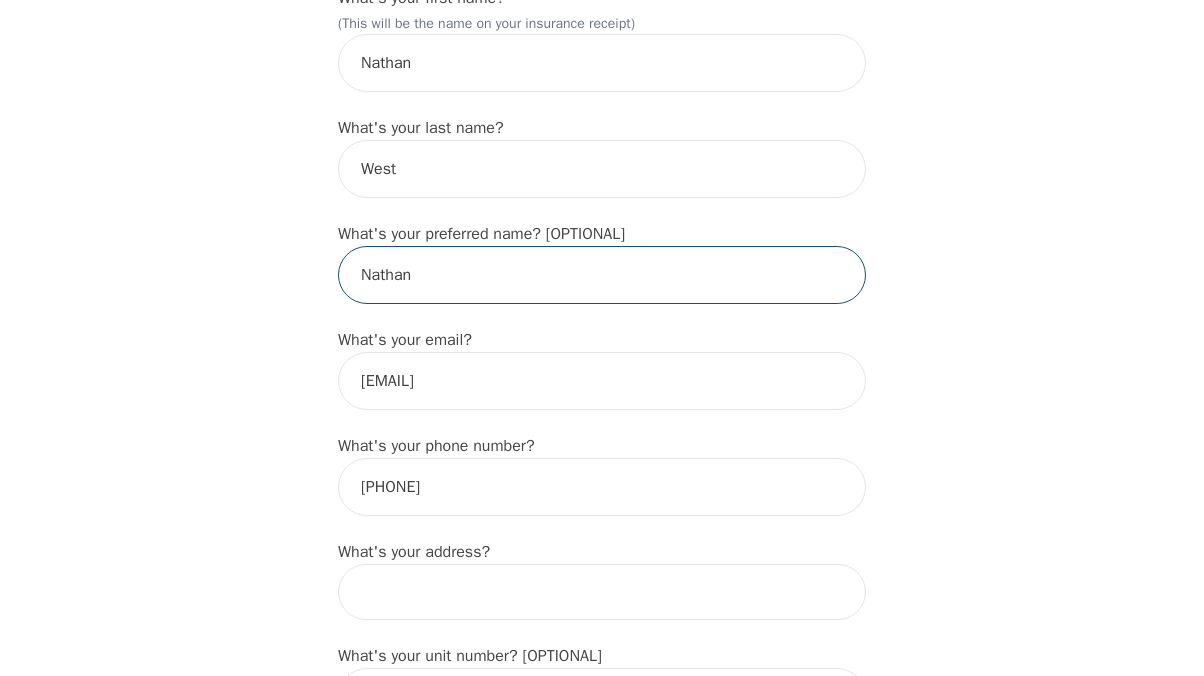 scroll, scrollTop: 310, scrollLeft: 0, axis: vertical 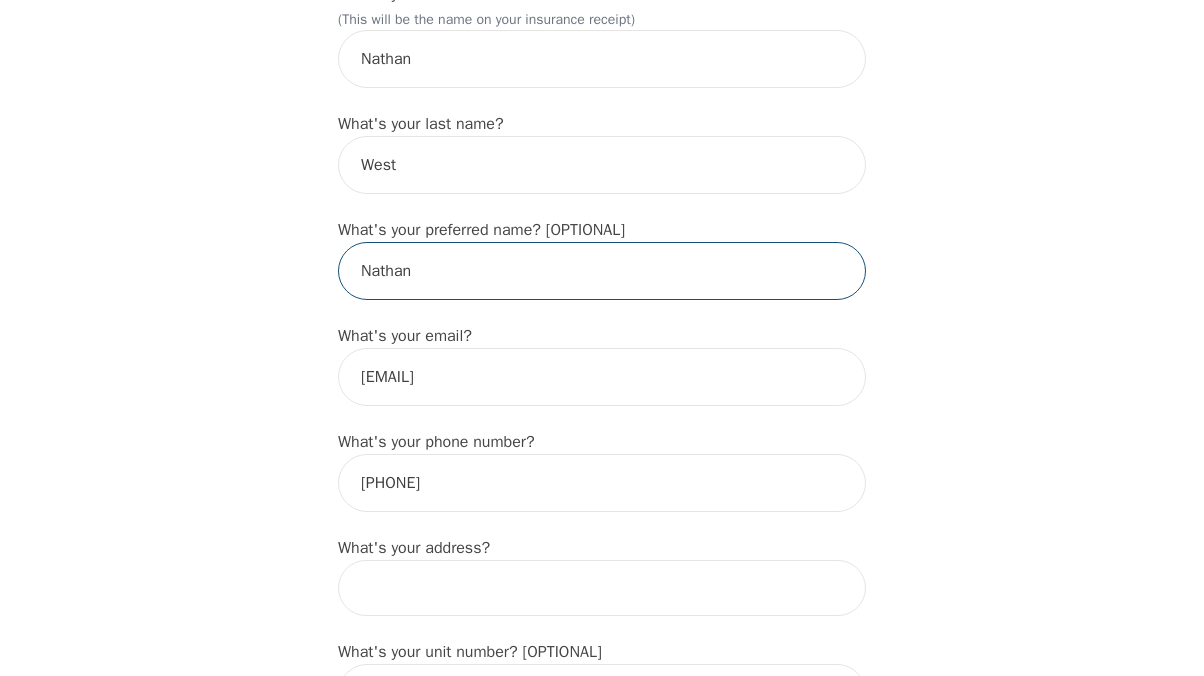 type on "Nathan" 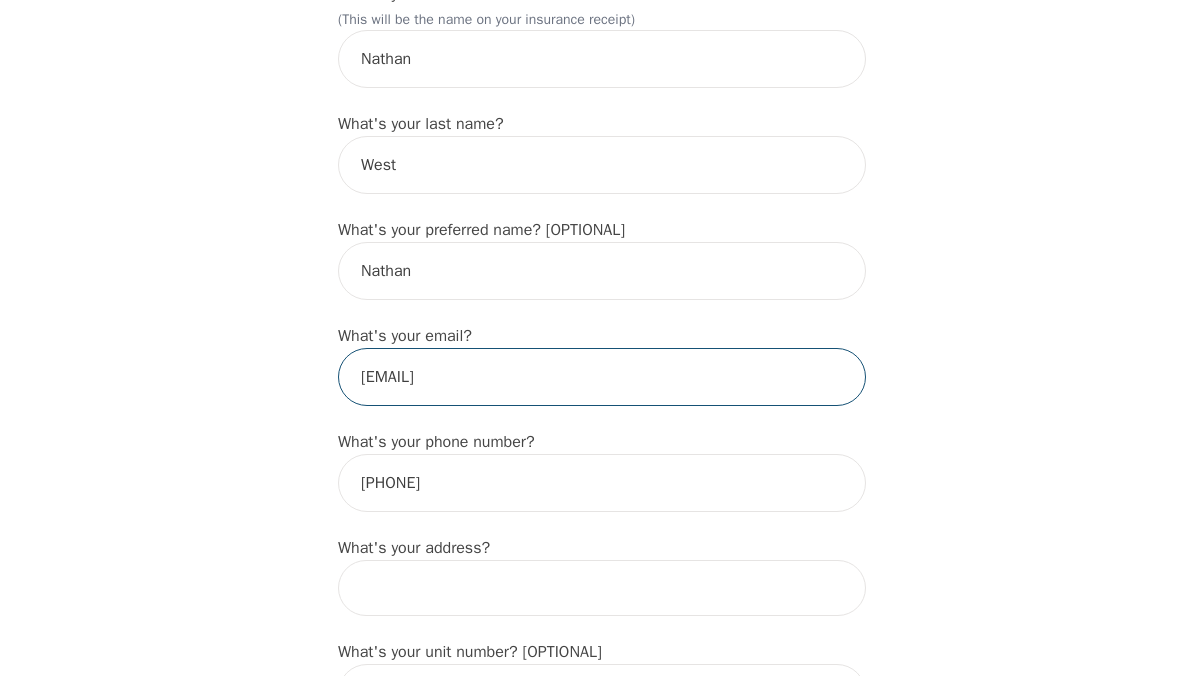 drag, startPoint x: 556, startPoint y: 405, endPoint x: 314, endPoint y: 401, distance: 242.03305 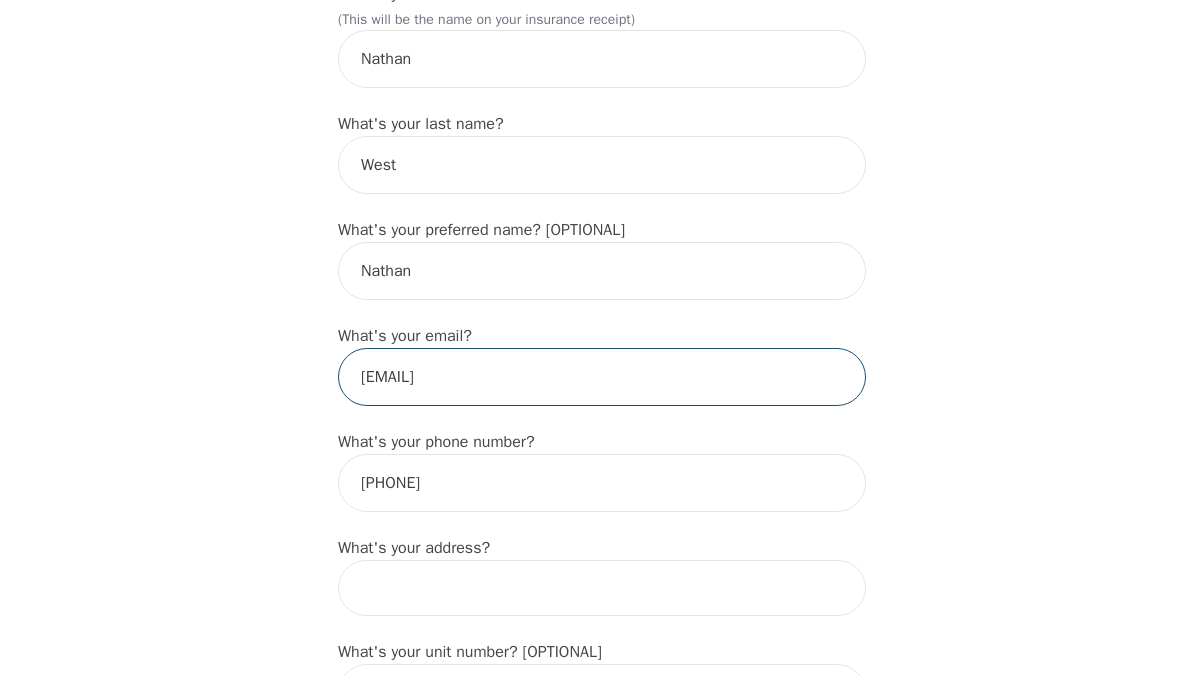 click on "Intake Assessment for Hana Khan Part 1 of 2: Tell Us About Yourself Please complete the following information before your initial session. This step is crucial to kickstart your therapeutic journey with your therapist: What's your first name? (This will be the name on your insurance receipt) Nathan What's your last name? West What's your preferred name? [OPTIONAL] Nathan What's your email? hanakhan869@gmail.com What's your phone number? 6472191184 What's your address? What's your unit number? [OPTIONAL] What's your date of birth? What's the name of your emergency contact? Nathan West What's the phone number of your emergency contact? 6478600463 What's the full name of your primary care physician? What's the phone number of your primary care physician? Below are optional questions - Please tell us more about yourself: What is your gender? -Select- male female non-binary transgender intersex prefer_not_to_say What are your preferred pronouns? -Select- he/him she/her they/them ze/zir xe/xem ey/em ve/ver tey/ter" at bounding box center [602, 1187] 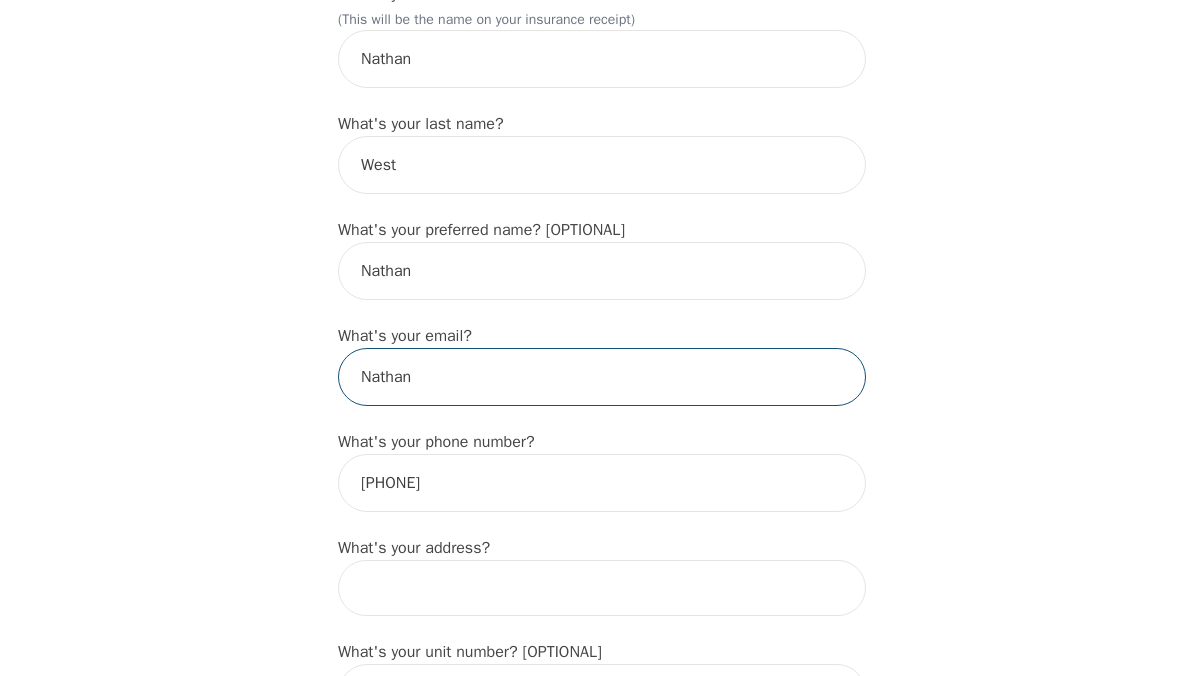 type on "nathantimothywest@gmail.com" 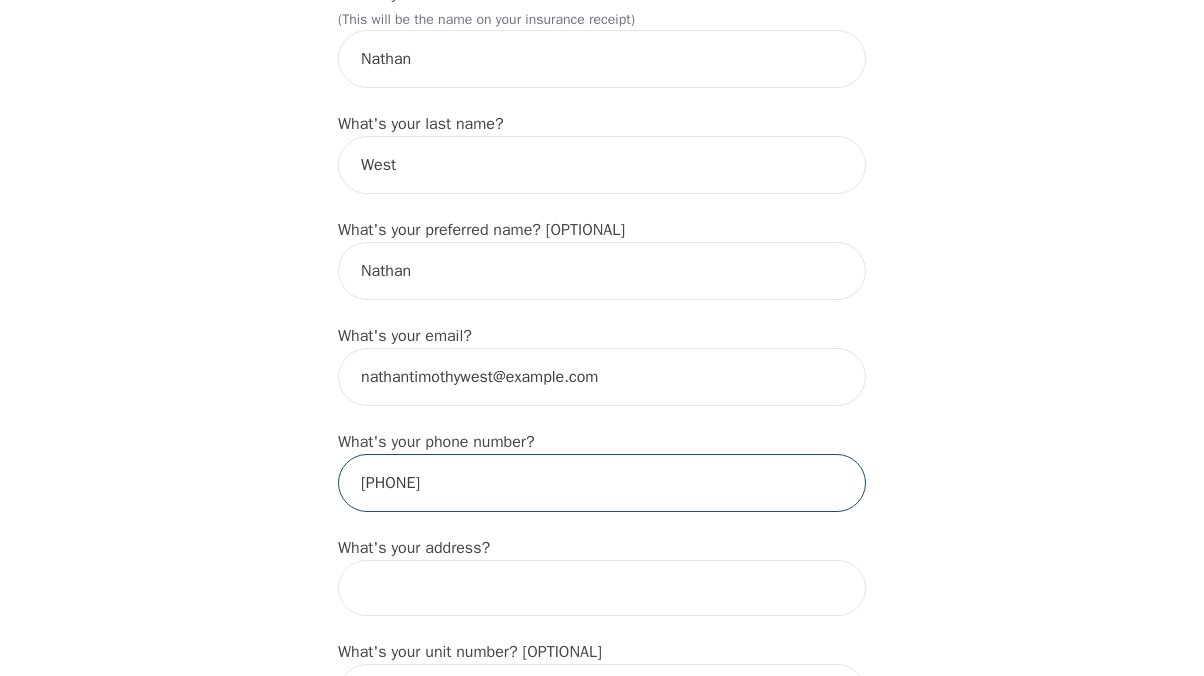 drag, startPoint x: 478, startPoint y: 516, endPoint x: 330, endPoint y: 516, distance: 148 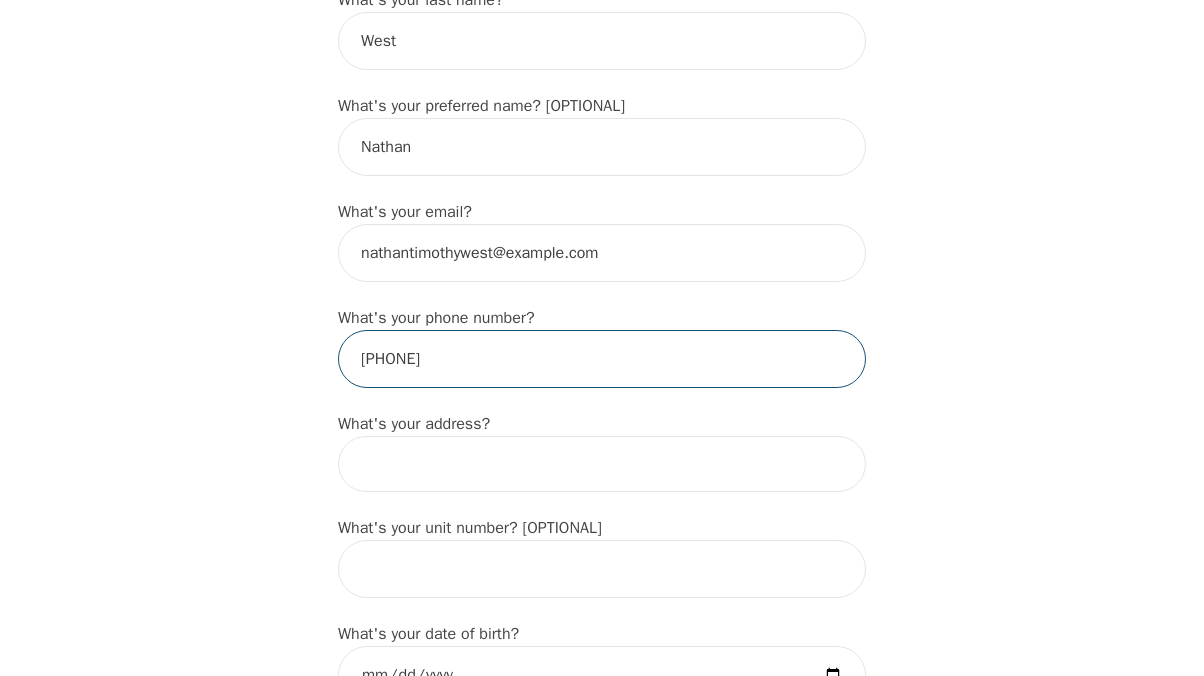 scroll, scrollTop: 470, scrollLeft: 0, axis: vertical 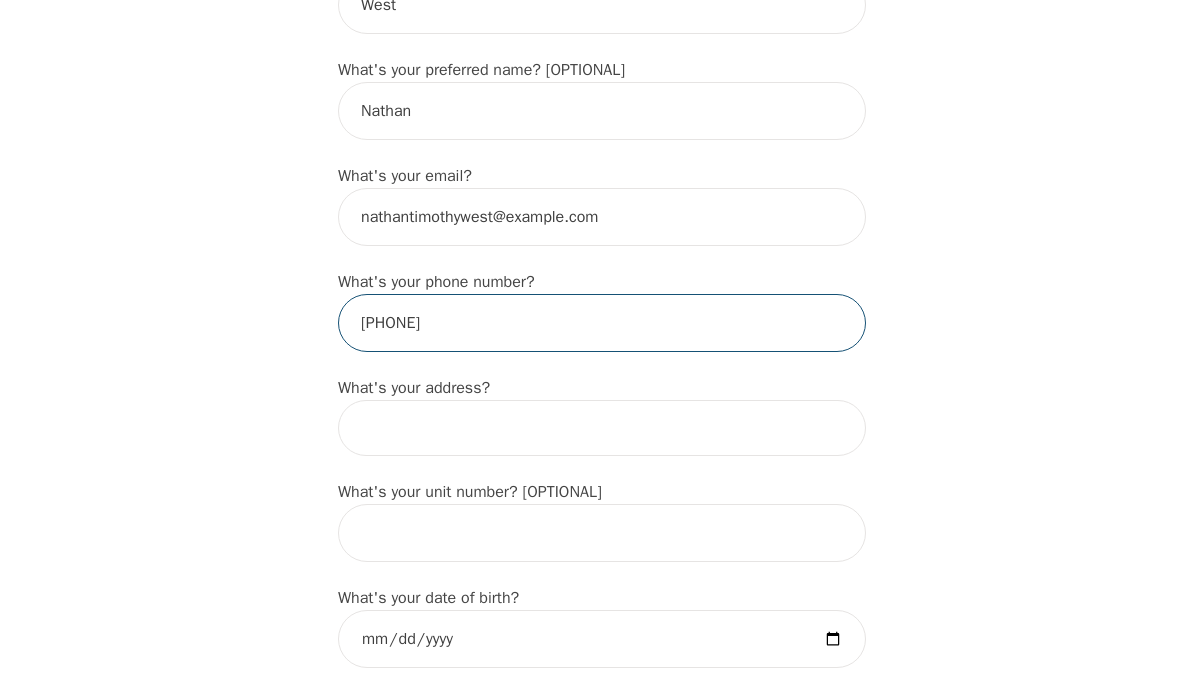 type on "6478600463" 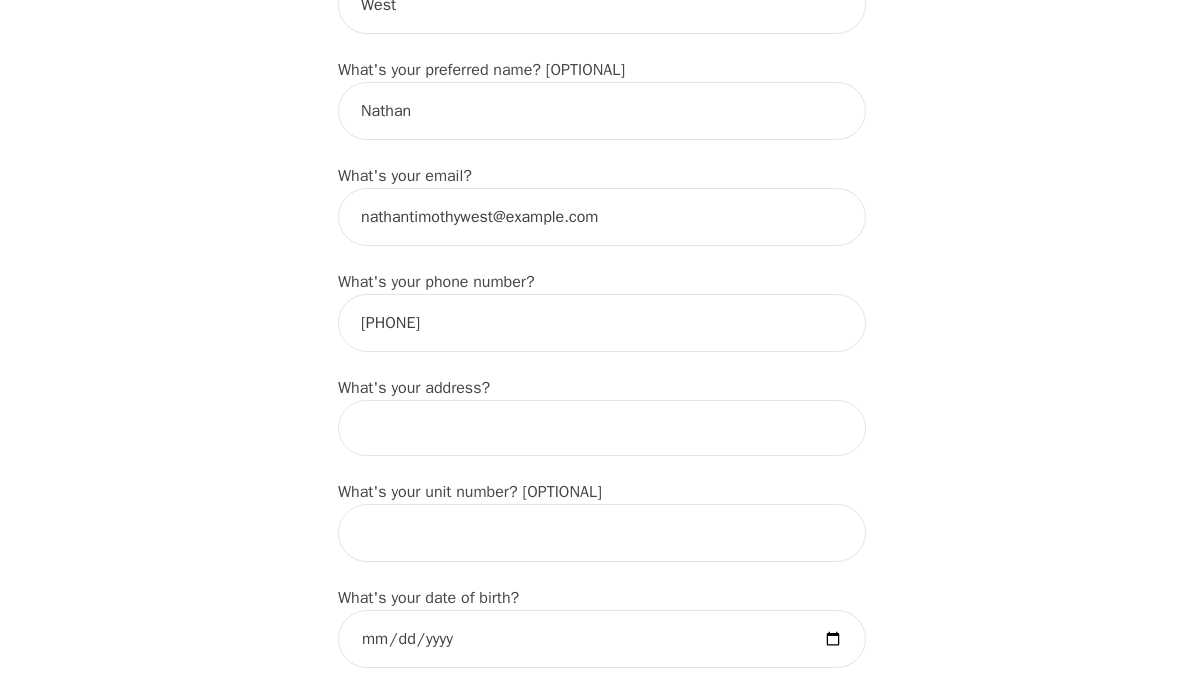 click at bounding box center [602, 428] 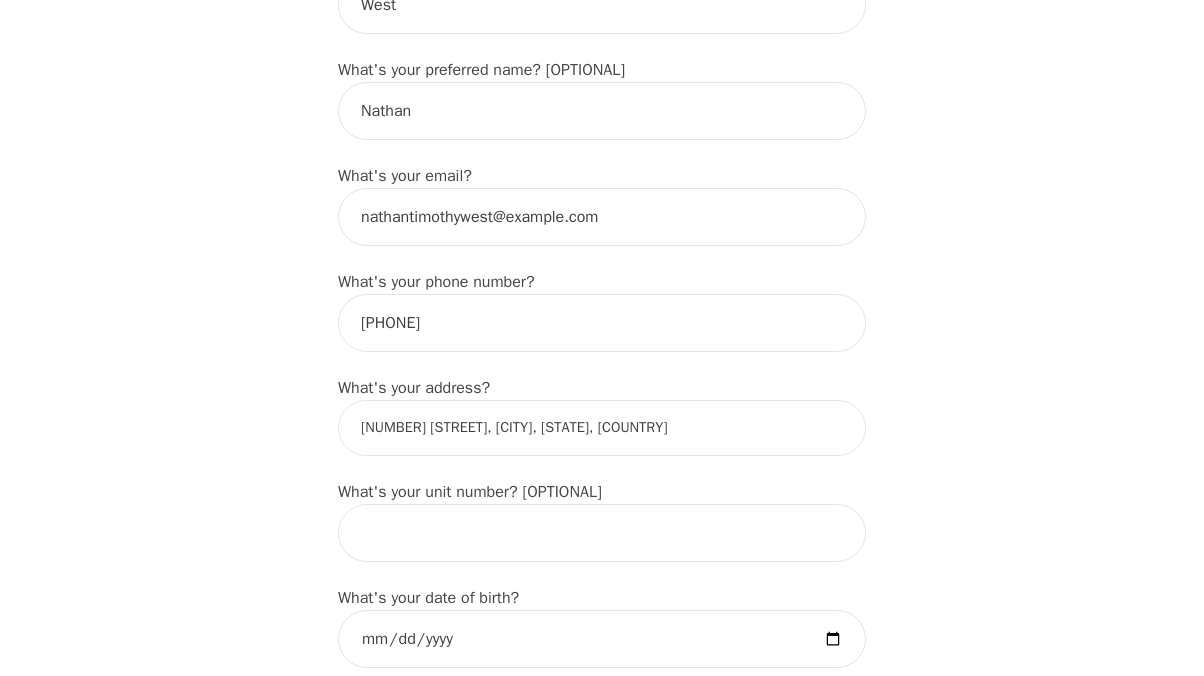 type on "2797 Battleford Rd, Mississauga, ON L5N 2W2, Canada" 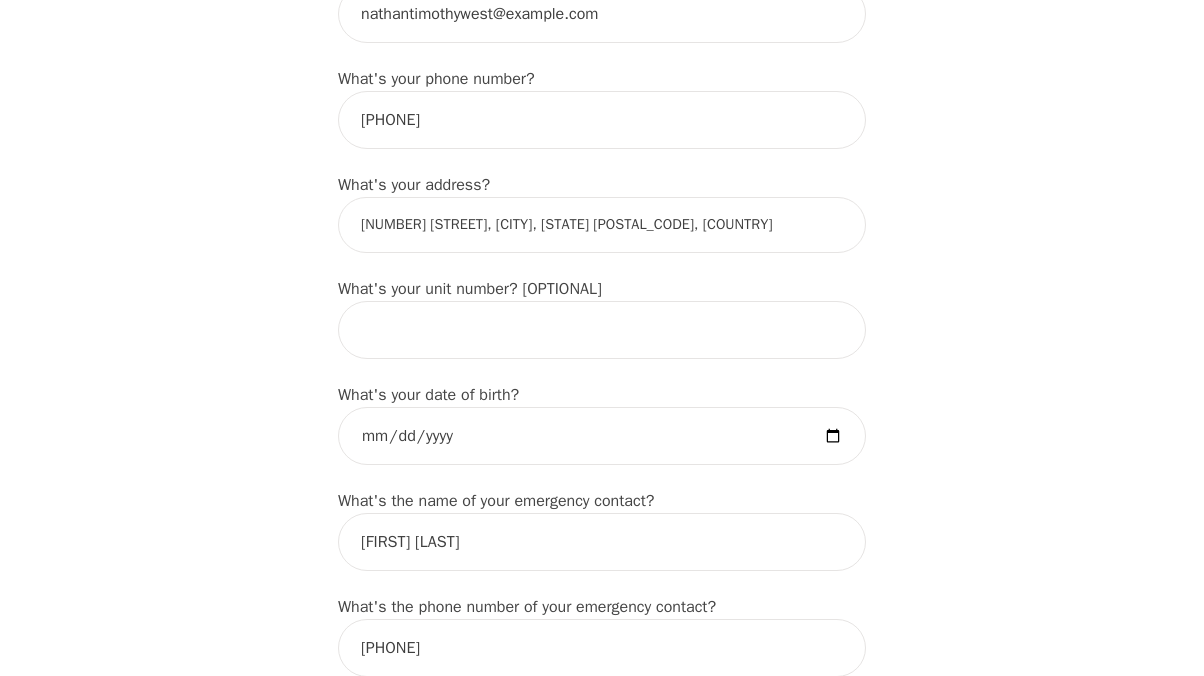 scroll, scrollTop: 674, scrollLeft: 0, axis: vertical 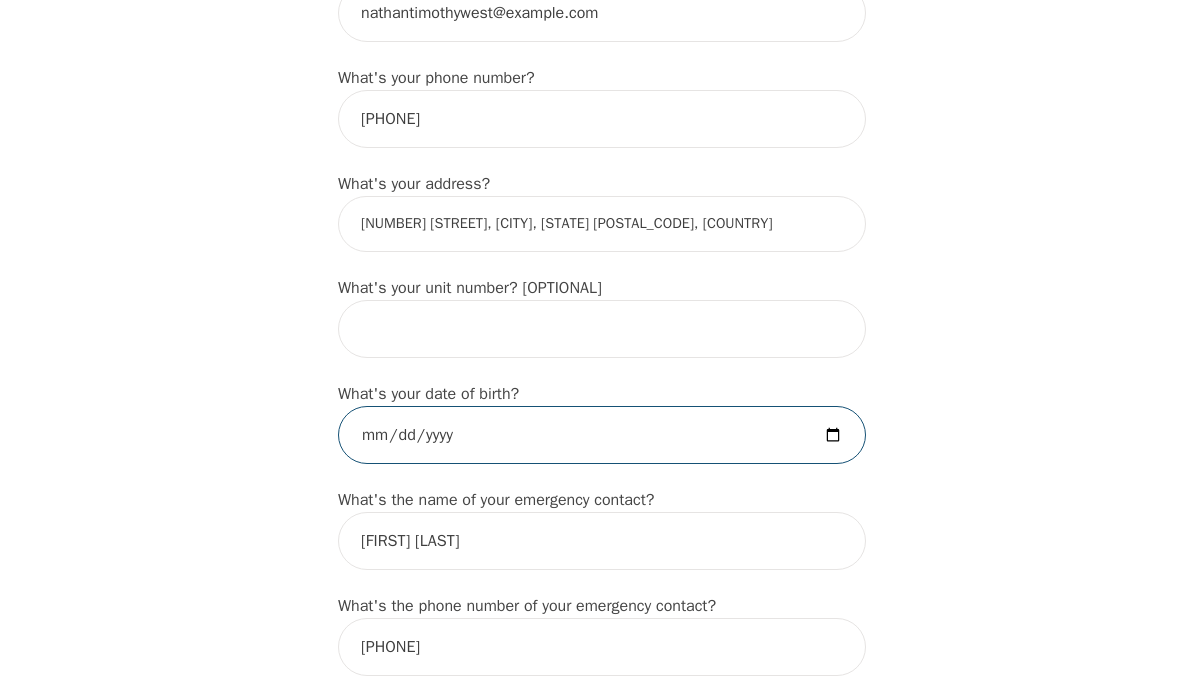 click at bounding box center (602, 435) 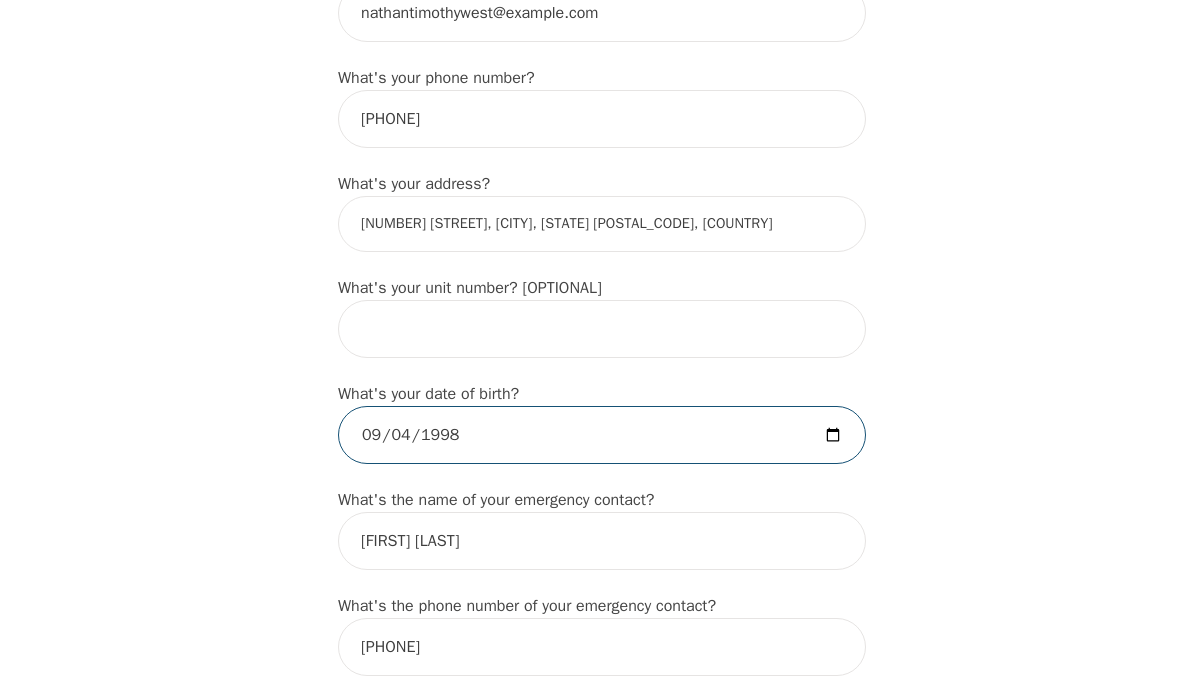 type on "1998-09-24" 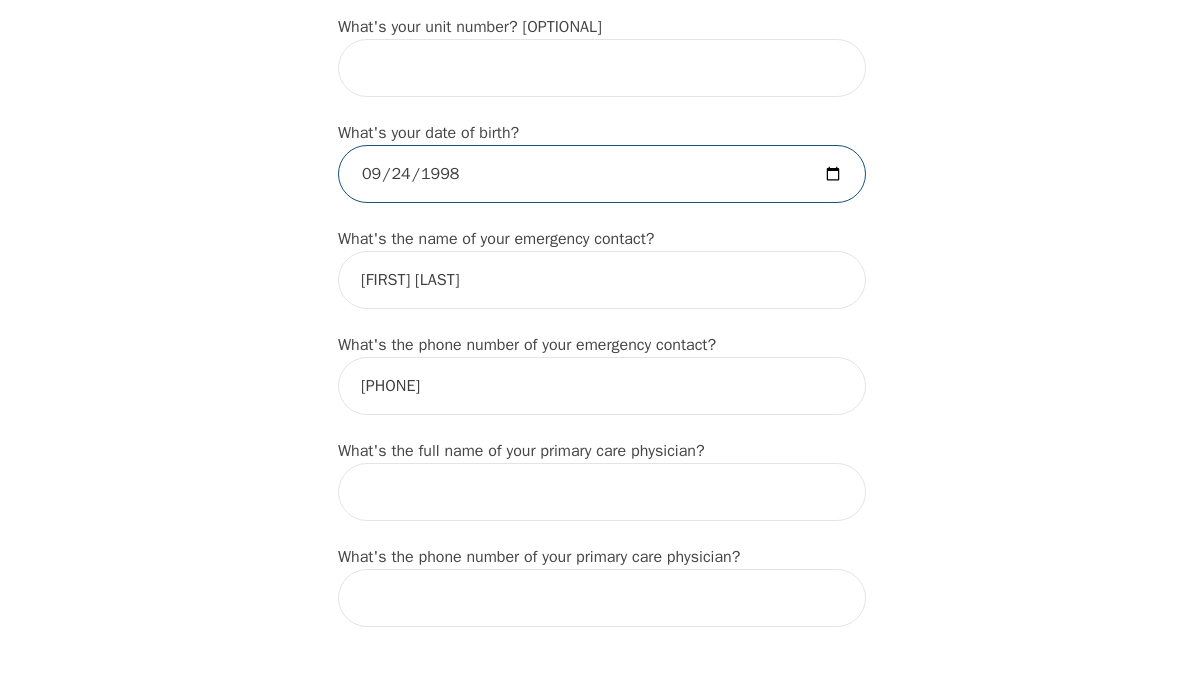 scroll, scrollTop: 936, scrollLeft: 0, axis: vertical 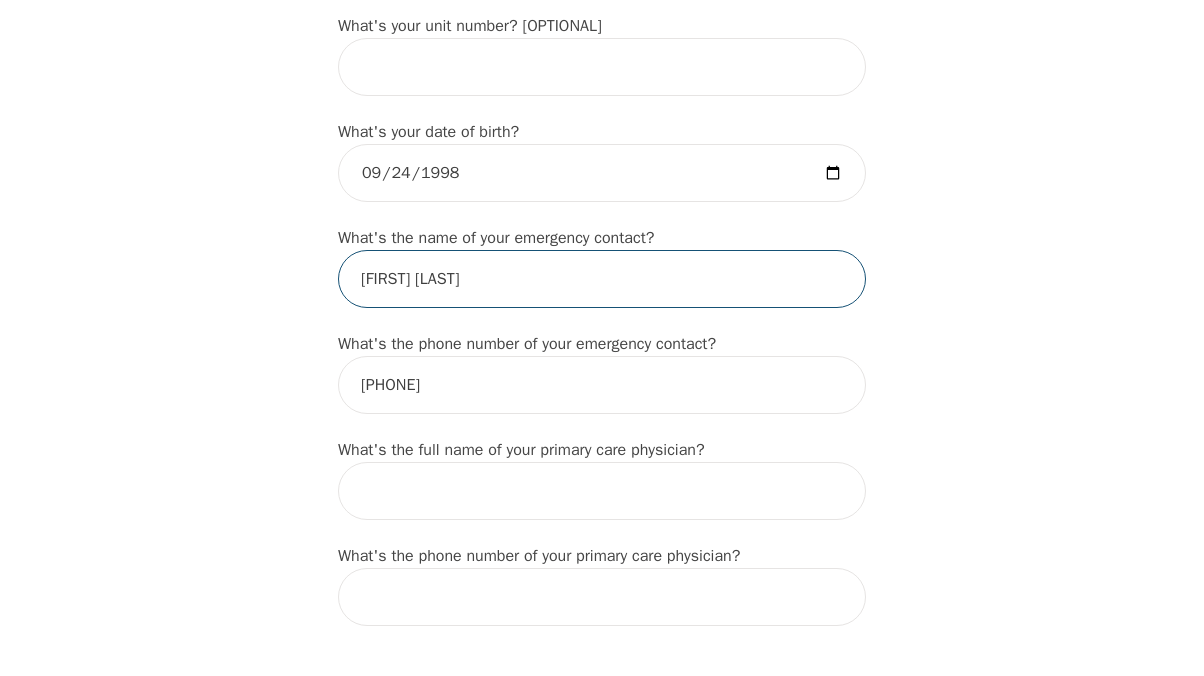 click on "Nathan West" at bounding box center [602, 279] 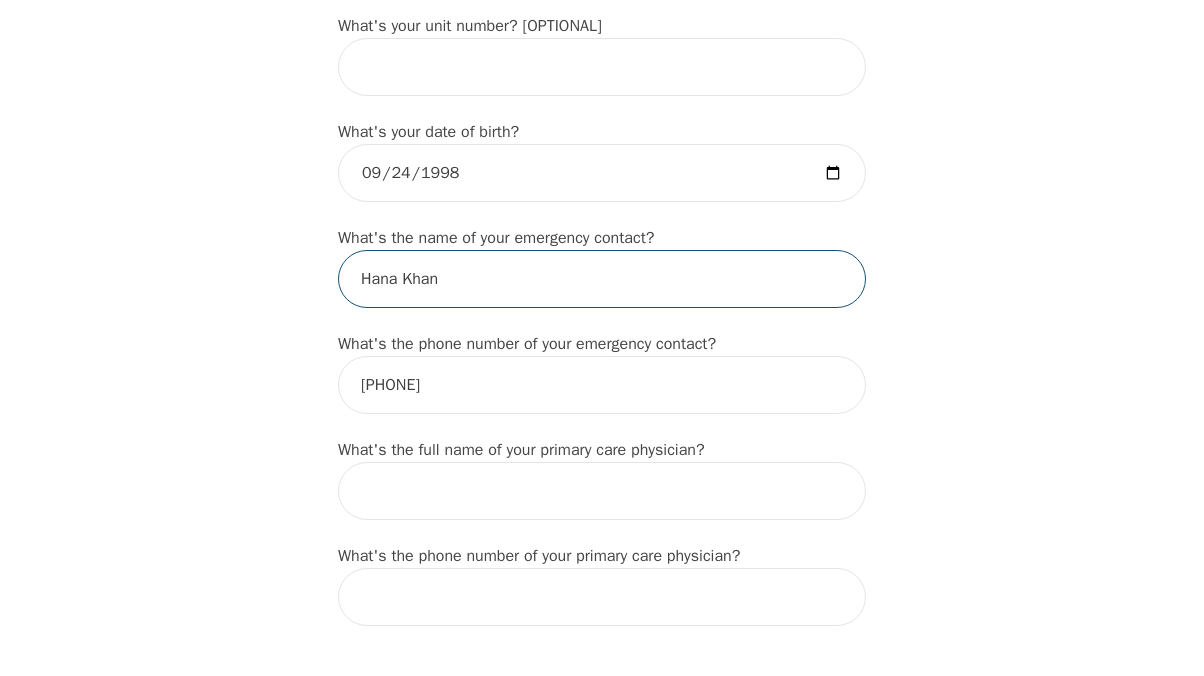type on "Hana Khan" 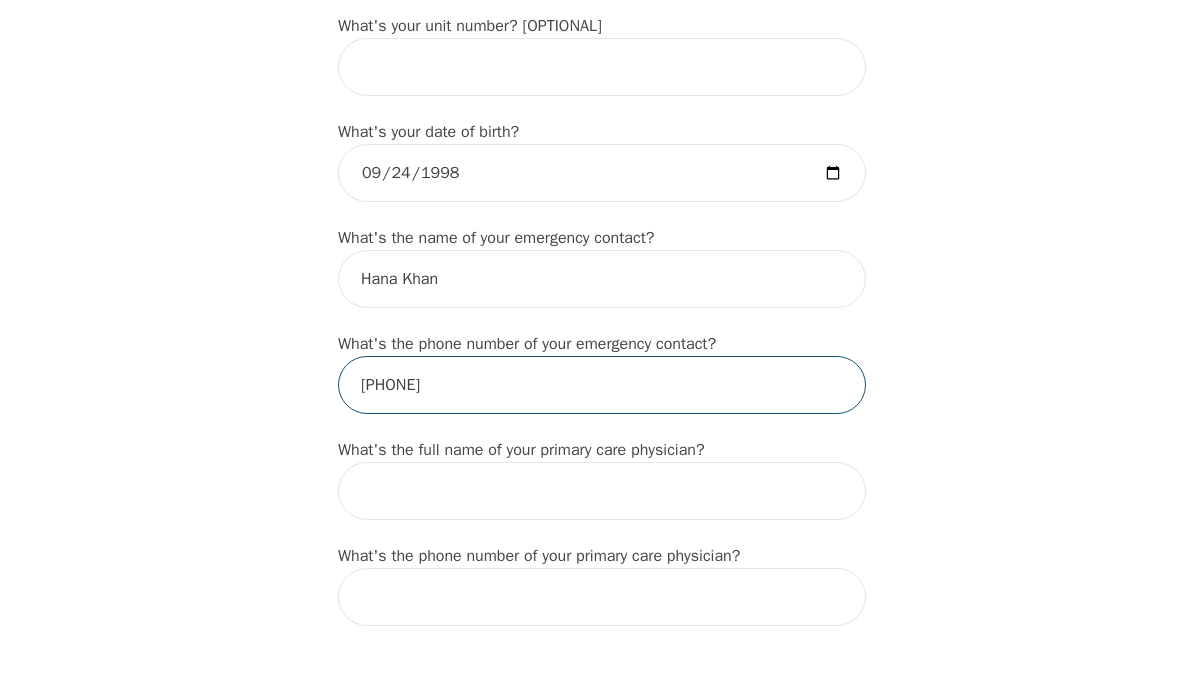 type on "6472191184" 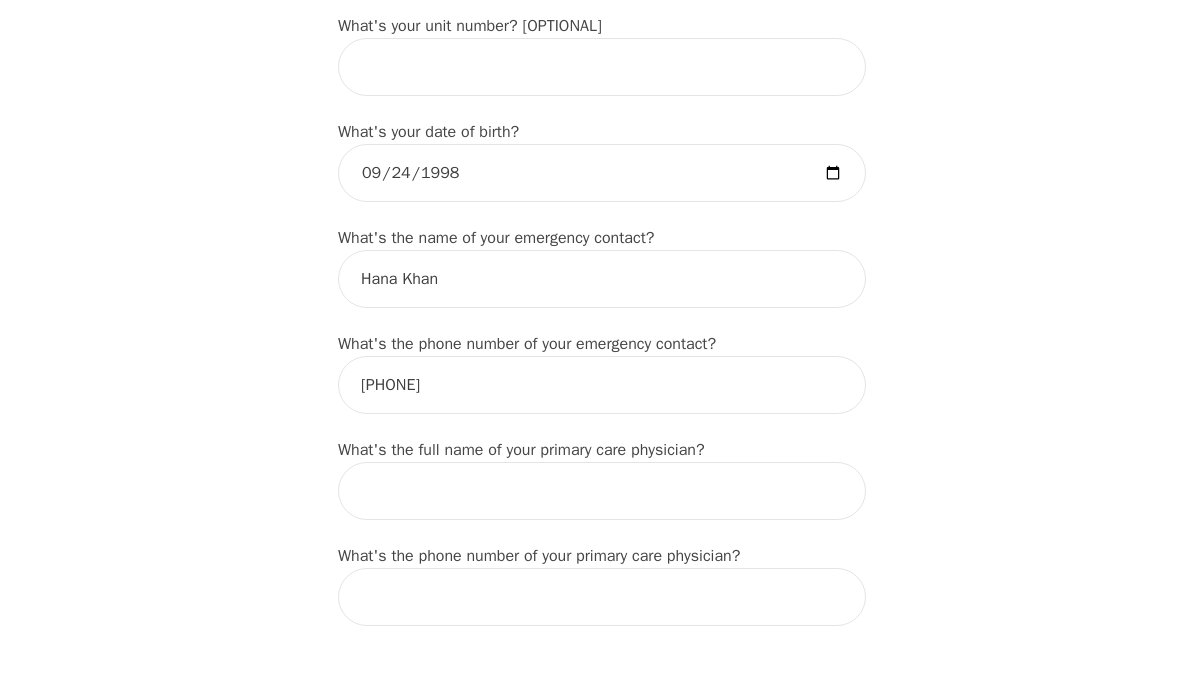 click on "Intake Assessment for Hana Khan Part 1 of 2: Tell Us About Yourself Please complete the following information before your initial session. This step is crucial to kickstart your therapeutic journey with your therapist: What's your first name? (This will be the name on your insurance receipt) Nathan What's your last name? West What's your preferred name? [OPTIONAL] Nathan What's your email? nathantimothywest@gmail.com What's your phone number? 6478600463 What's your address? 2797 Battleford Rd, Mississauga, ON L5N 2W2, Canada What's your unit number? [OPTIONAL] What's your date of birth? 1998-09-24 What's the name of your emergency contact? Hana Khan What's the phone number of your emergency contact? 6472191184 What's the full name of your primary care physician? What's the phone number of your primary care physician? Below are optional questions - Please tell us more about yourself: What is your gender? -Select- male female non-binary transgender intersex prefer_not_to_say What are your preferred pronouns?" at bounding box center (602, 561) 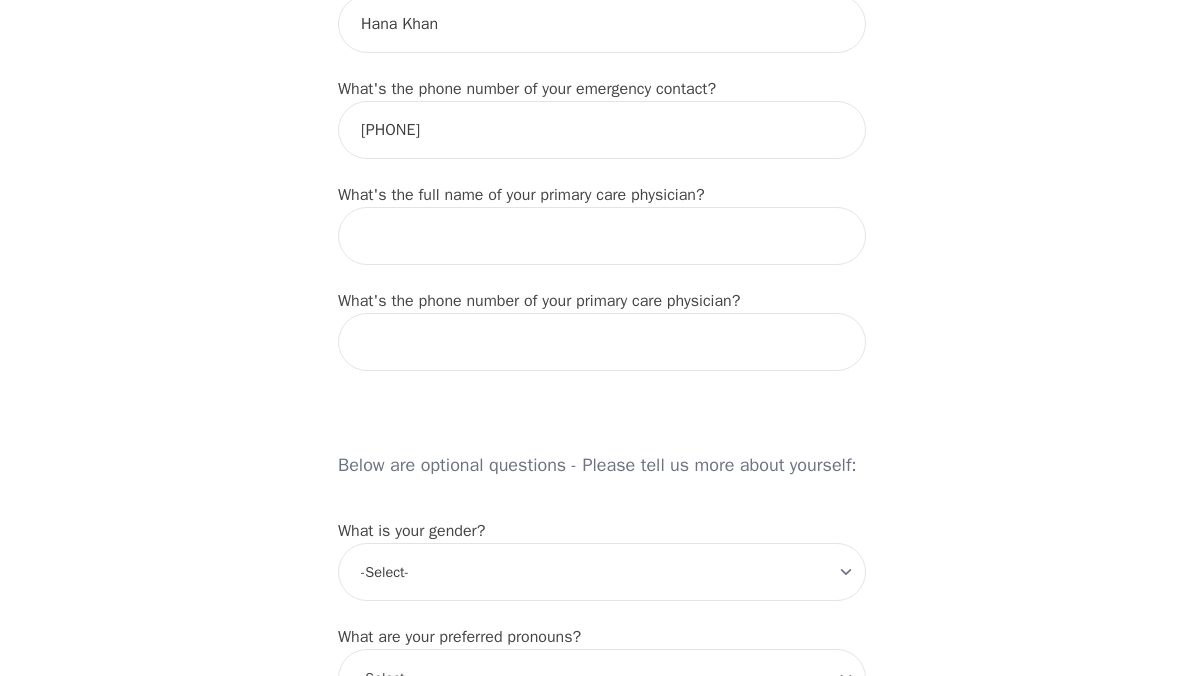 scroll, scrollTop: 1212, scrollLeft: 0, axis: vertical 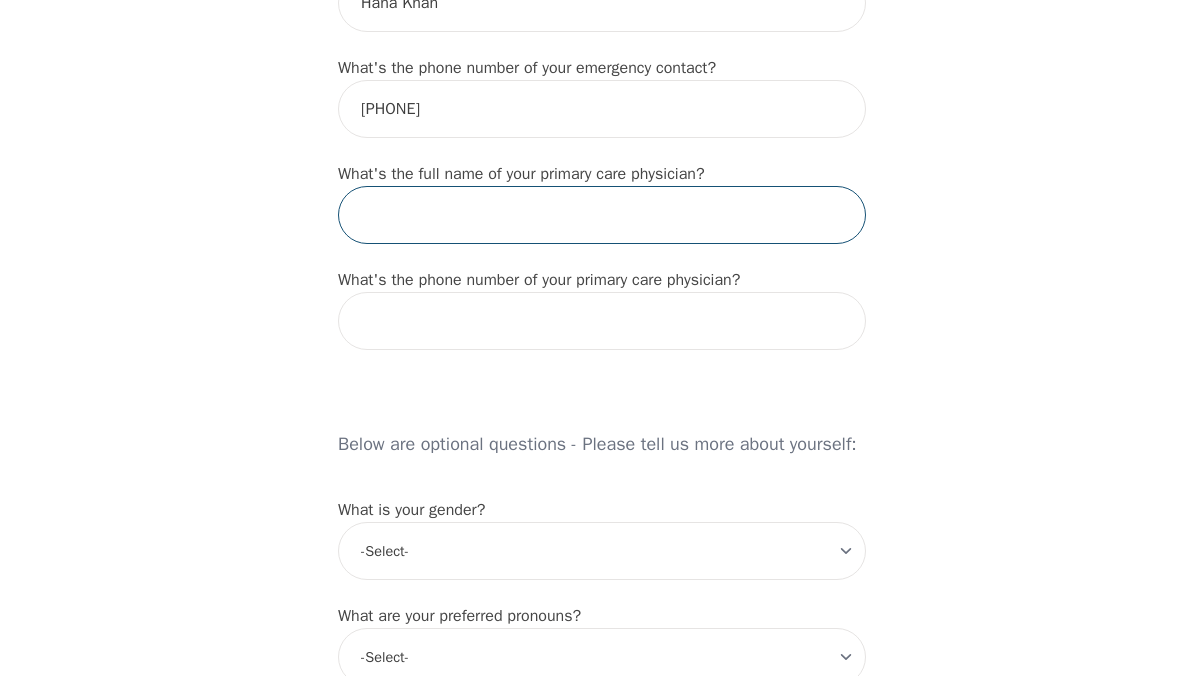 click at bounding box center (602, 215) 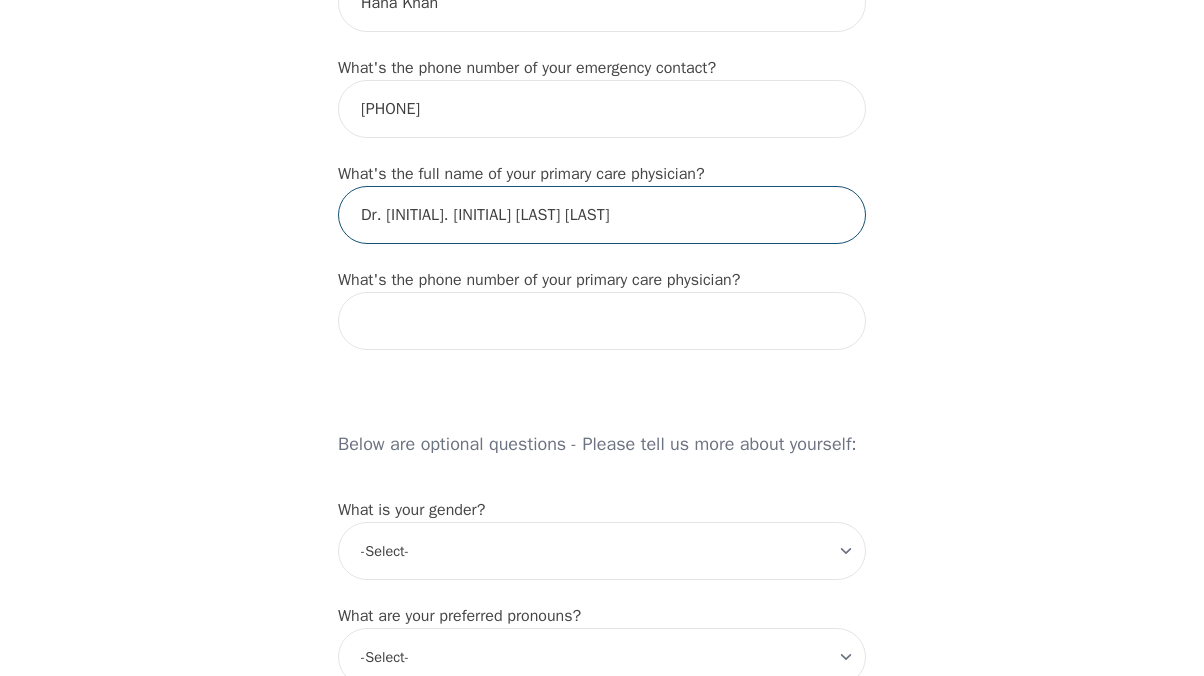 type on "Dr. S. Nikki Powar" 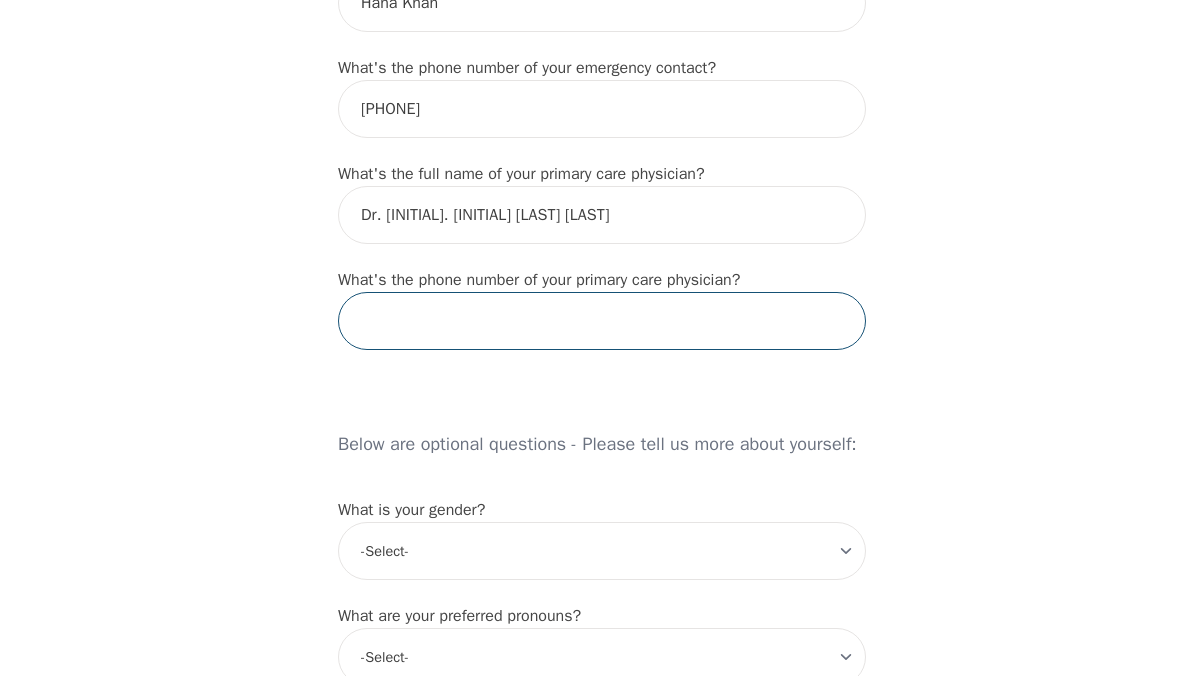 click at bounding box center [602, 321] 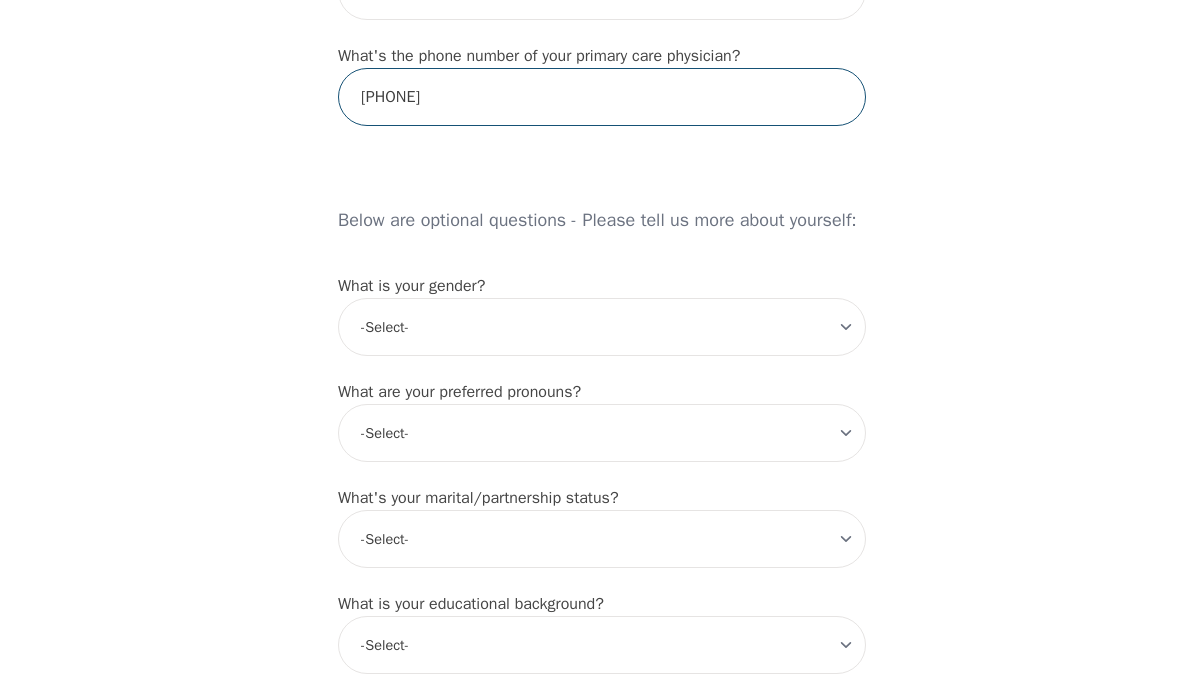 scroll, scrollTop: 1462, scrollLeft: 0, axis: vertical 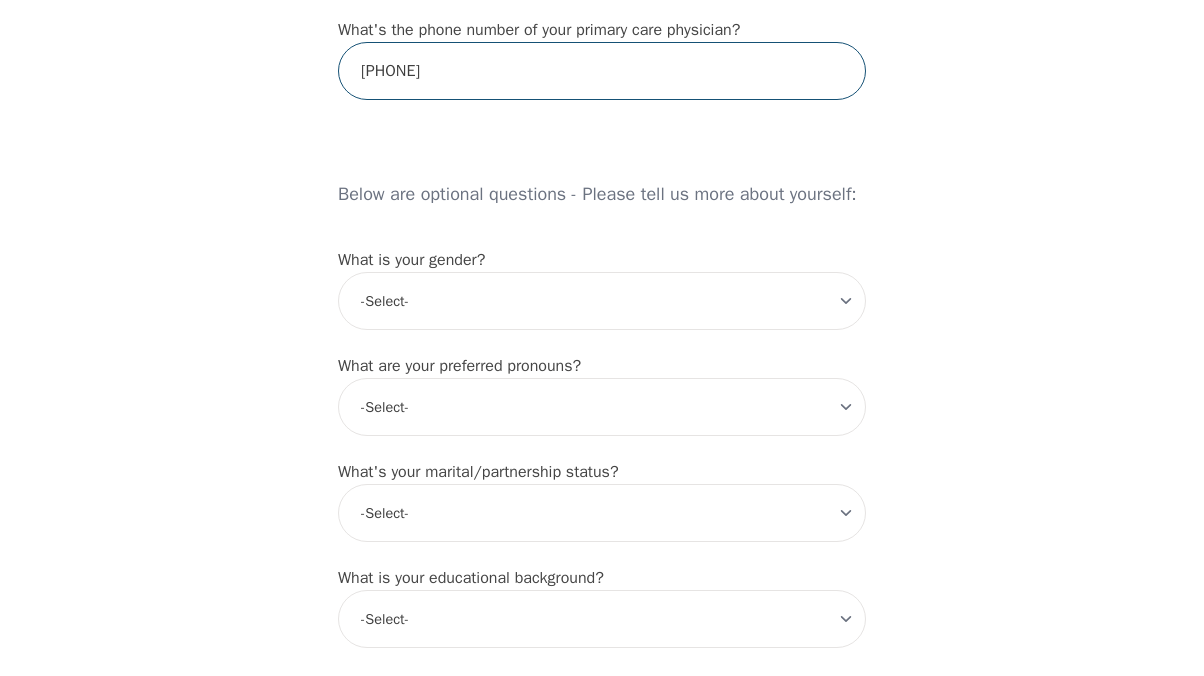 type on "9058201046" 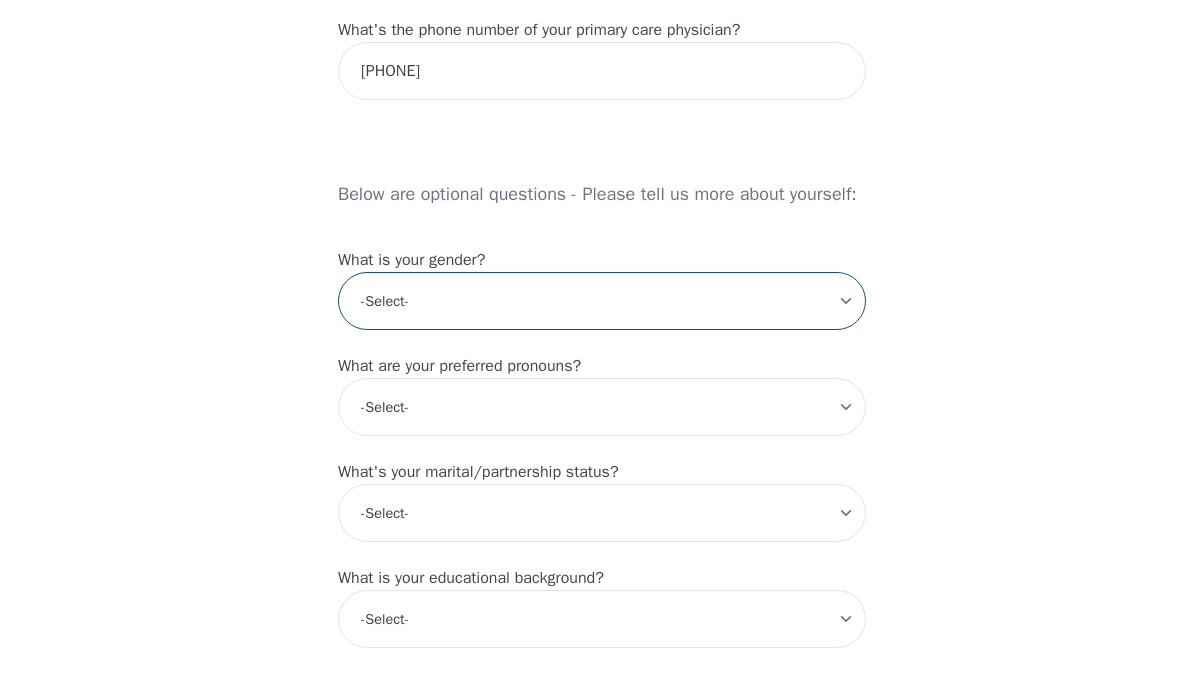 click on "-Select- male female non-binary transgender intersex prefer_not_to_say" at bounding box center (602, 301) 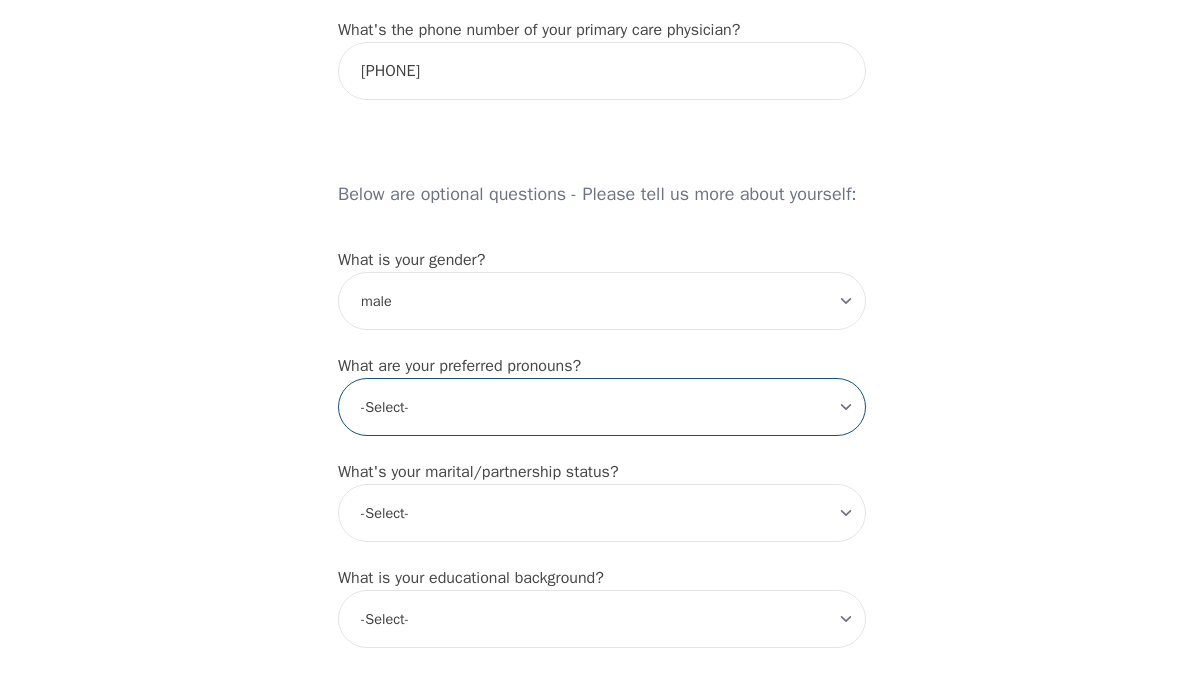 click on "-Select- he/him she/her they/them ze/zir xe/xem ey/em ve/ver tey/ter e/e per/per prefer_not_to_say" at bounding box center (602, 407) 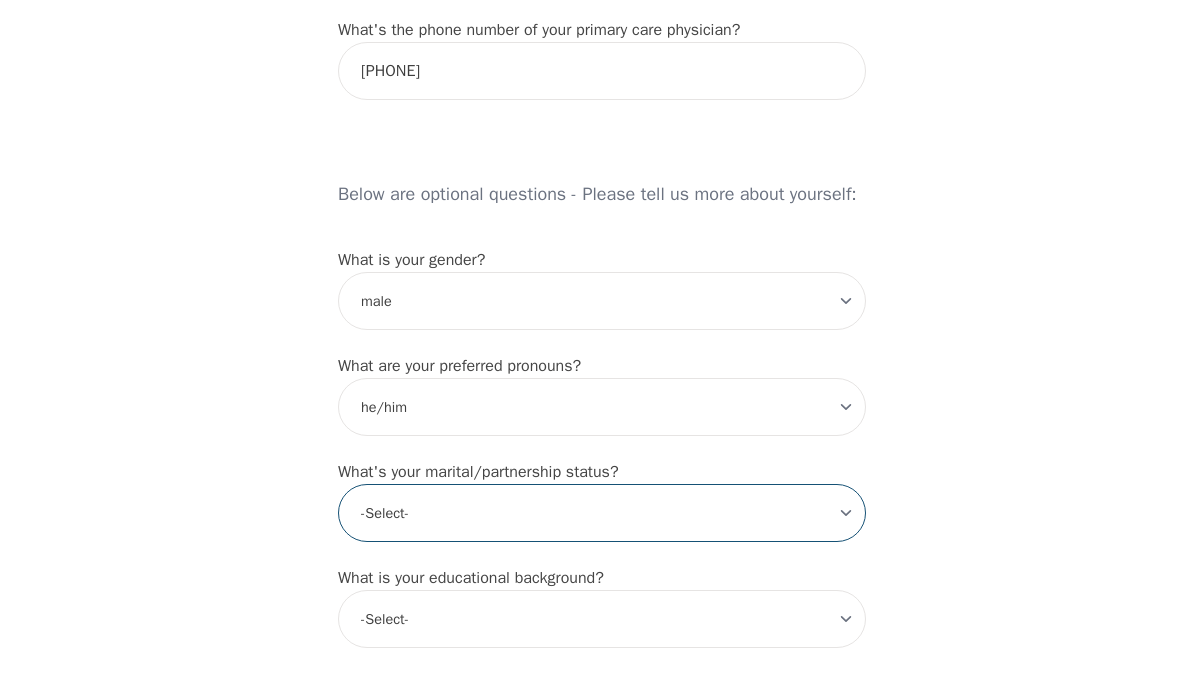 click on "-Select- Single Partnered Married Common Law Widowed Separated Divorced" at bounding box center (602, 513) 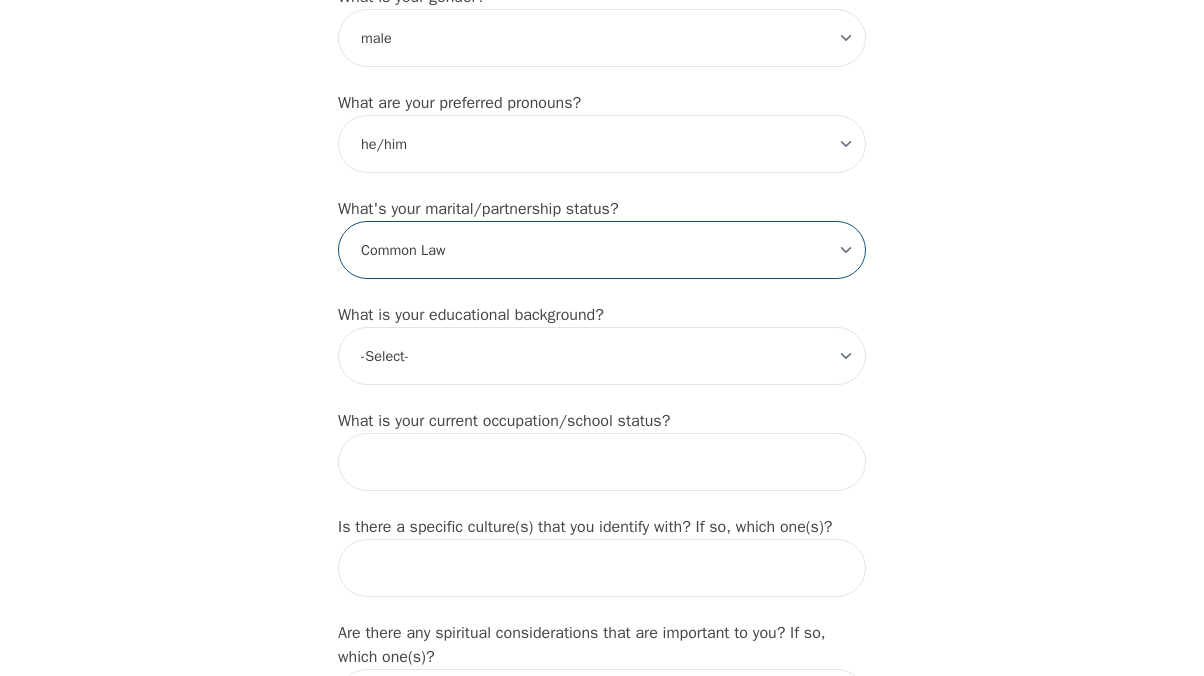 scroll, scrollTop: 1724, scrollLeft: 0, axis: vertical 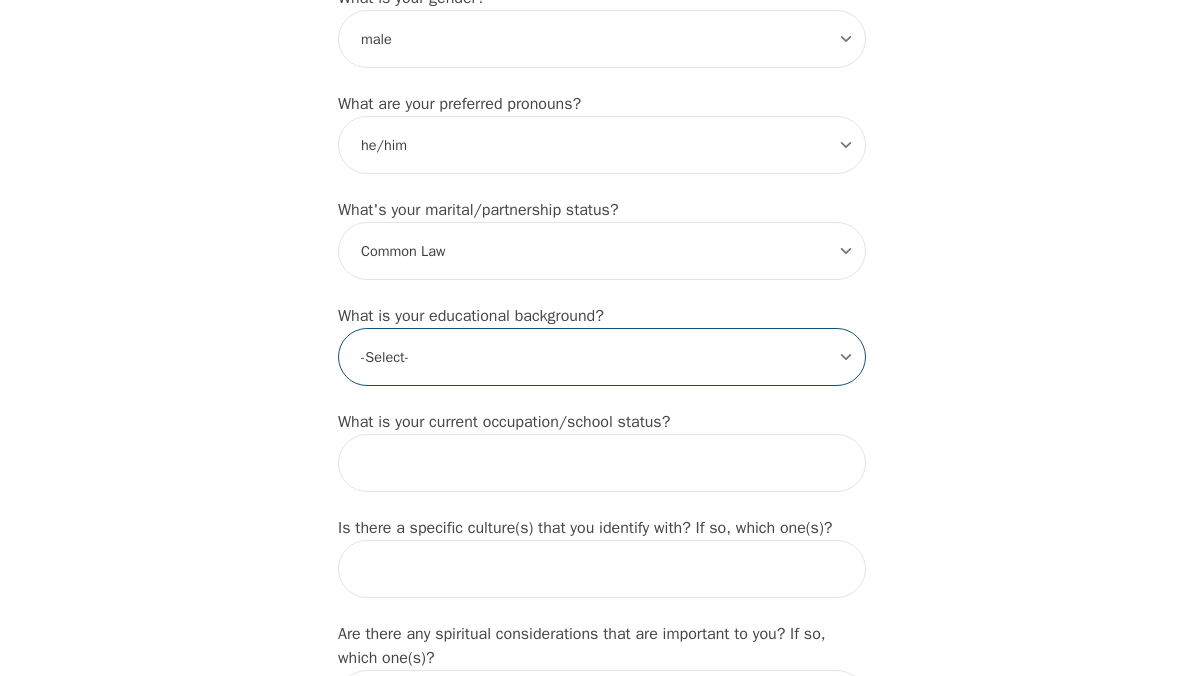 click on "-Select- Less than high school High school Associate degree Bachelor degree Master's degree Professional degree Doctorial degree" at bounding box center (602, 357) 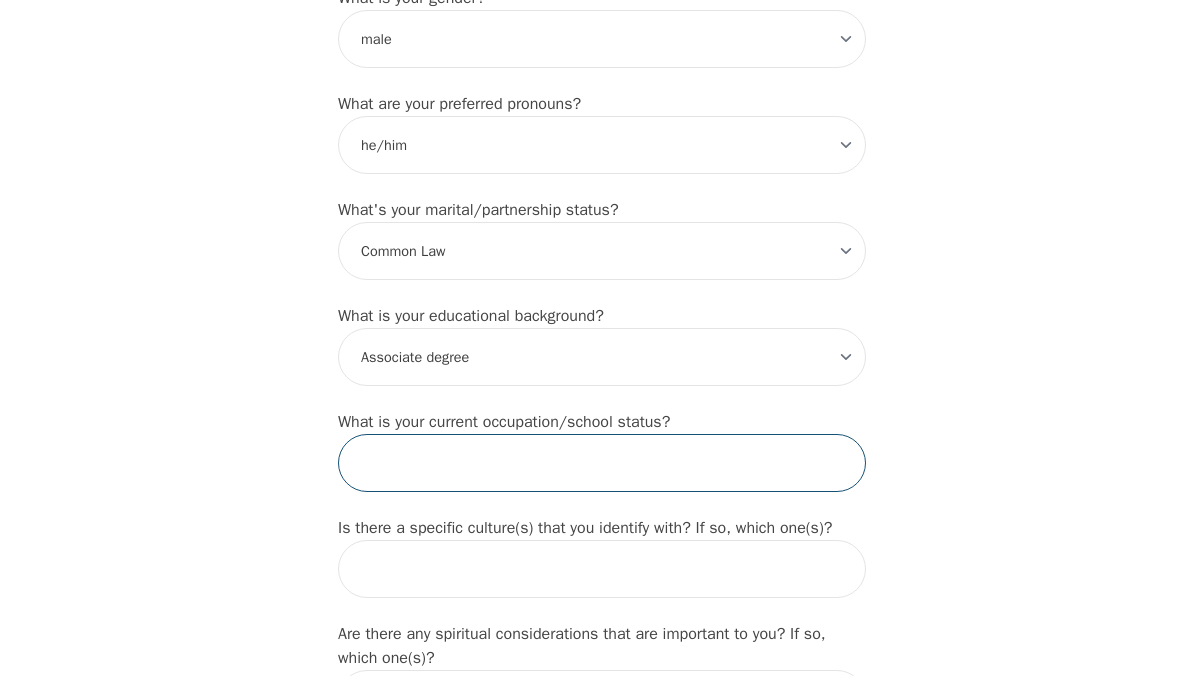 click at bounding box center [602, 463] 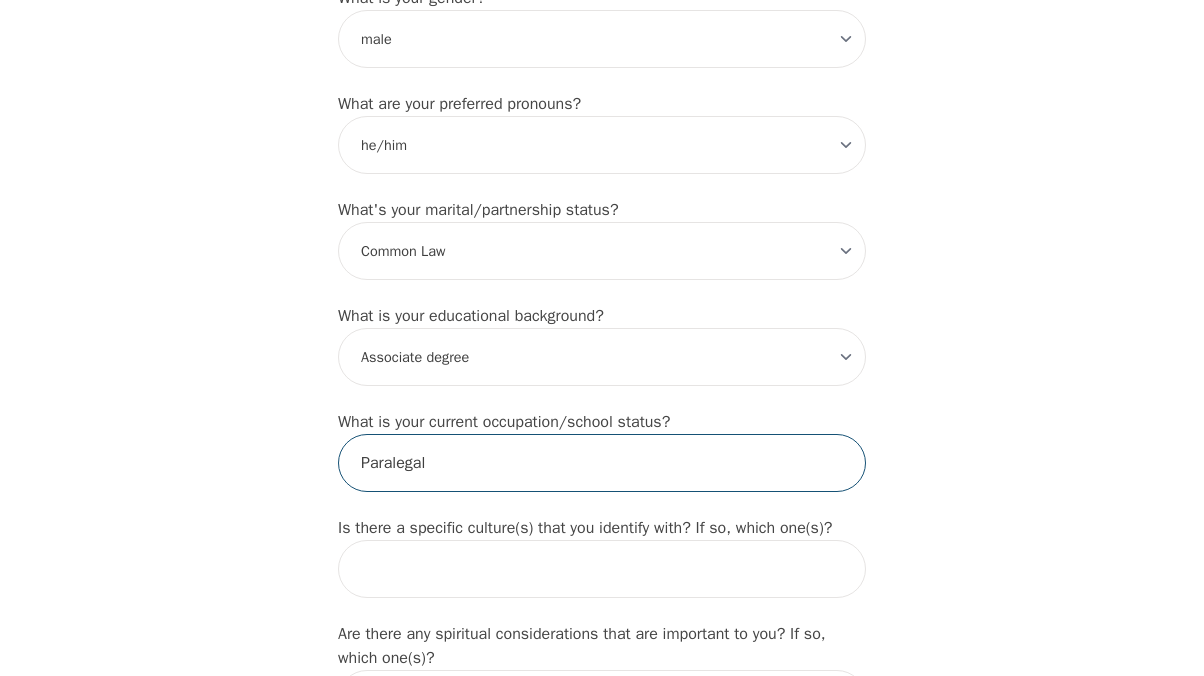 type on "Paralegal" 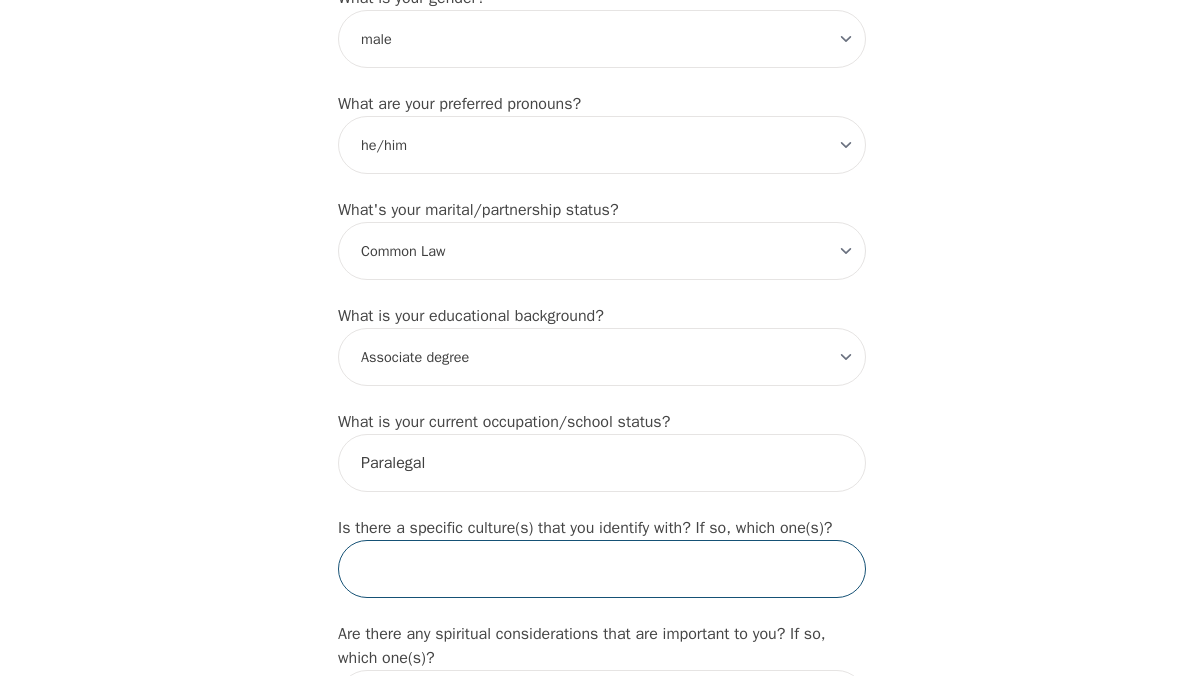 click at bounding box center (602, 569) 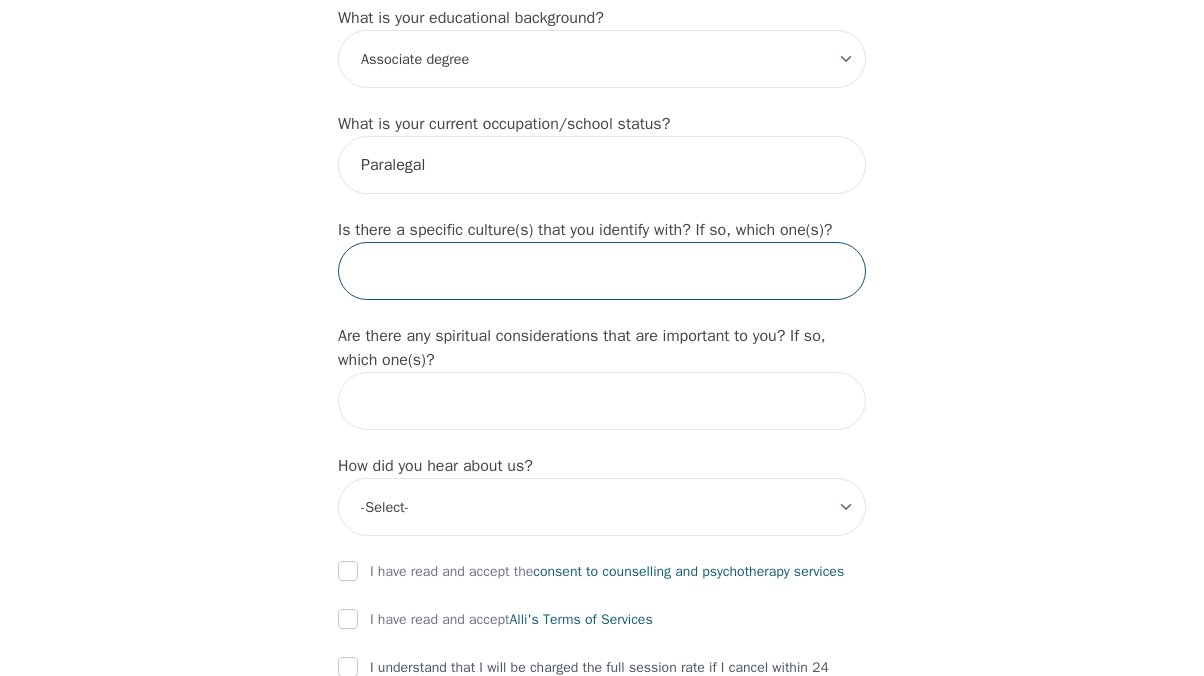 scroll, scrollTop: 2014, scrollLeft: 0, axis: vertical 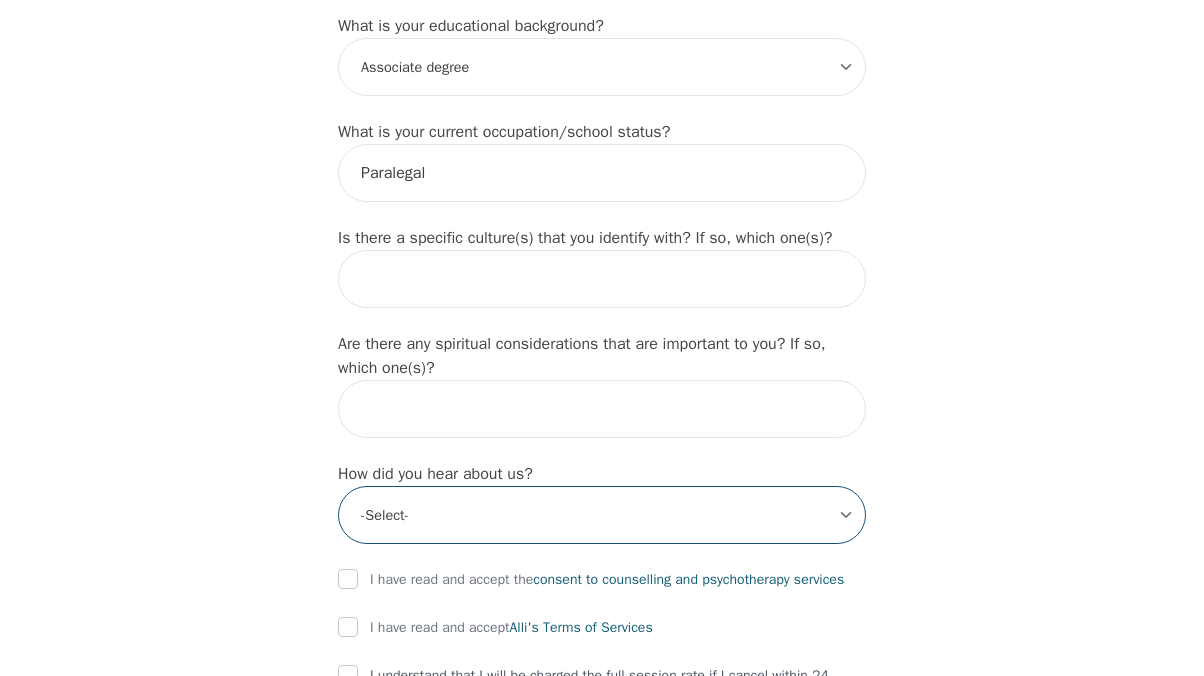 click on "-Select- Physician/Specialist Friend Facebook Instagram Google Search Google Ads Facebook/Instagram Ads Other" at bounding box center (602, 515) 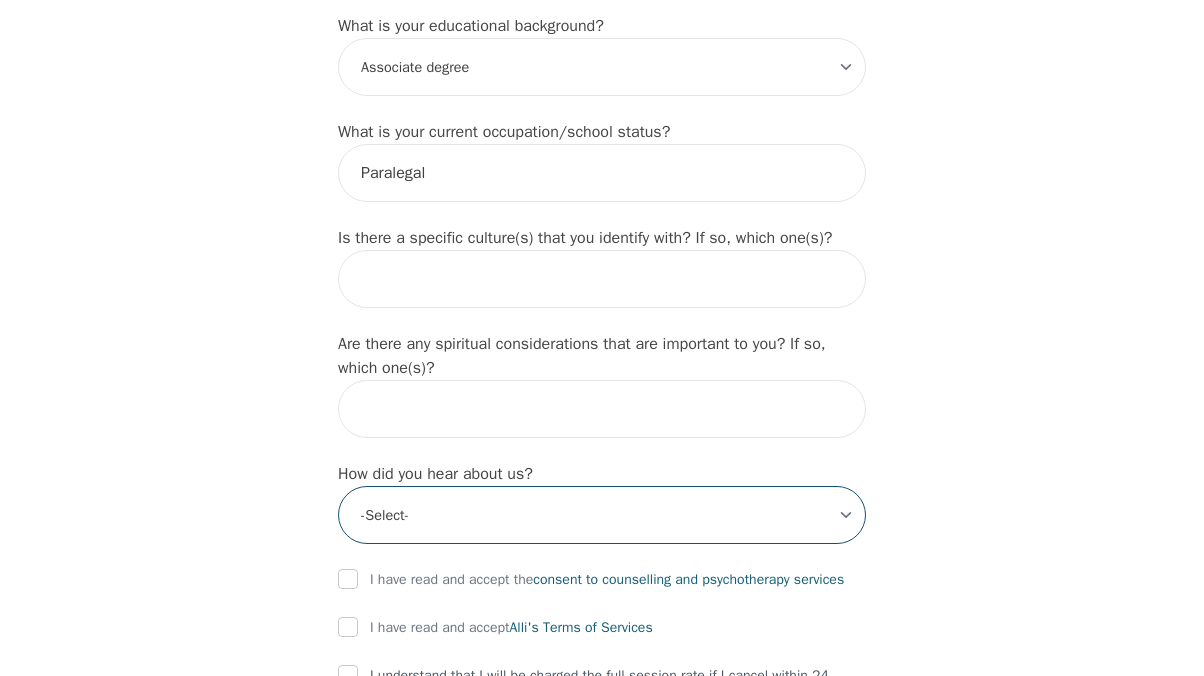 select on "Friend" 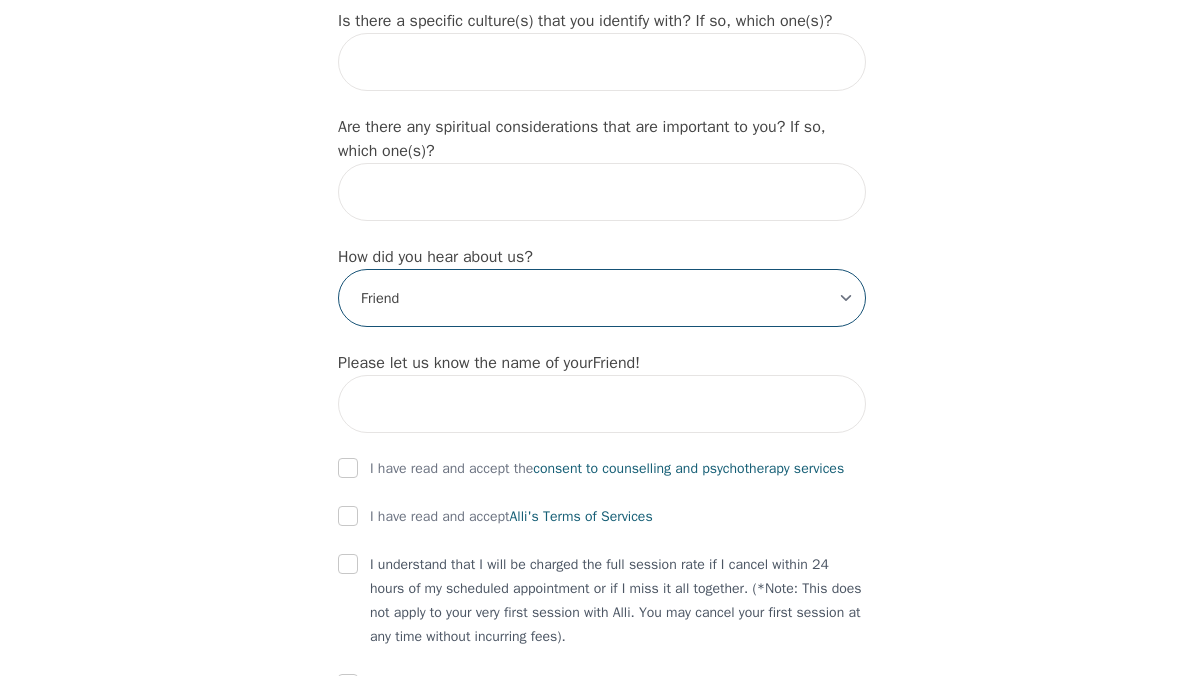 scroll, scrollTop: 2233, scrollLeft: 0, axis: vertical 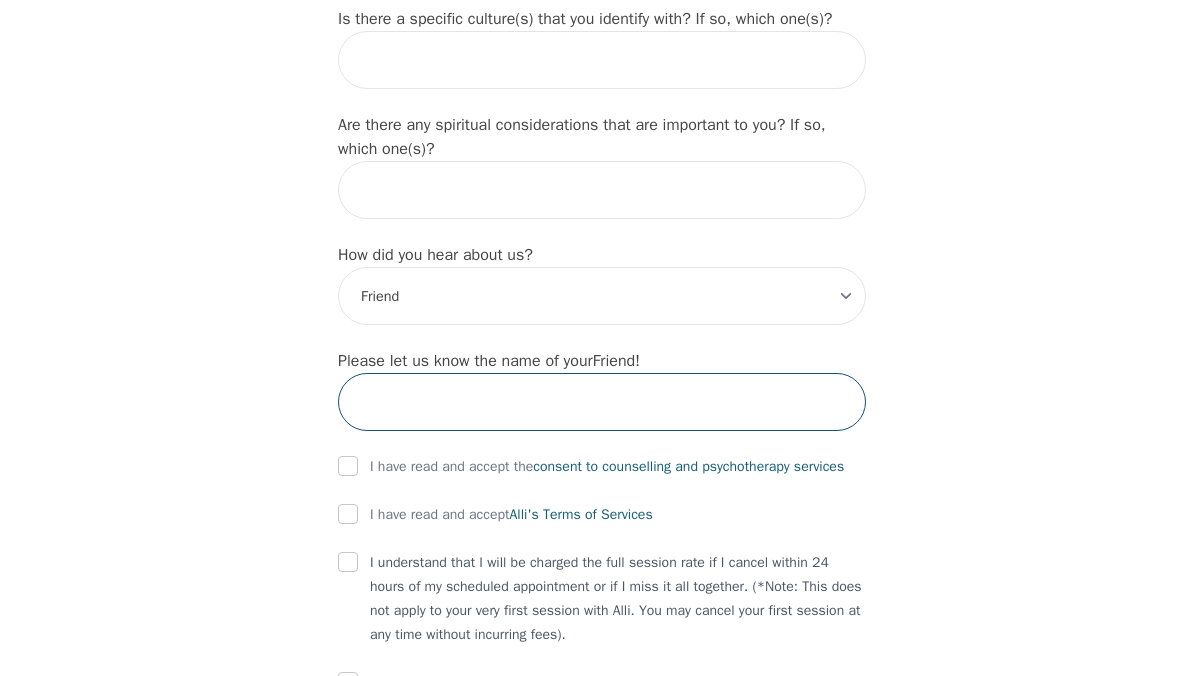 click at bounding box center [602, 402] 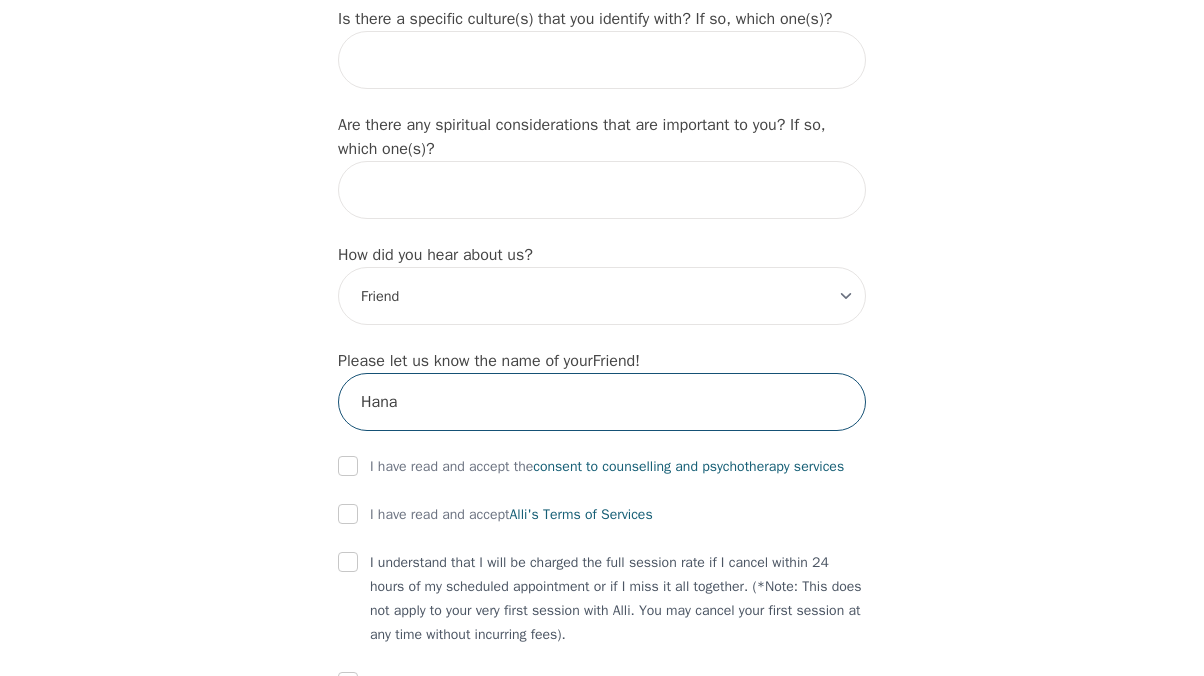 type on "Hana" 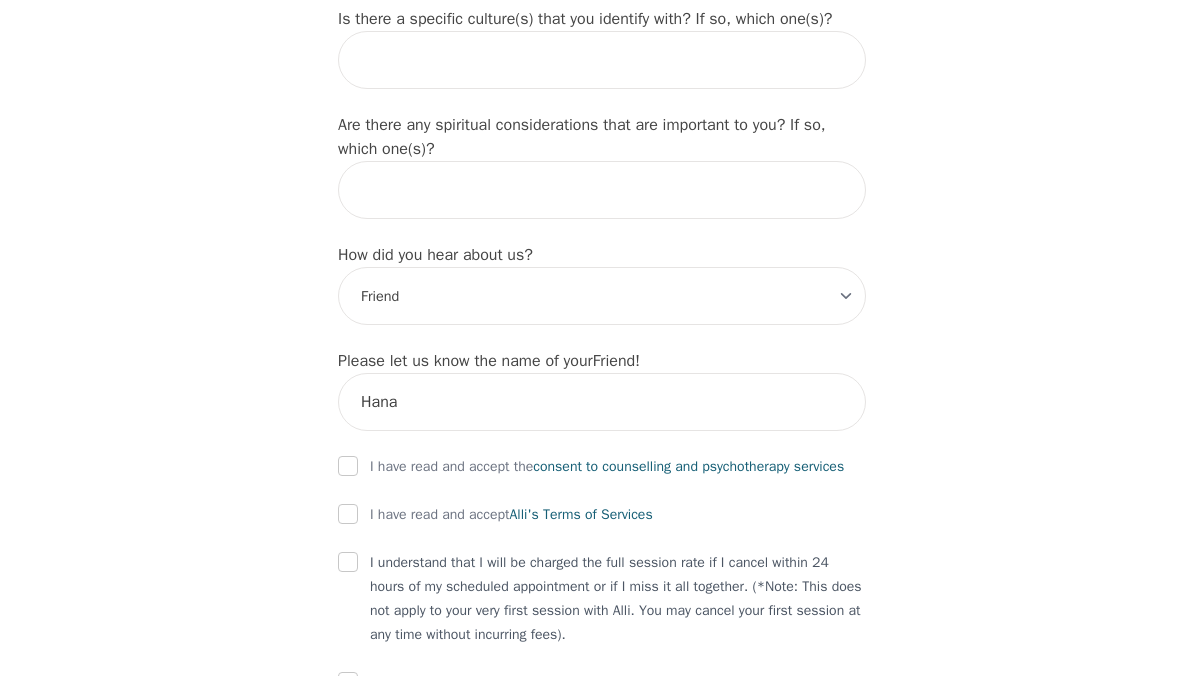 click on "I have read and accept the  consent to counselling and psychotherapy services" at bounding box center [602, 467] 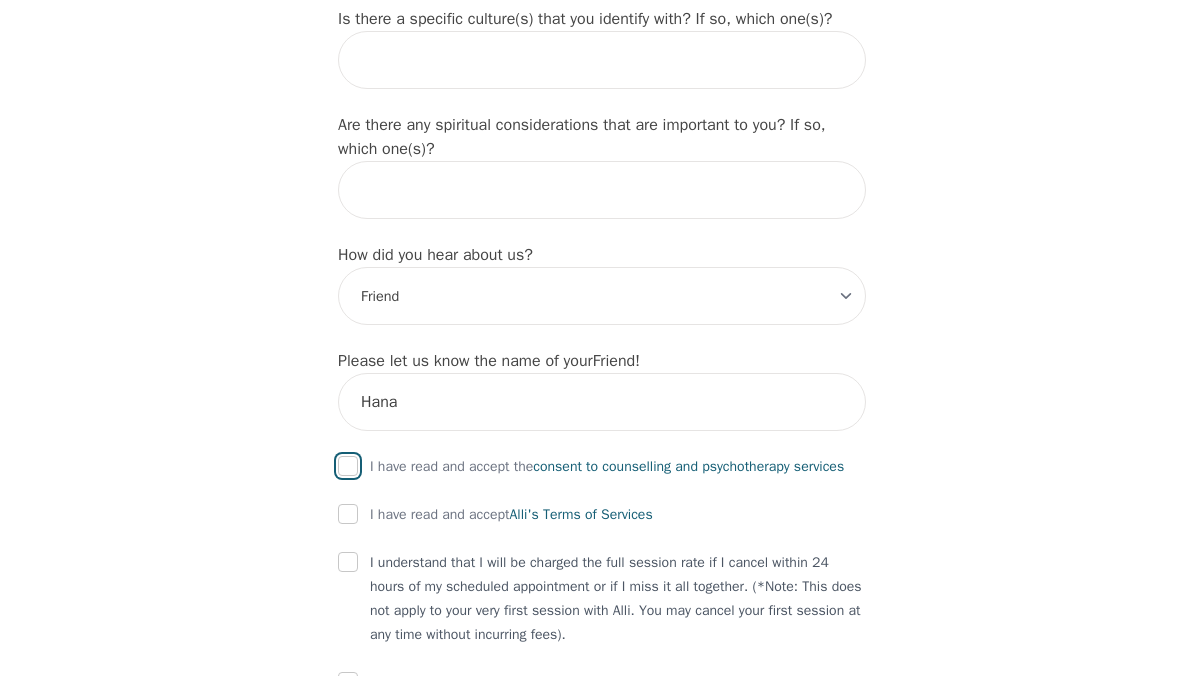 click at bounding box center (348, 466) 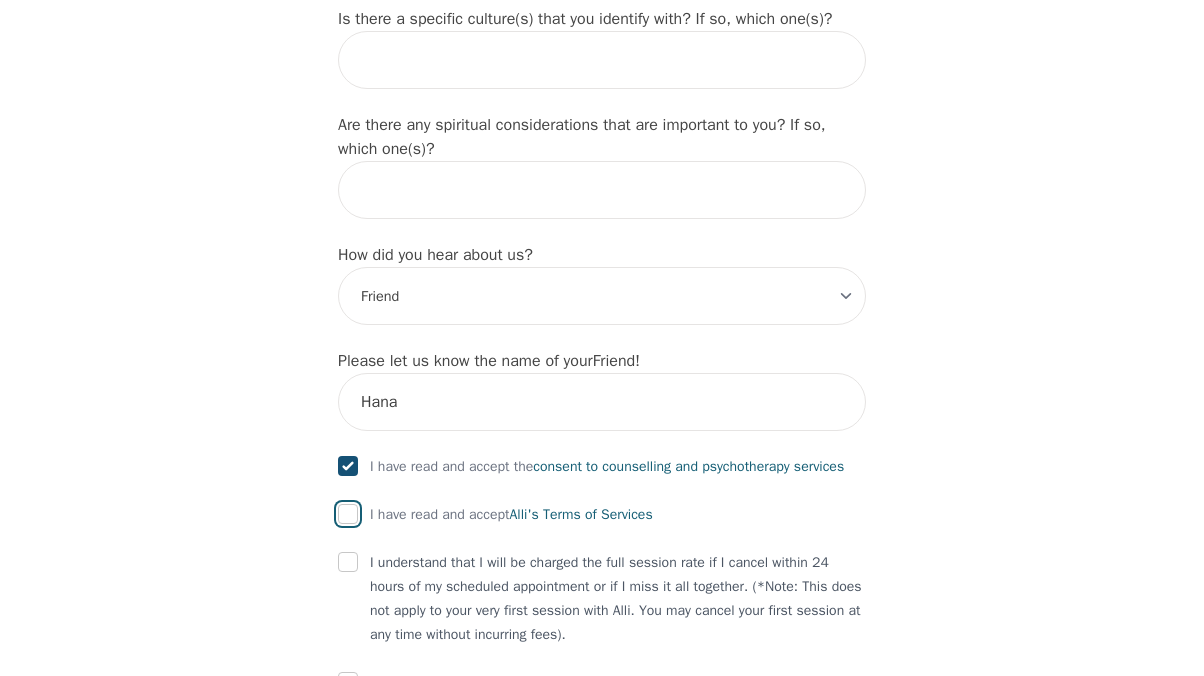 click at bounding box center (348, 514) 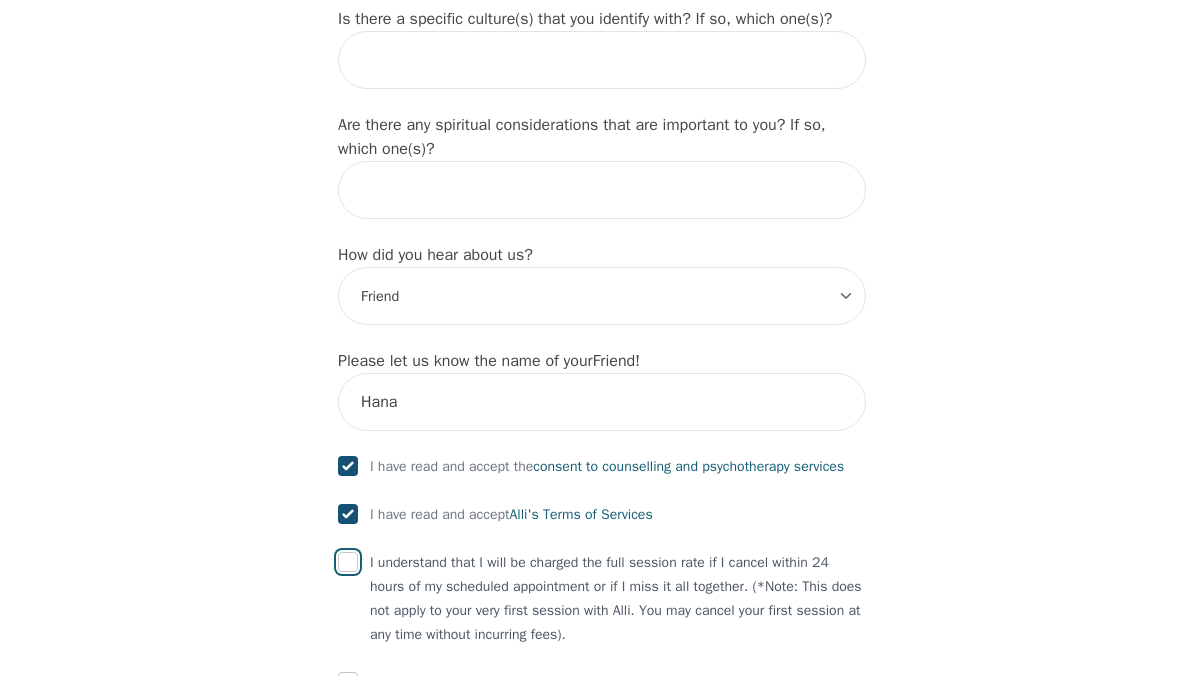 click at bounding box center [348, 562] 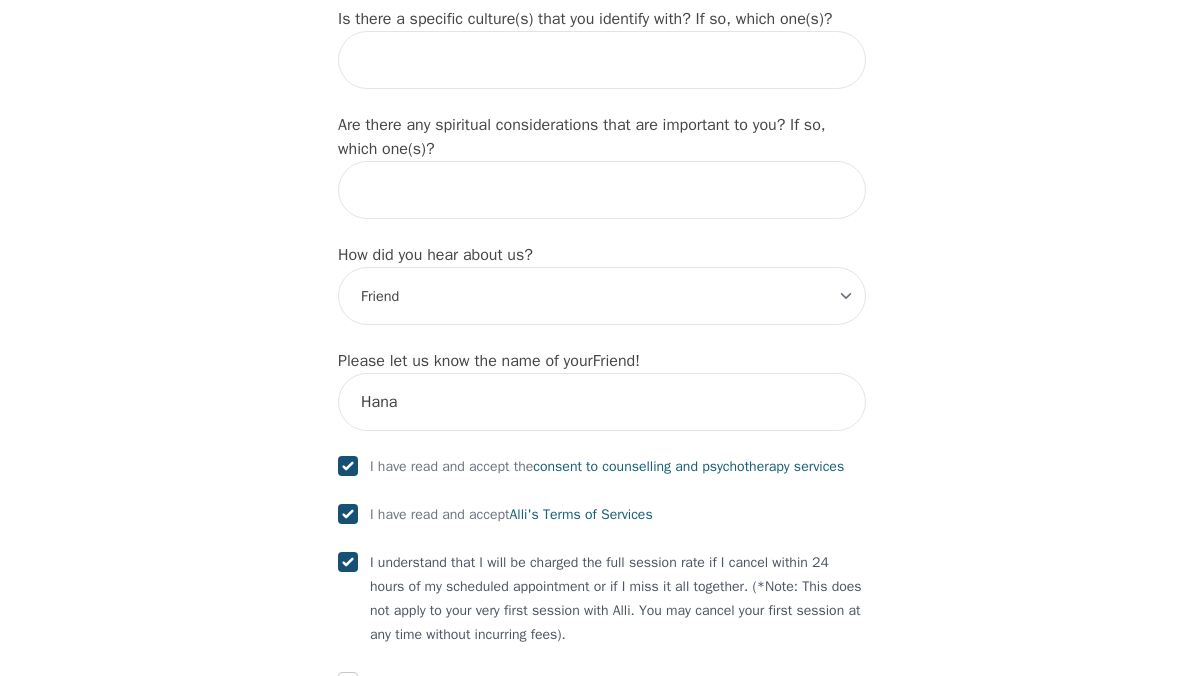 scroll, scrollTop: 2471, scrollLeft: 0, axis: vertical 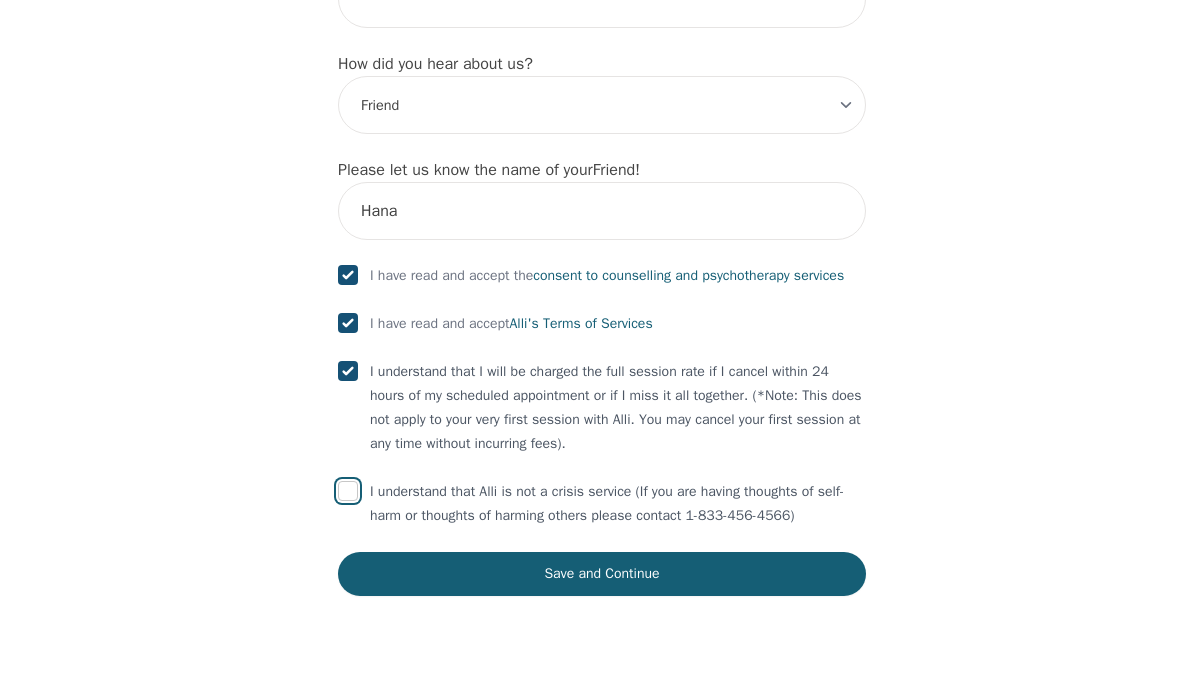 click at bounding box center (348, 491) 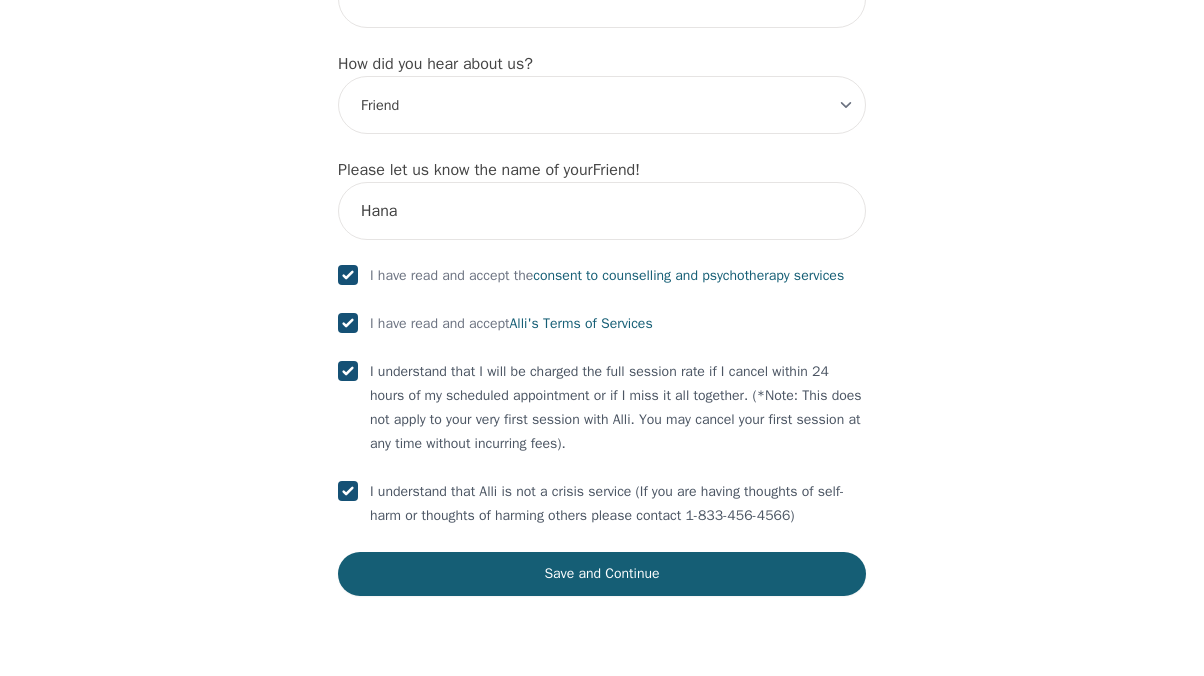 checkbox on "true" 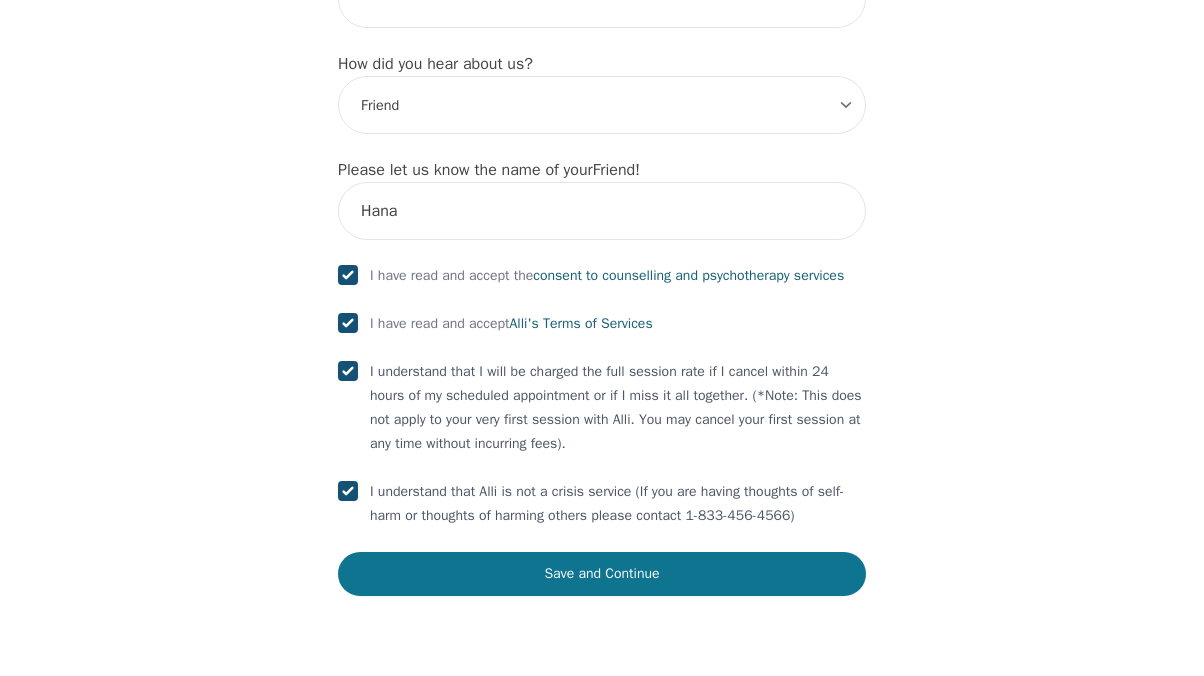 click on "Save and Continue" at bounding box center [602, 574] 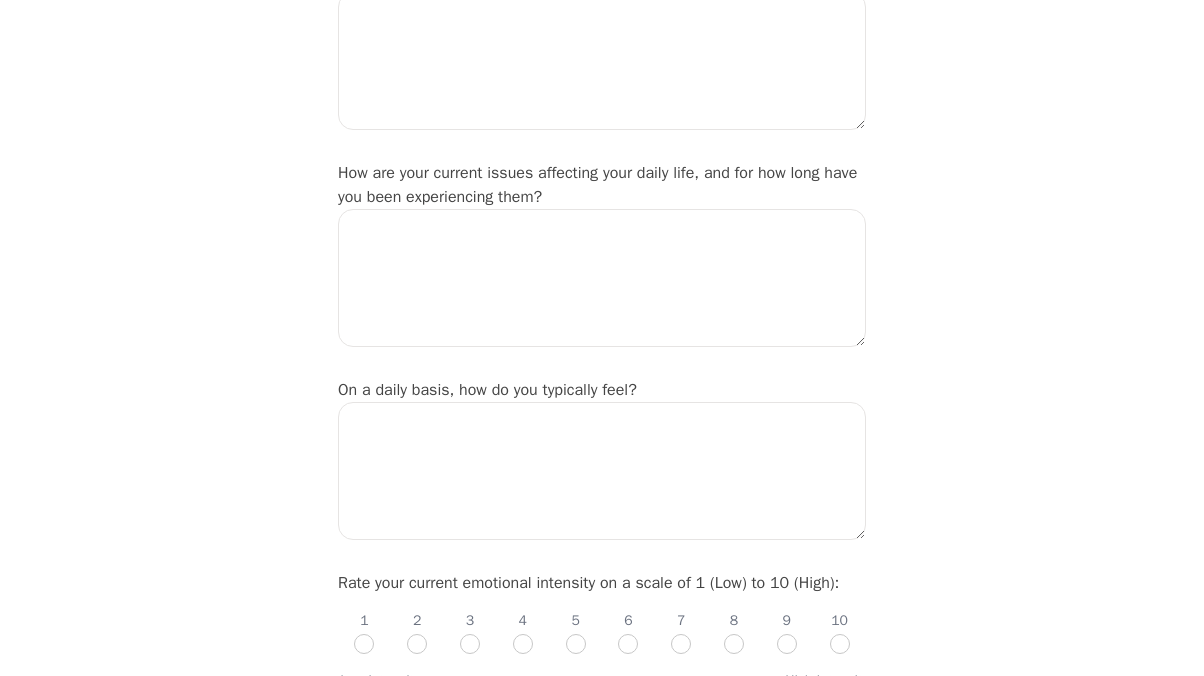 scroll, scrollTop: 0, scrollLeft: 0, axis: both 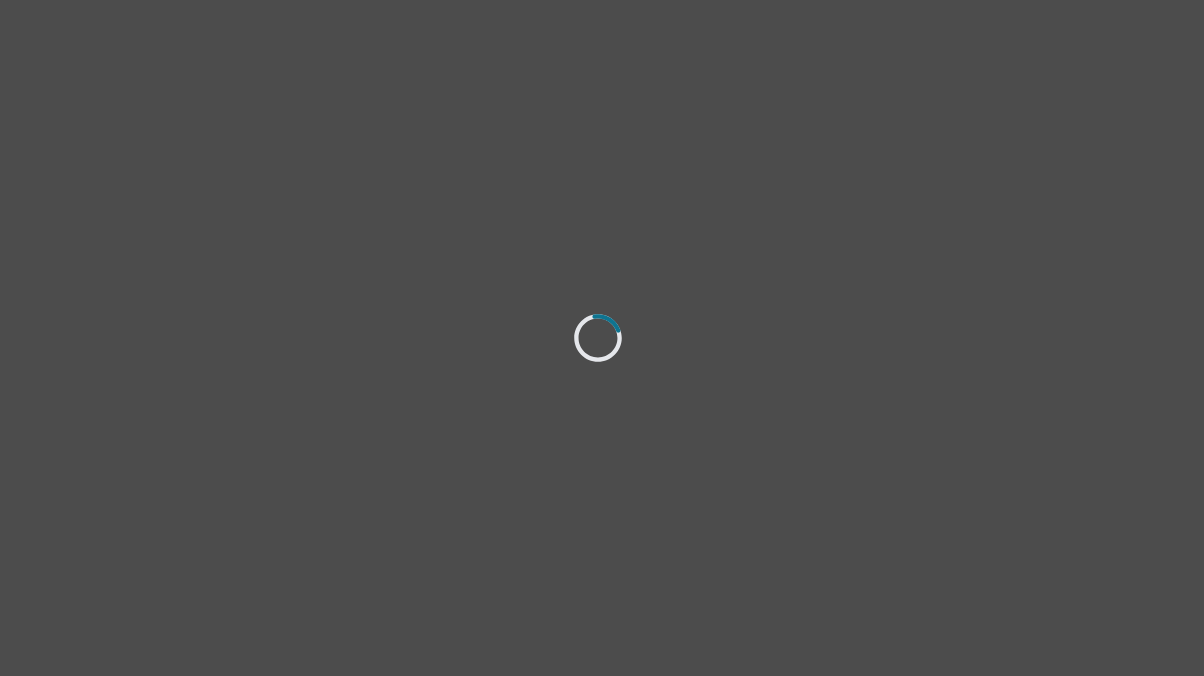 select on "male" 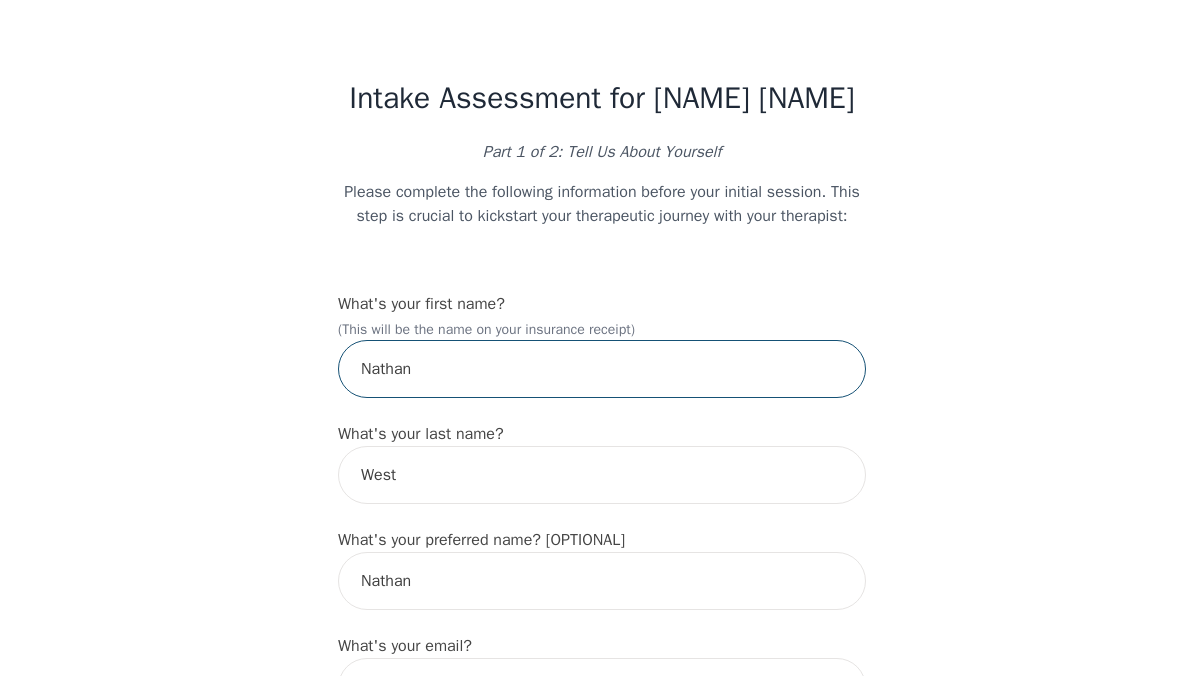 click on "Nathan" at bounding box center [602, 369] 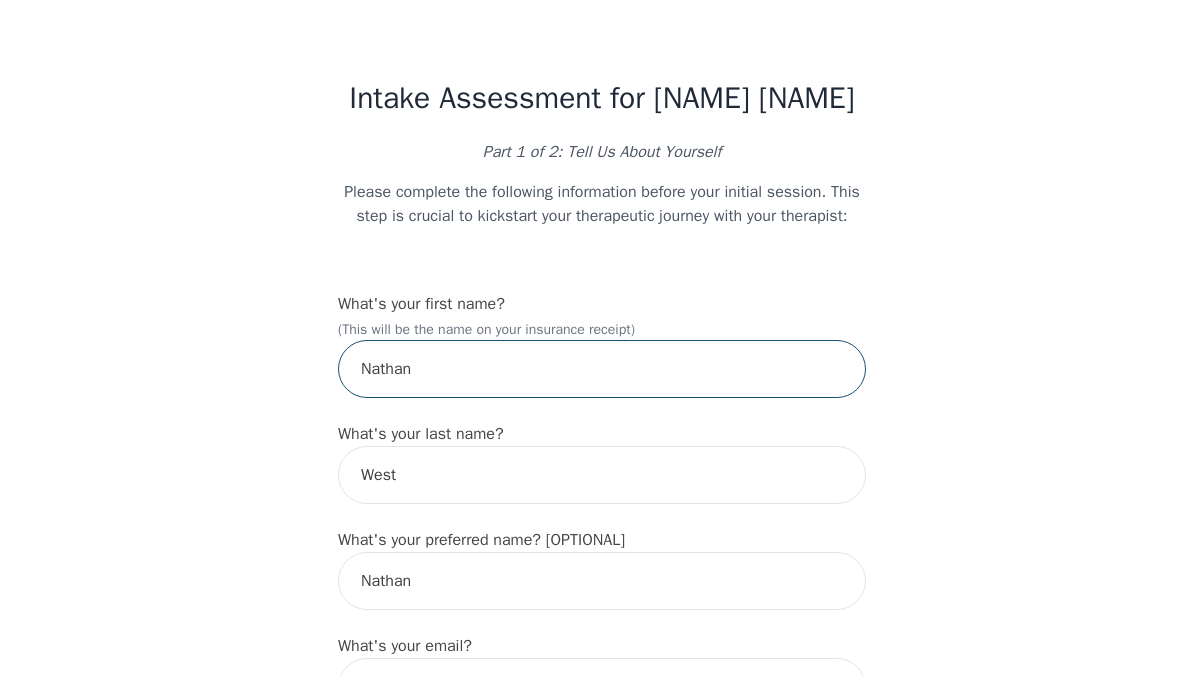 click on "Nathan" at bounding box center [602, 369] 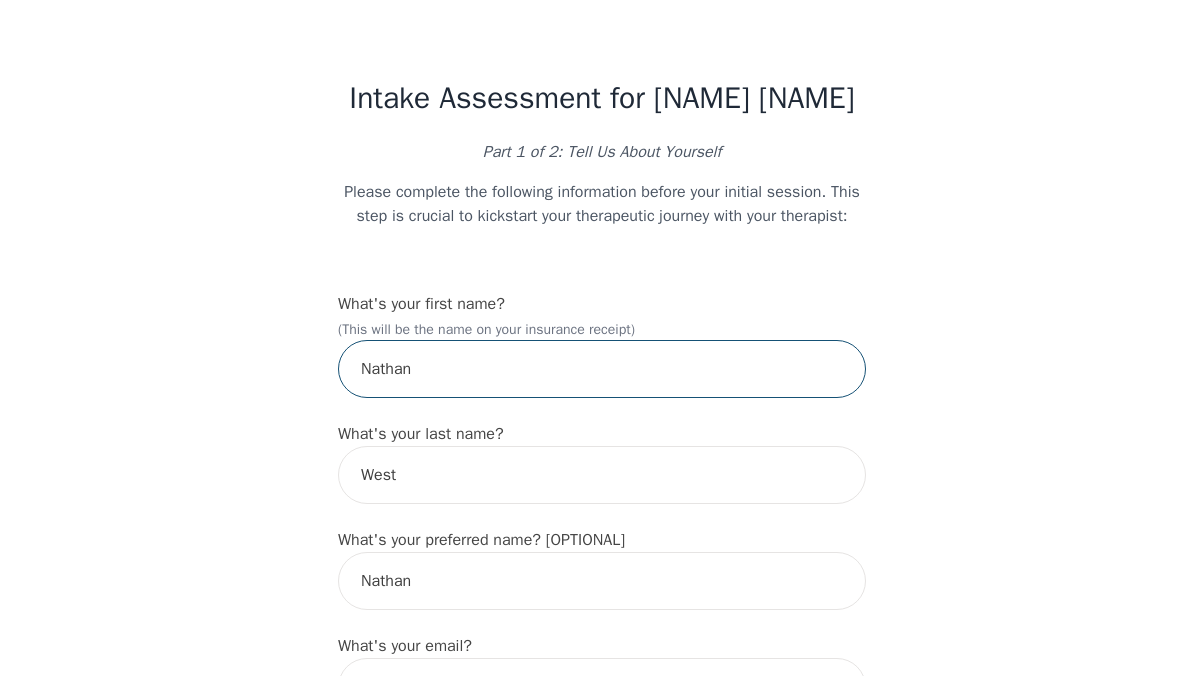 click on "Nathan" at bounding box center [602, 369] 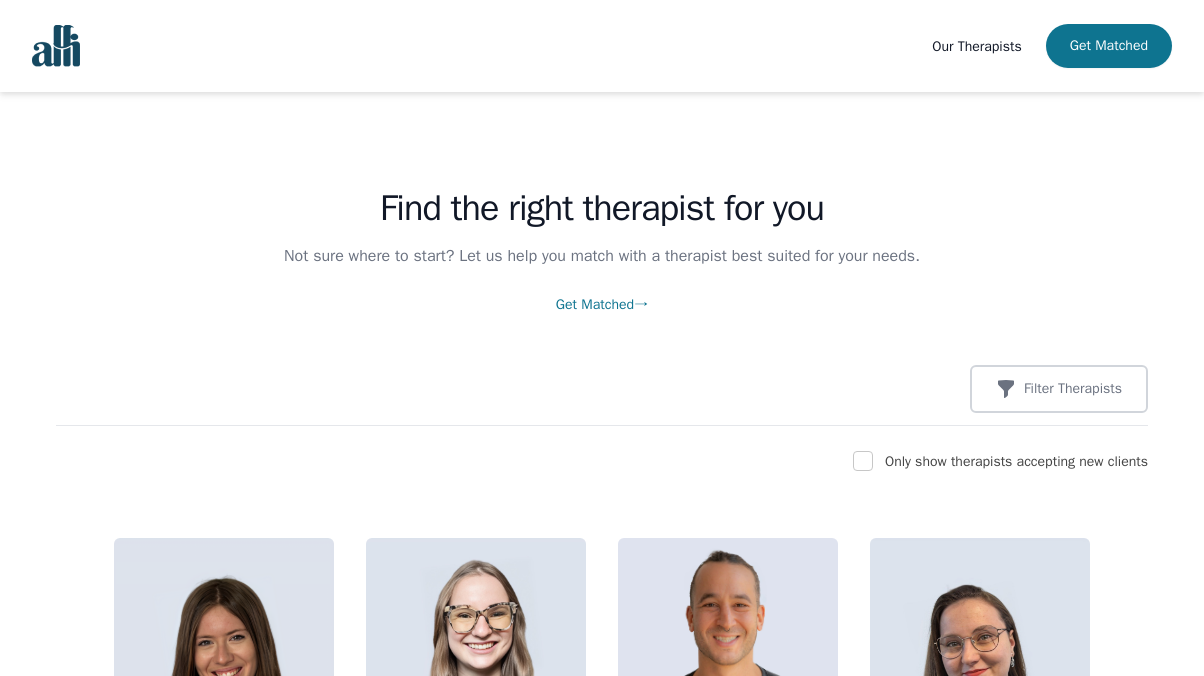 scroll, scrollTop: 0, scrollLeft: 0, axis: both 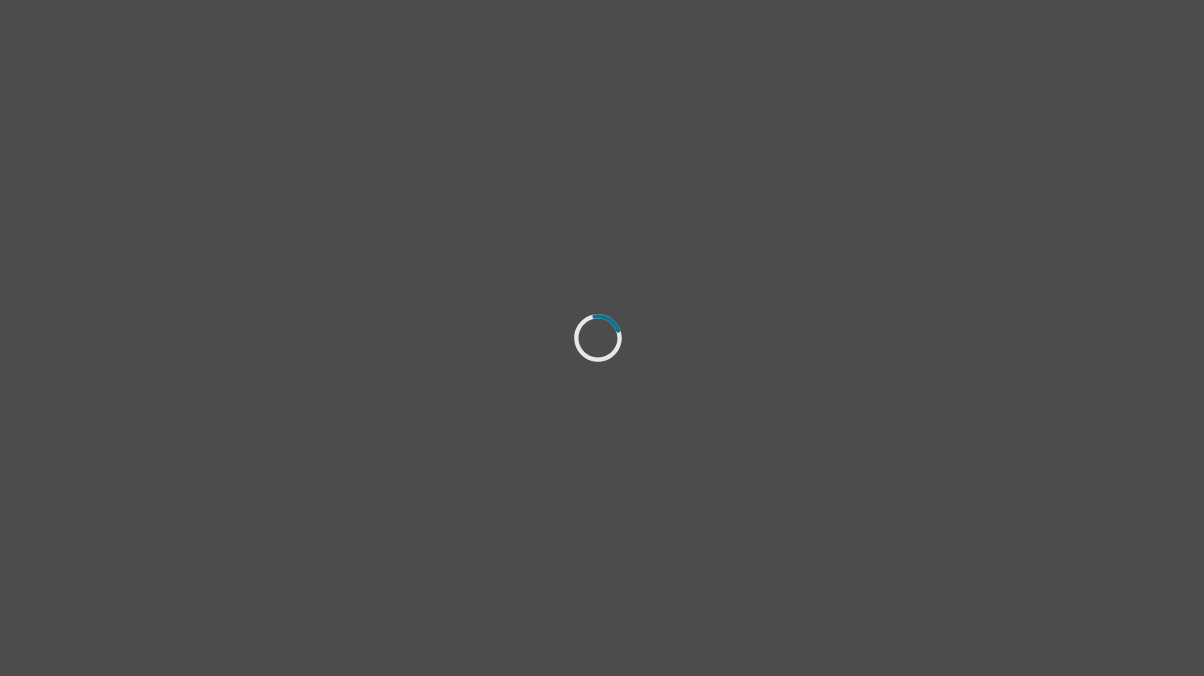 select on "male" 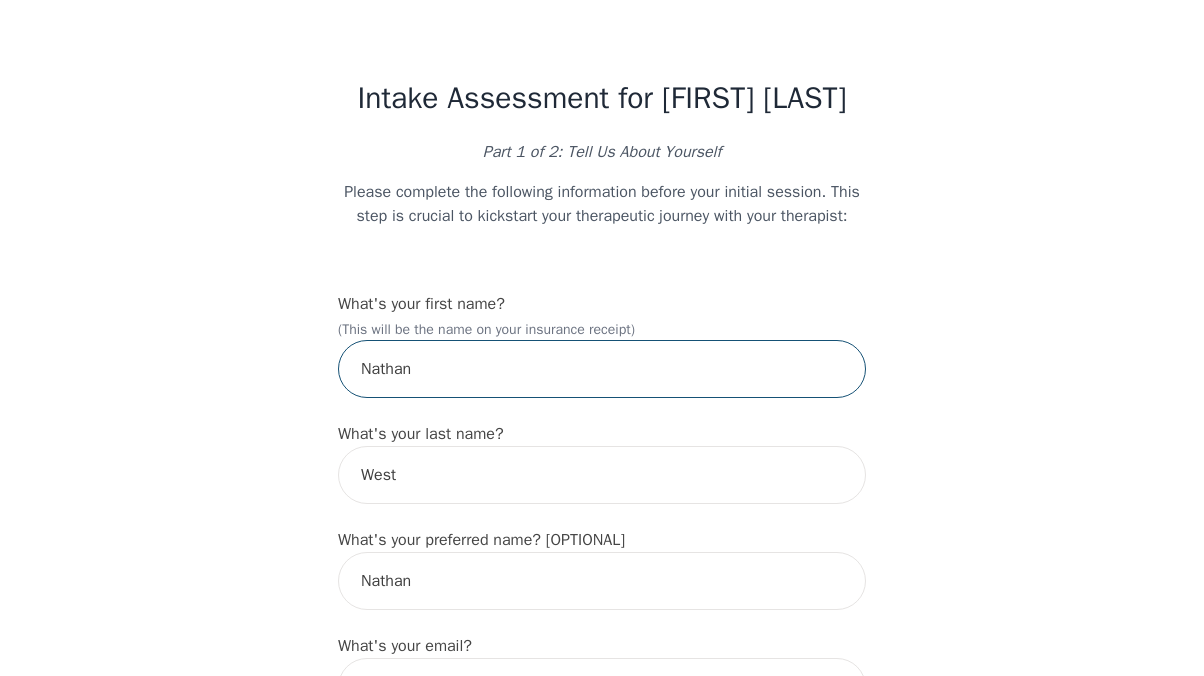 drag, startPoint x: 430, startPoint y: 396, endPoint x: 255, endPoint y: 403, distance: 175.13994 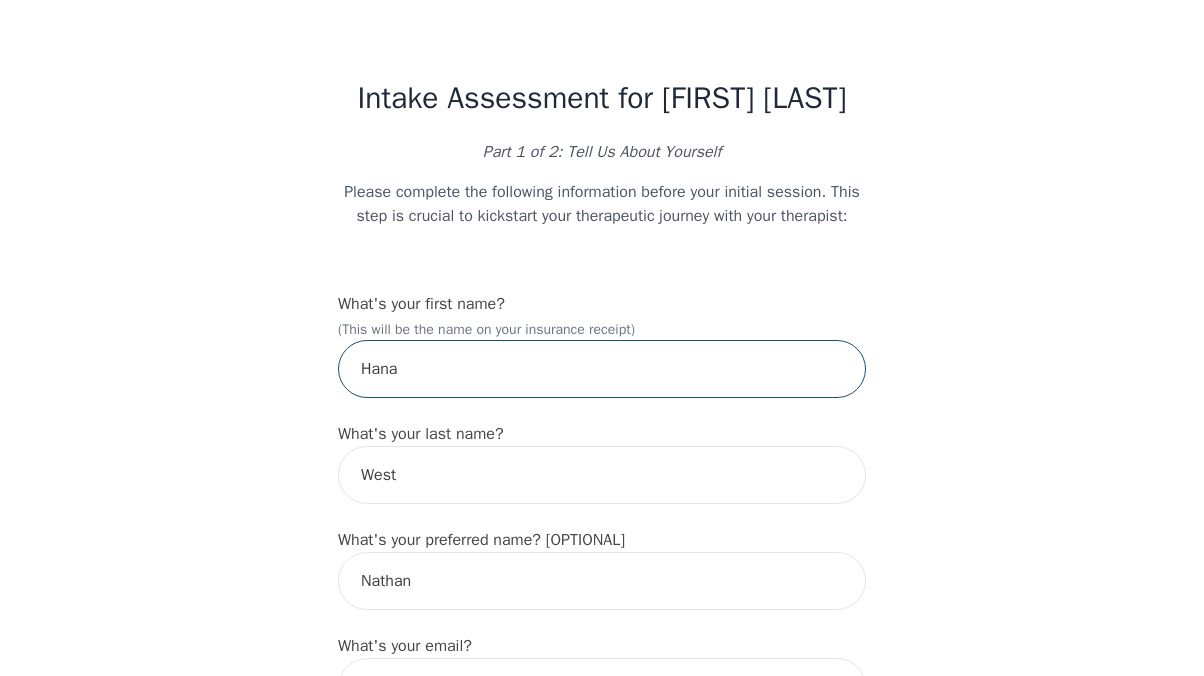 type on "Hana" 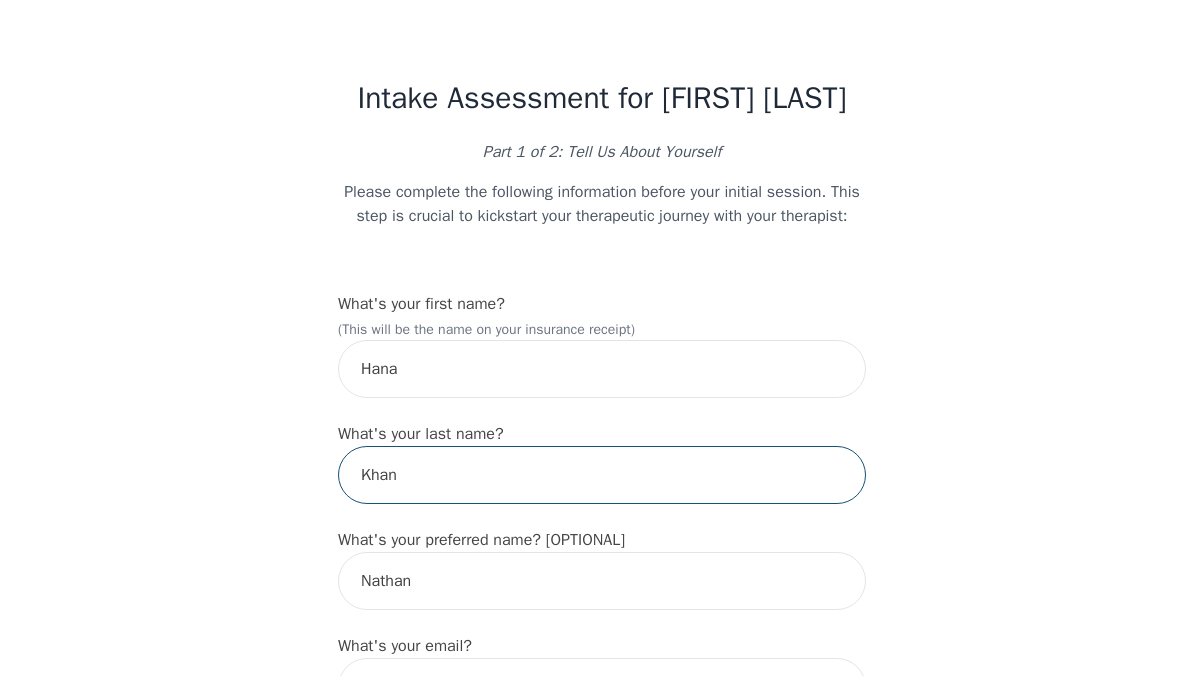 type on "Khan" 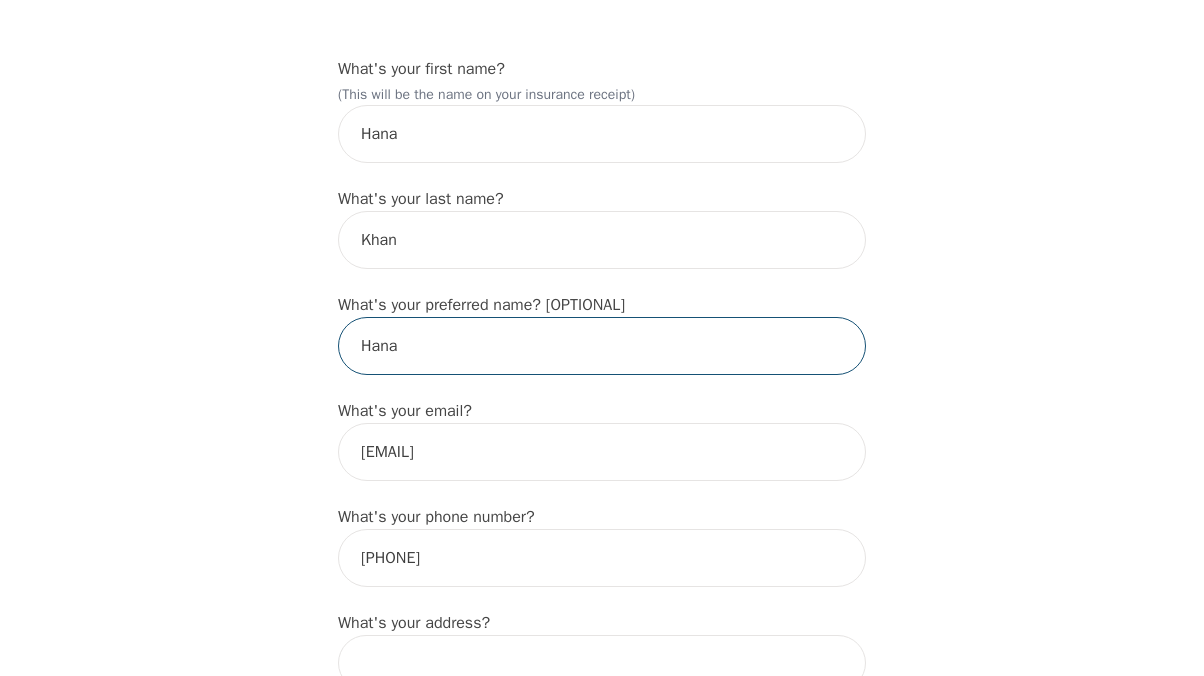 scroll, scrollTop: 245, scrollLeft: 0, axis: vertical 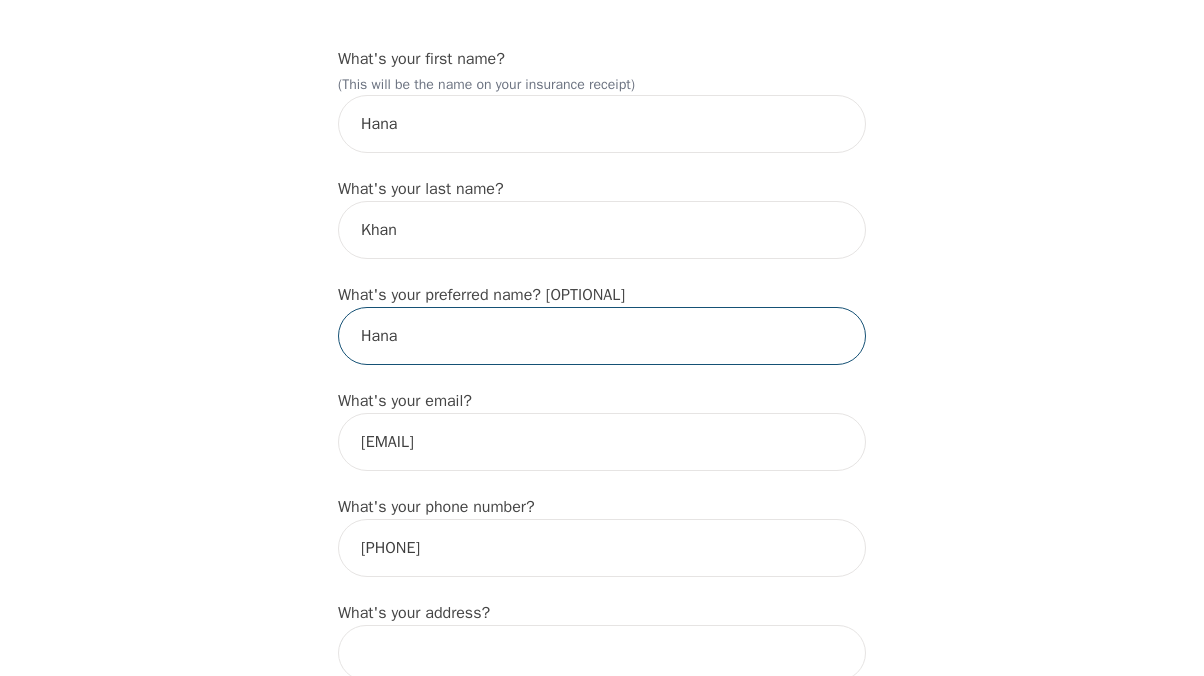 type on "Hana" 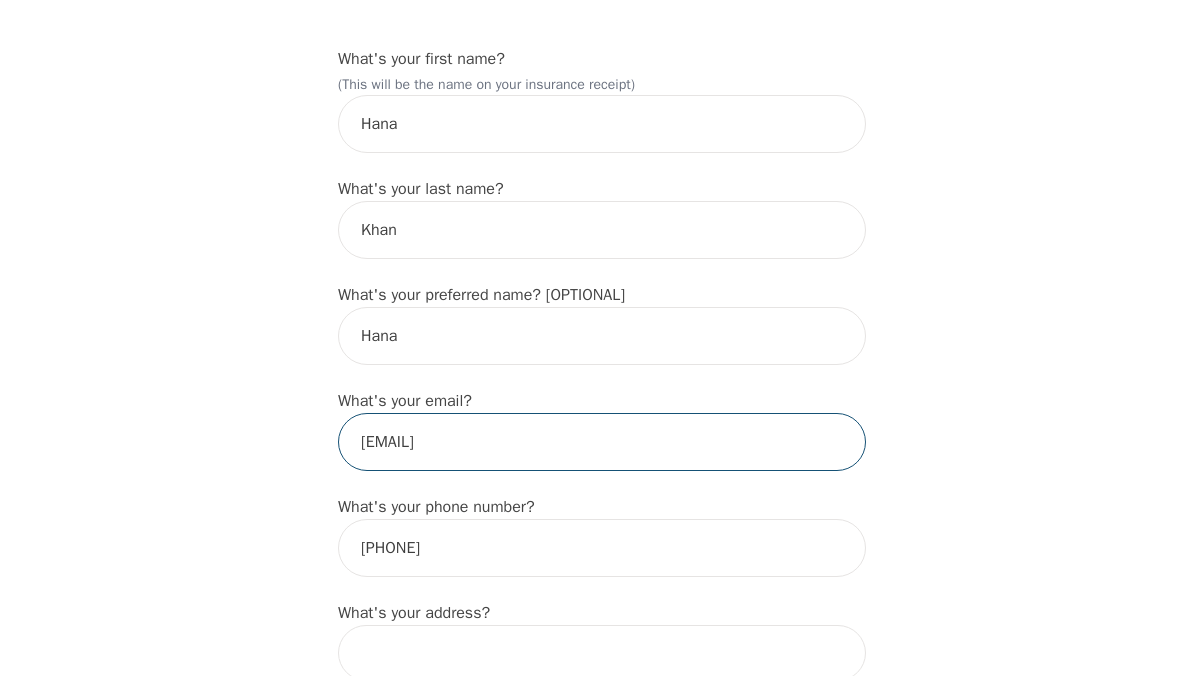 click on "[EMAIL]" at bounding box center (602, 442) 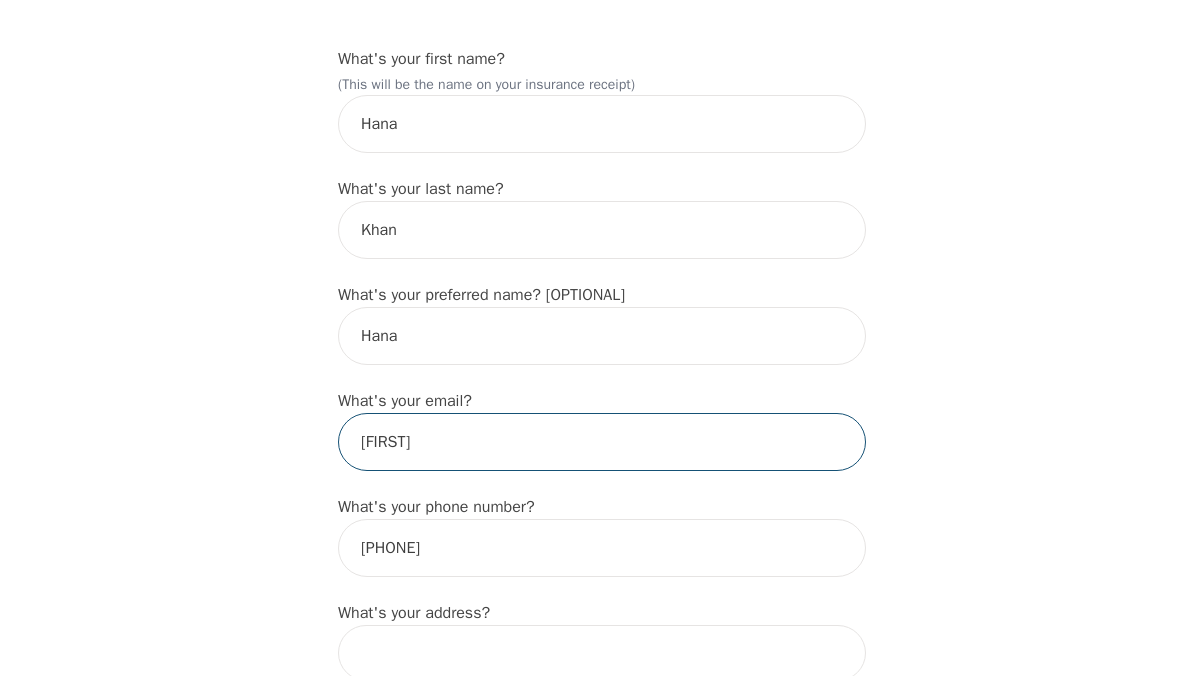 type on "[EMAIL]" 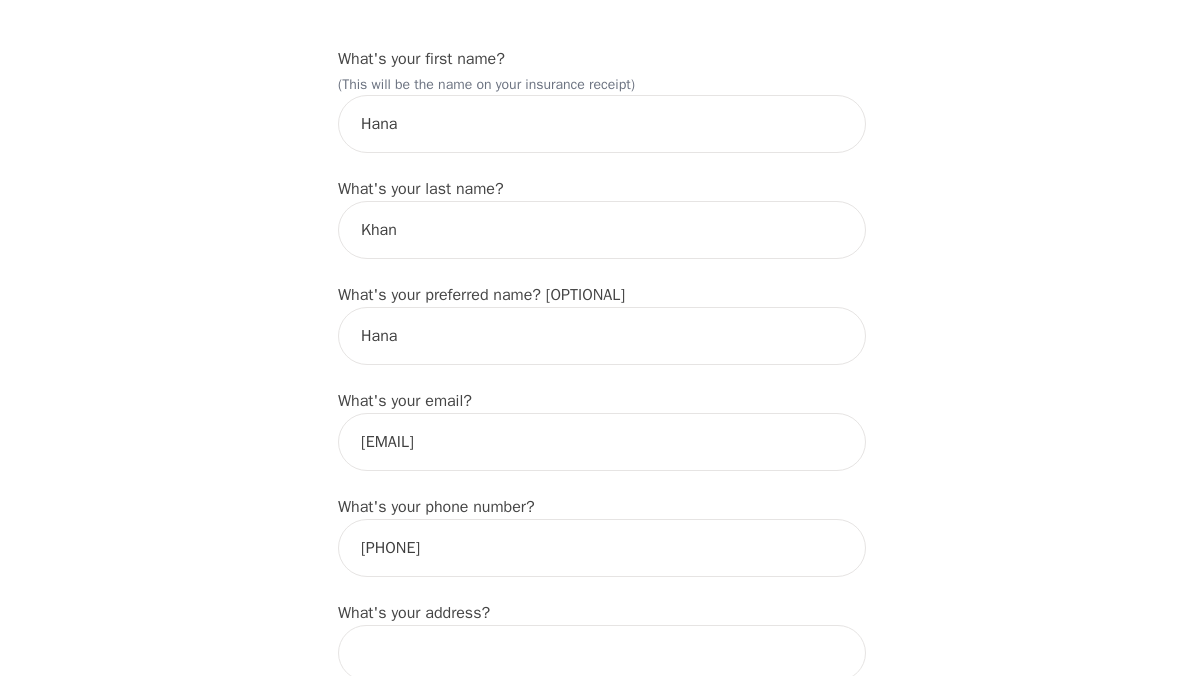 type on "[NUMBER] [STREET]" 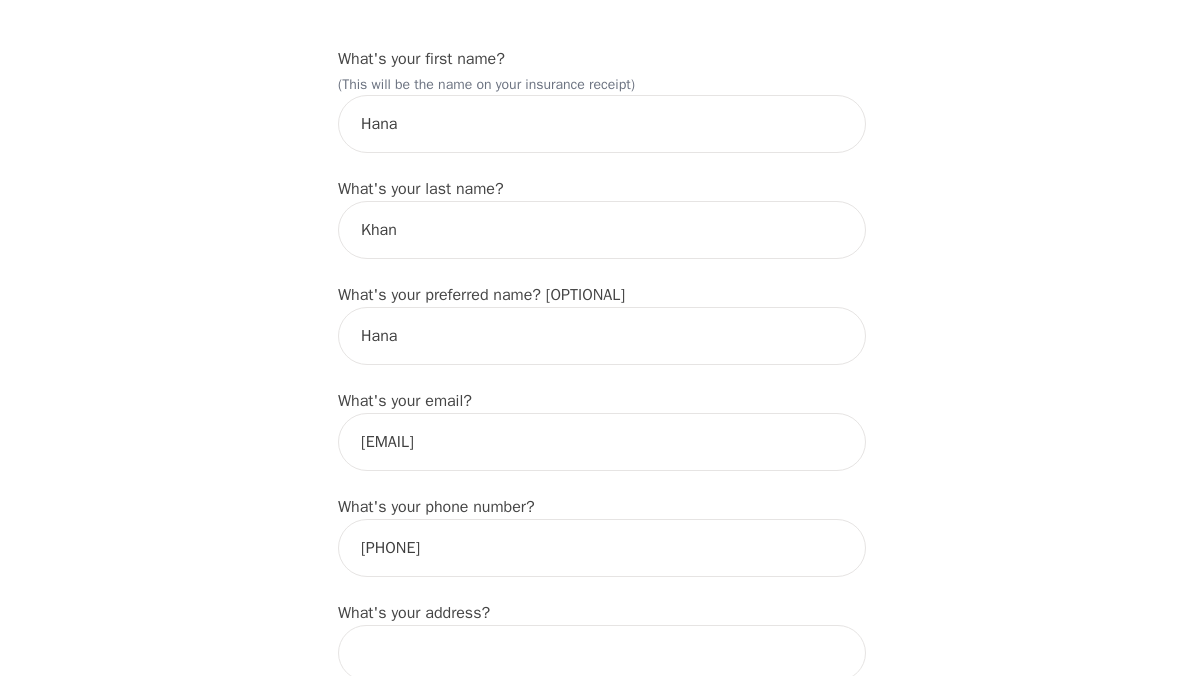 type on "412" 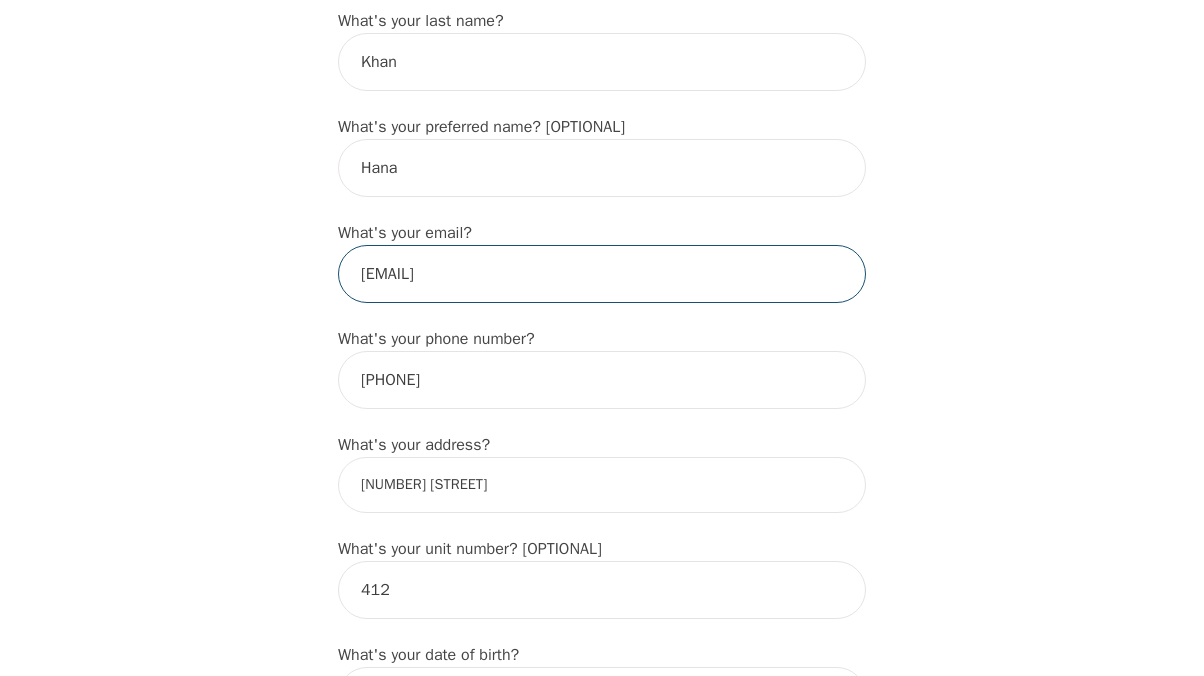 scroll, scrollTop: 416, scrollLeft: 0, axis: vertical 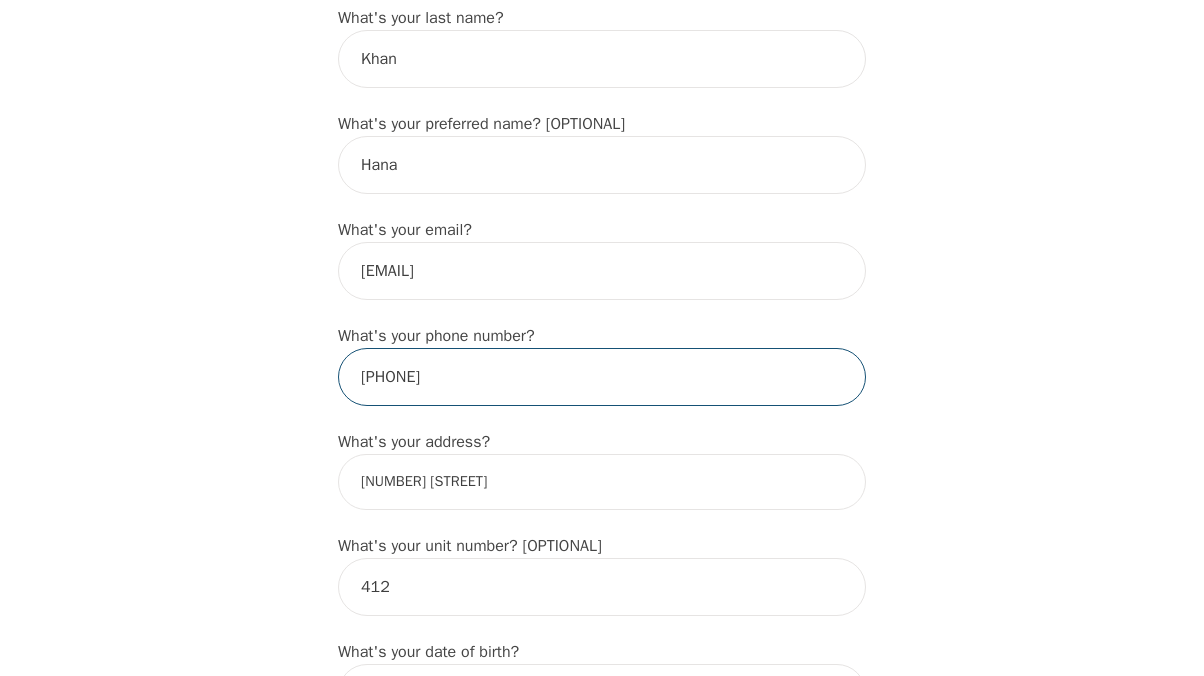 click on "[PHONE]" at bounding box center (602, 377) 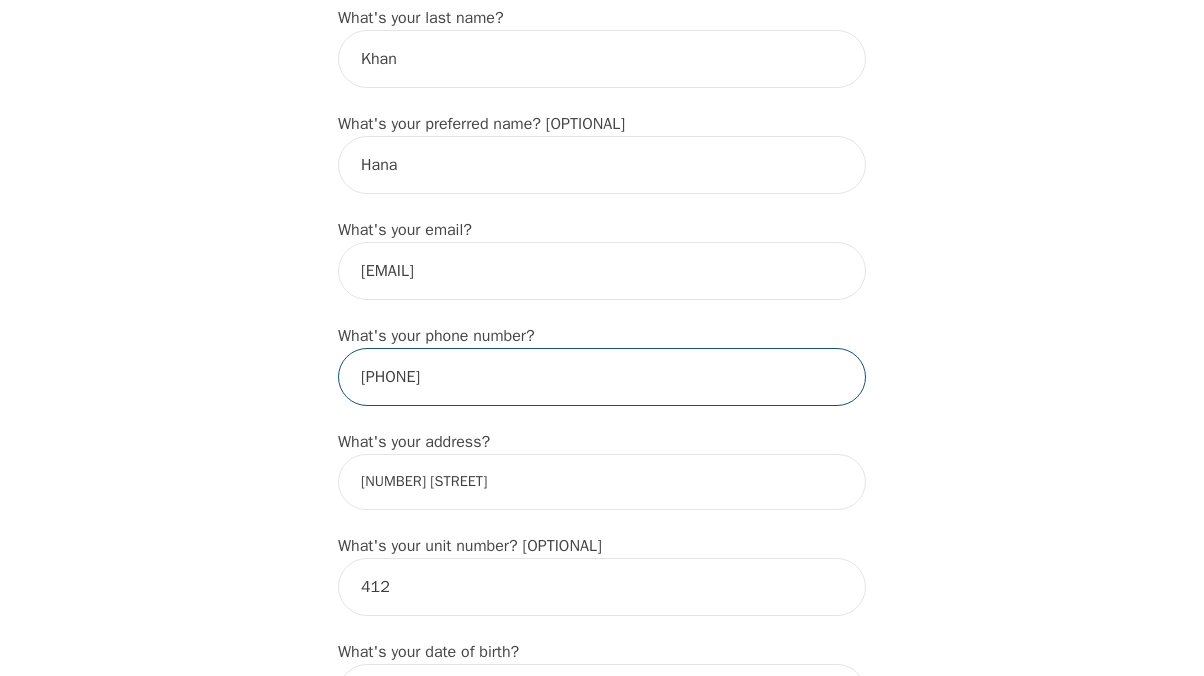 type on "[PHONE]" 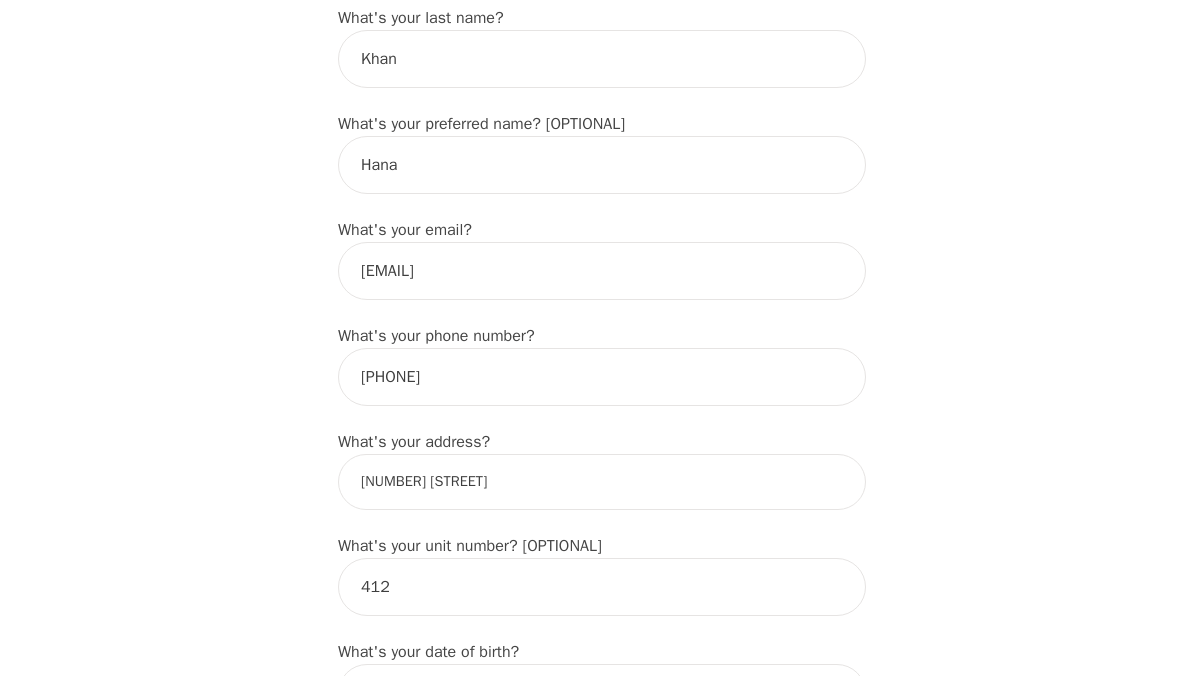 click on "[NUMBER] [STREET]" at bounding box center [602, 482] 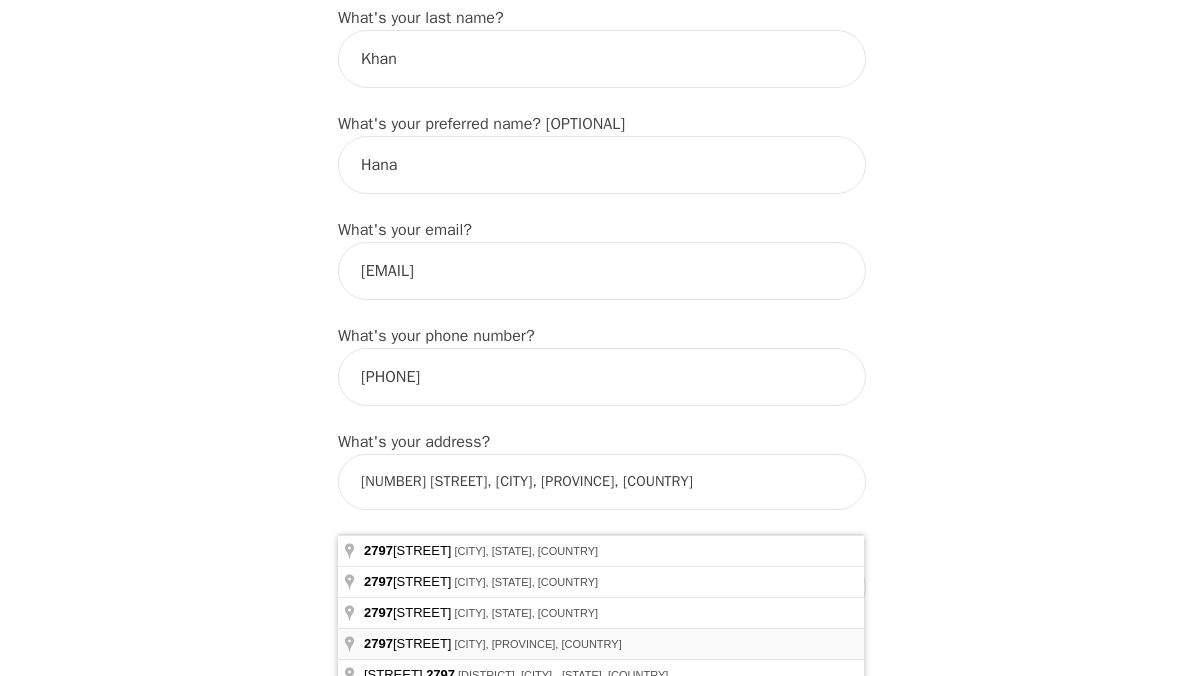 type on "[NUMBER] [STREET], [CITY], [PROVINCE] [POSTAL_CODE], [COUNTRY]" 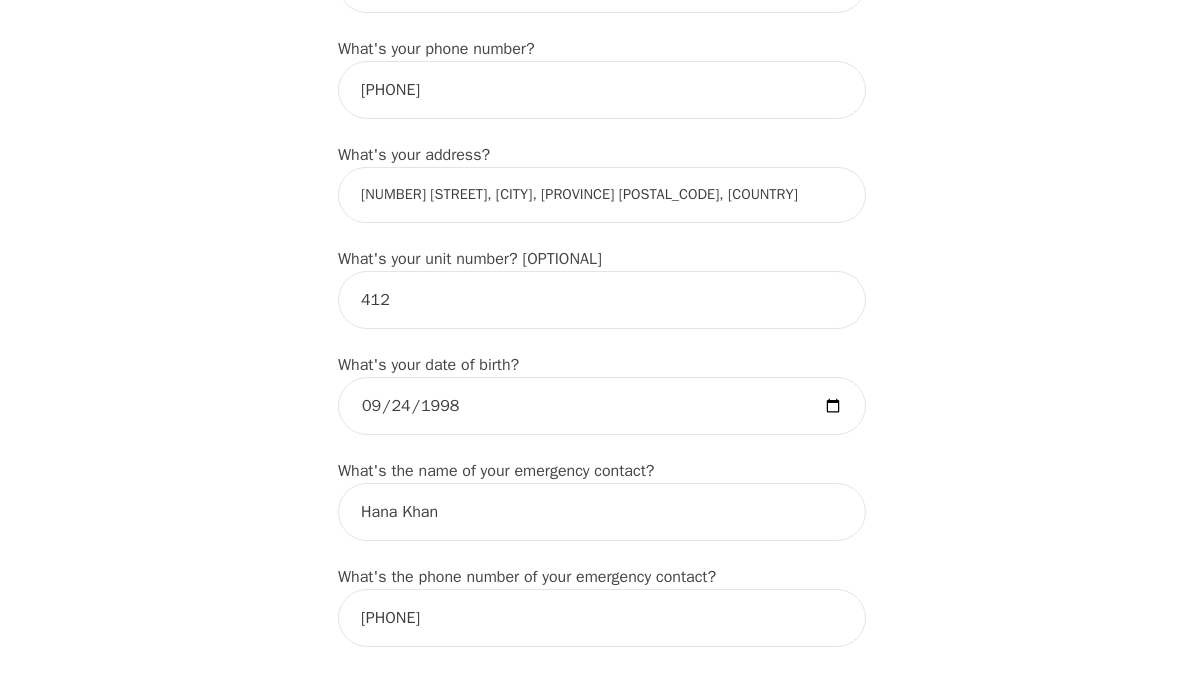 scroll, scrollTop: 730, scrollLeft: 0, axis: vertical 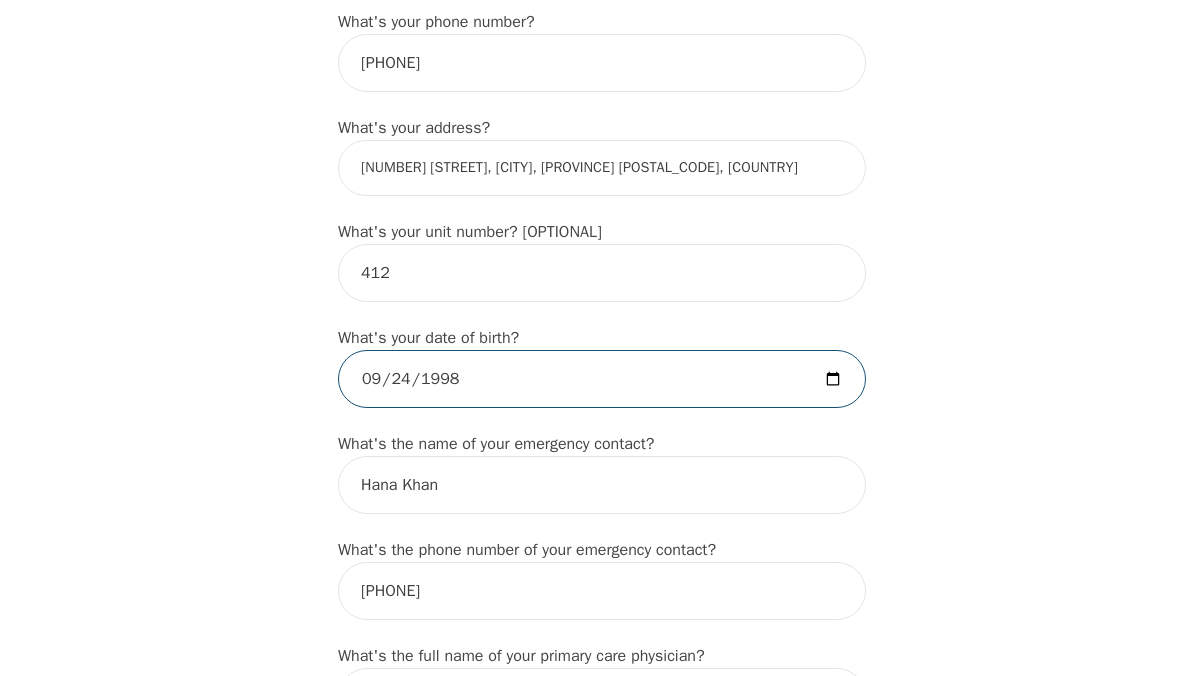 click on "1998-09-24" at bounding box center [602, 379] 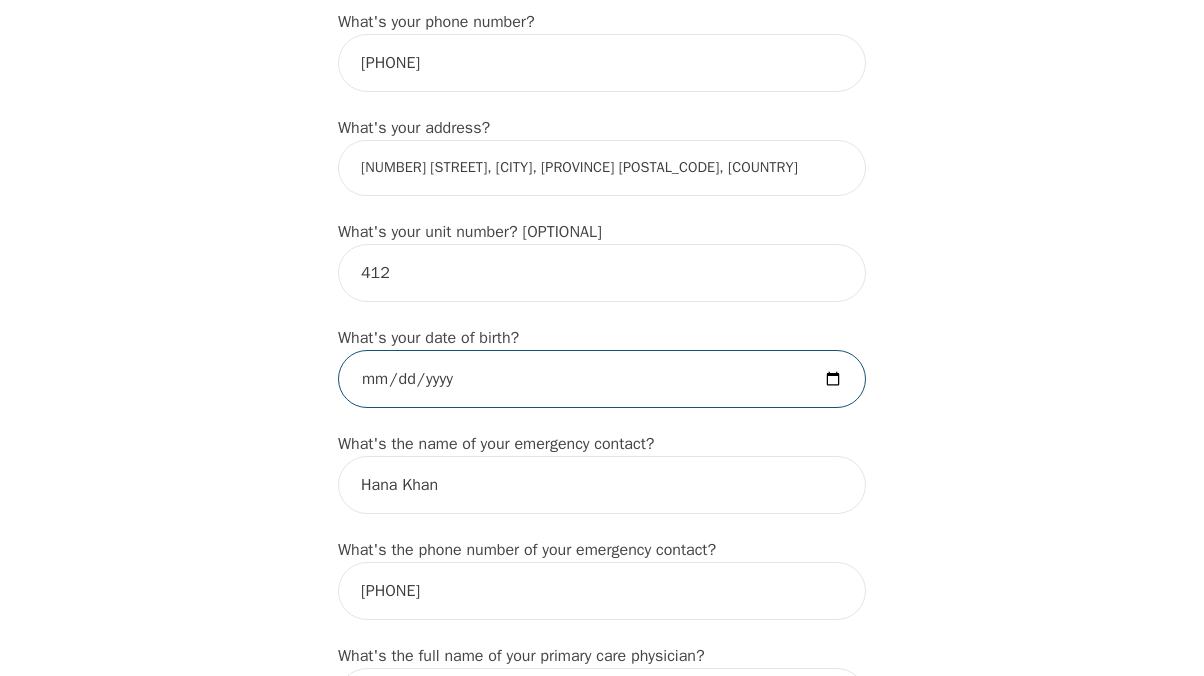 type on "[DATE]" 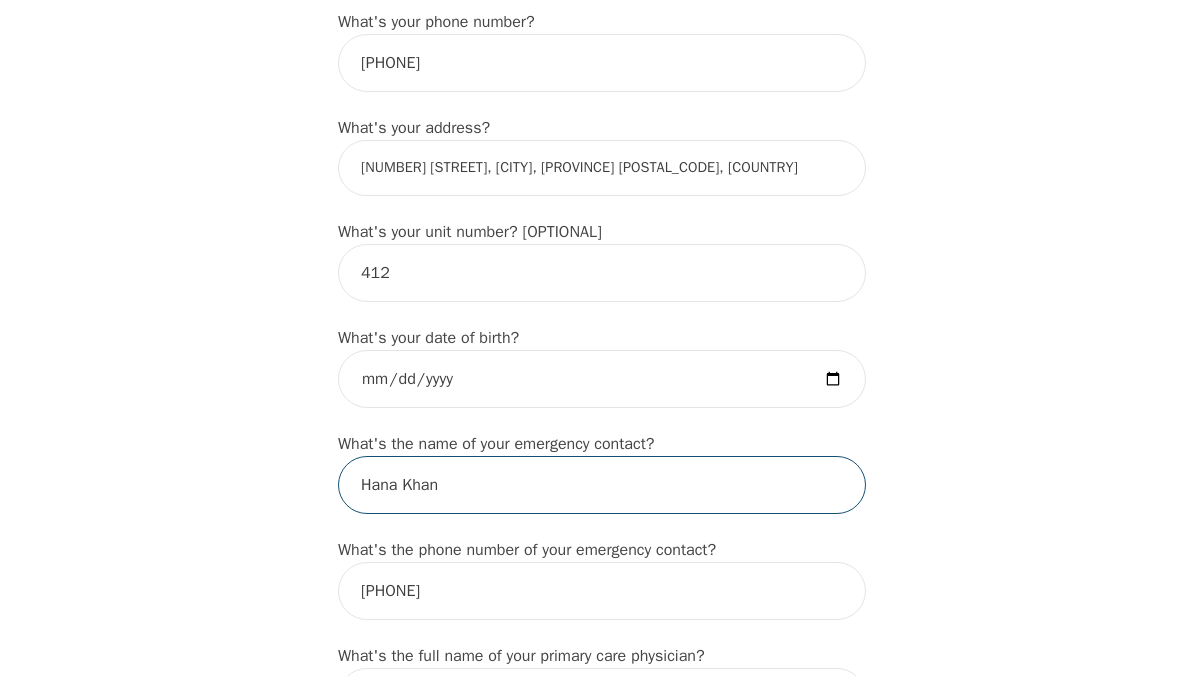 drag, startPoint x: 446, startPoint y: 506, endPoint x: 306, endPoint y: 504, distance: 140.01428 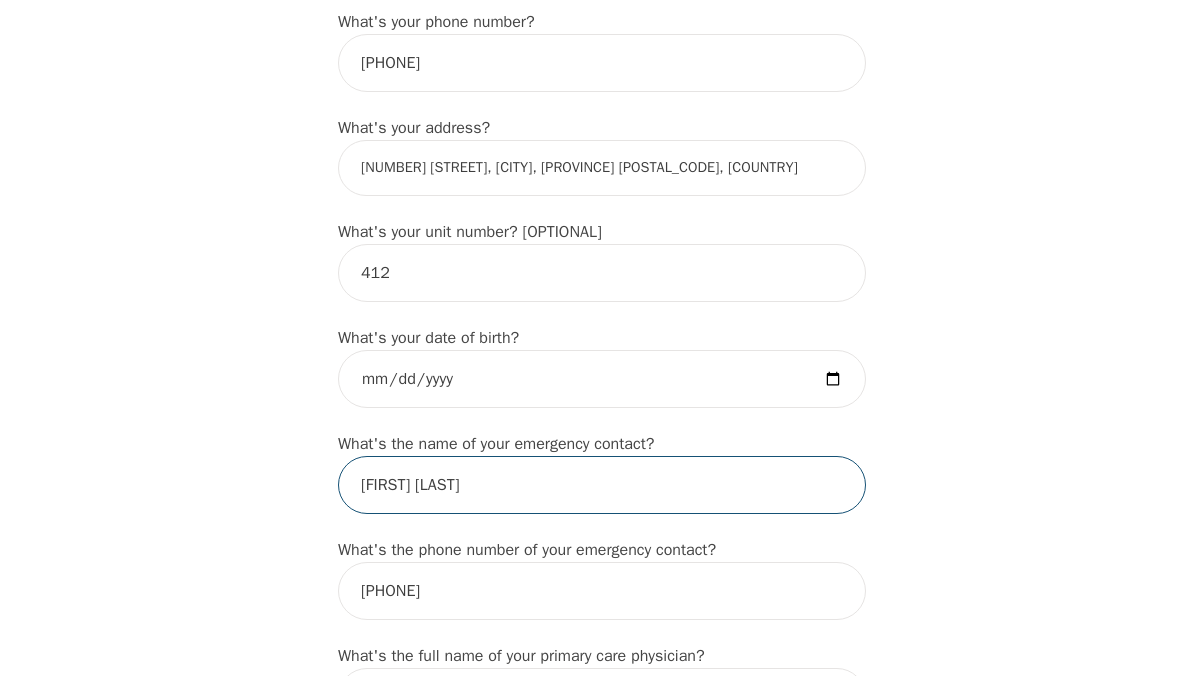 type on "[FIRST] [LAST]" 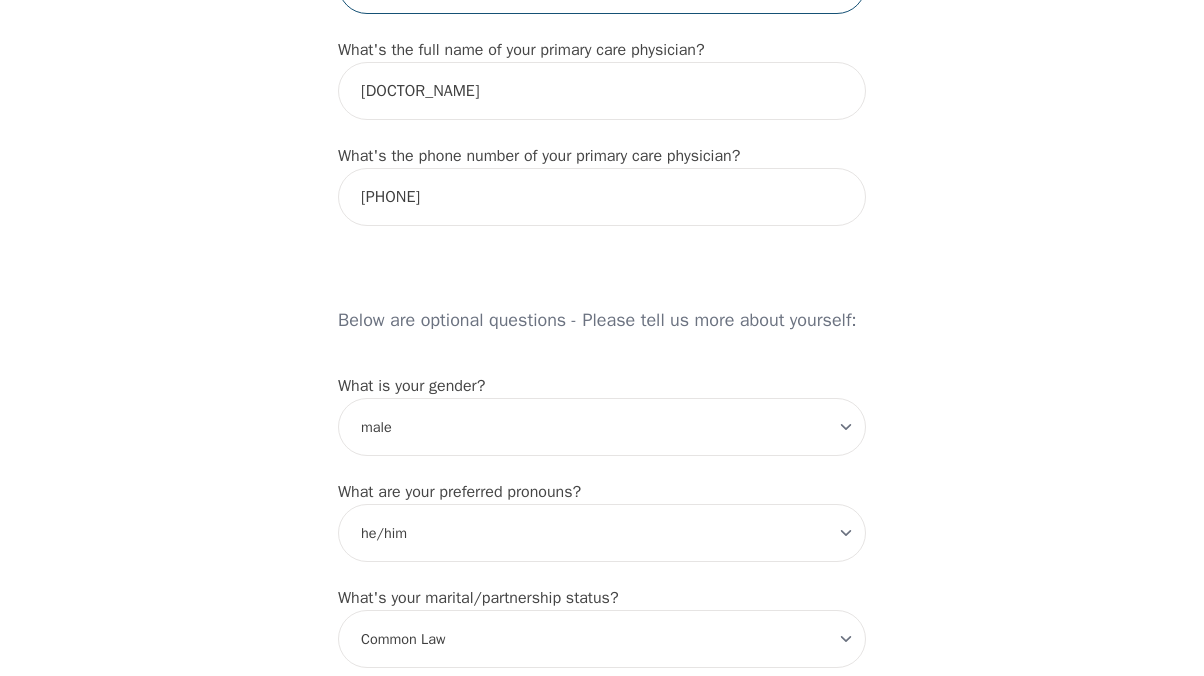 scroll, scrollTop: 1379, scrollLeft: 0, axis: vertical 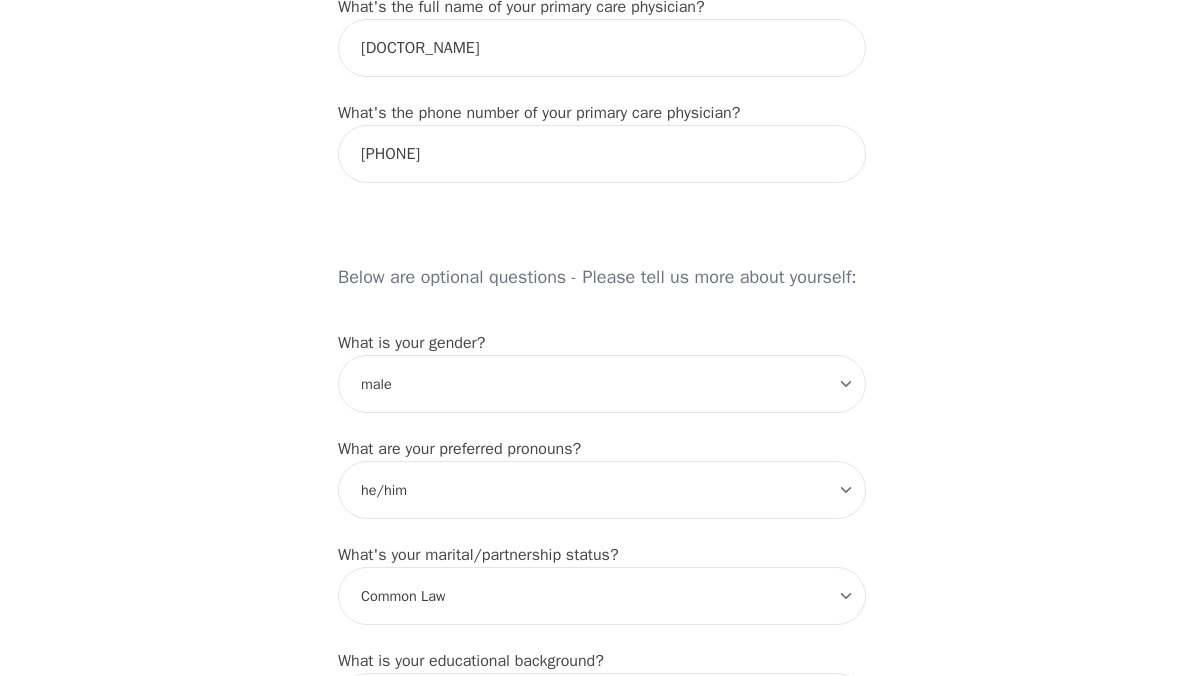 type on "[PHONE]" 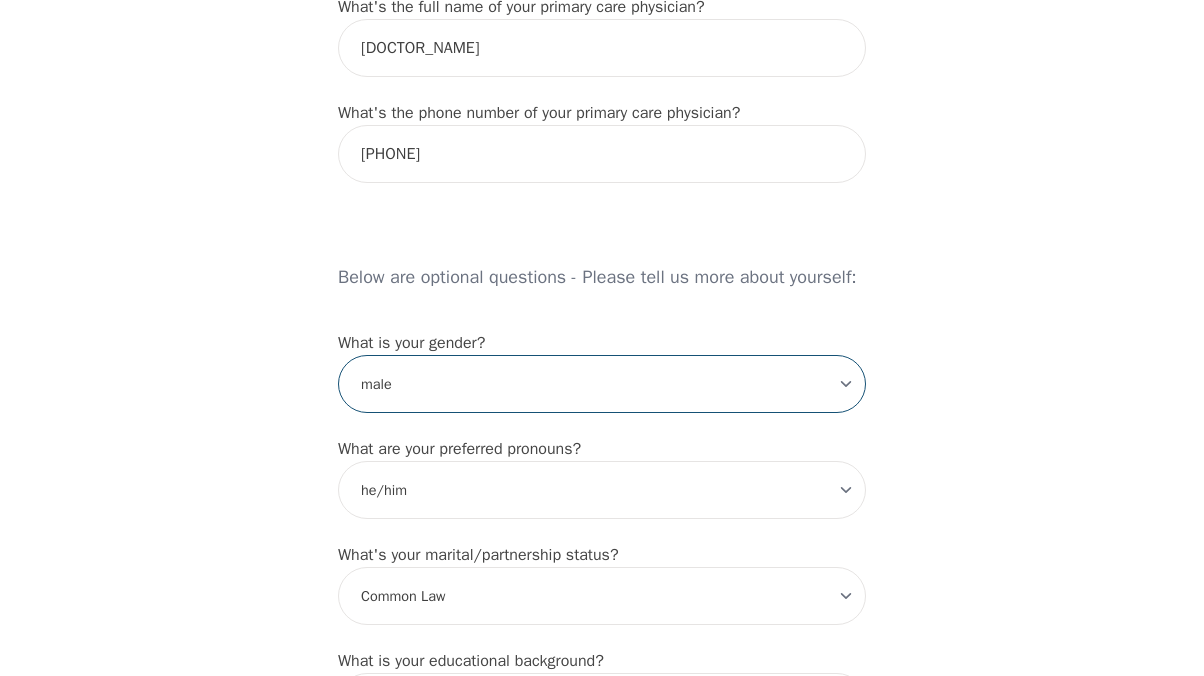 click on "-Select- male female non-binary transgender intersex prefer_not_to_say" at bounding box center [602, 384] 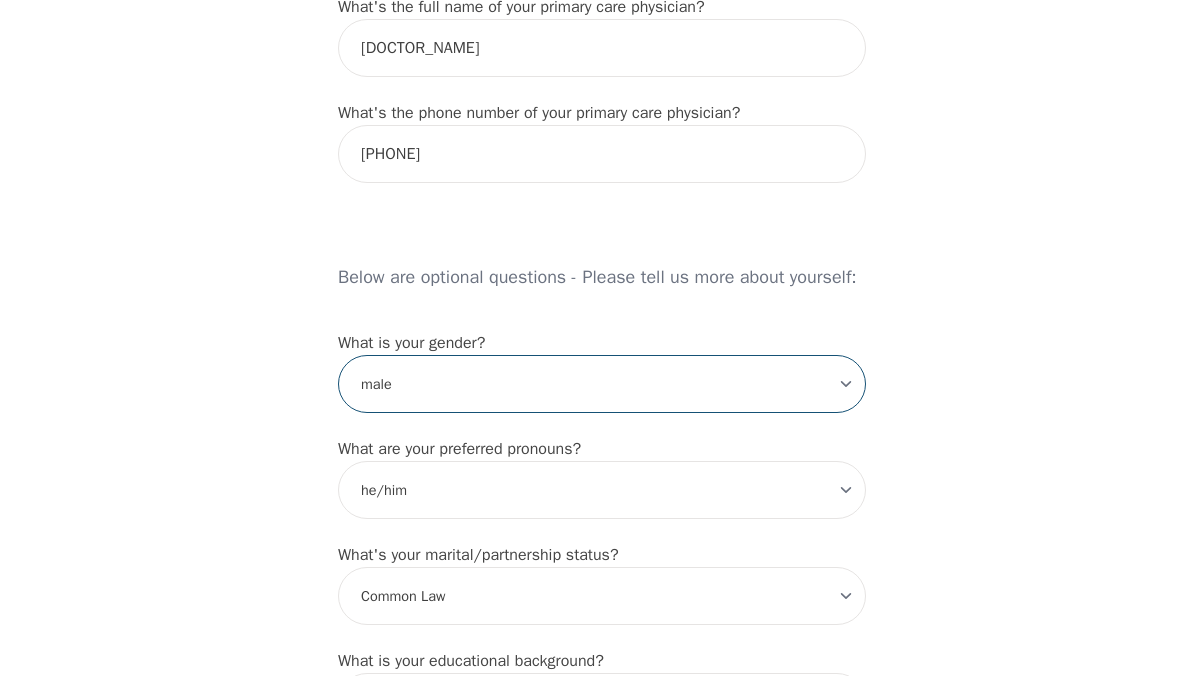 select on "female" 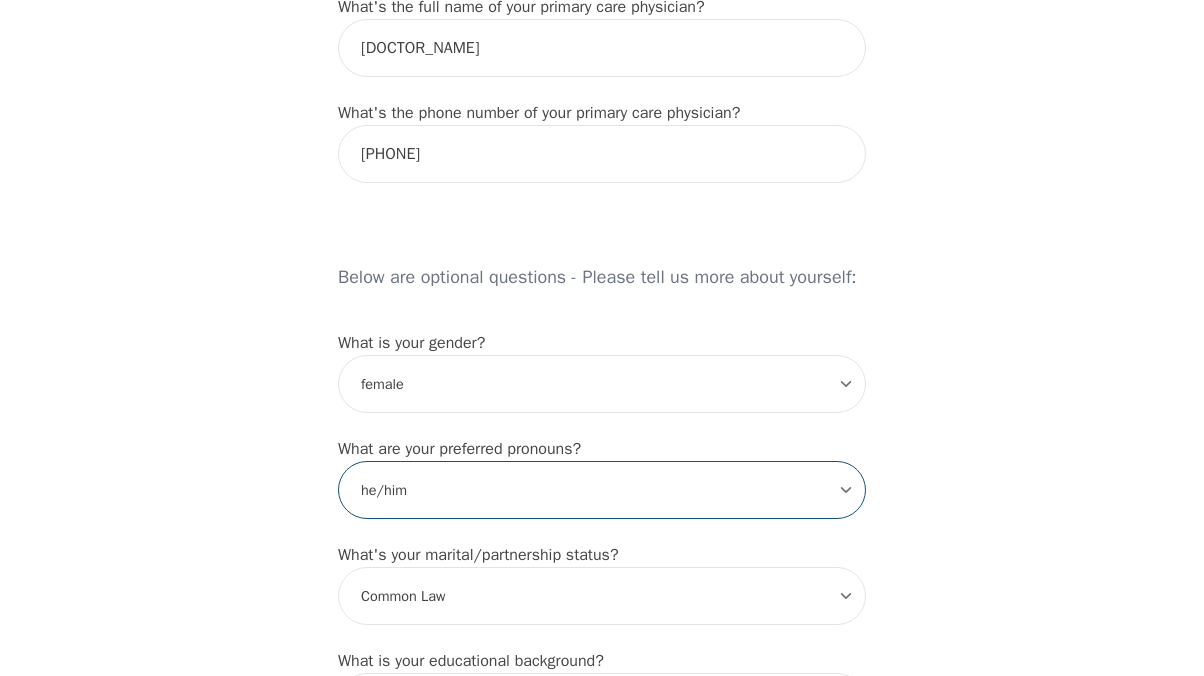 click on "-Select- he/him she/her they/them ze/zir xe/xem ey/em ve/ver tey/ter e/e per/per prefer_not_to_say" at bounding box center (602, 490) 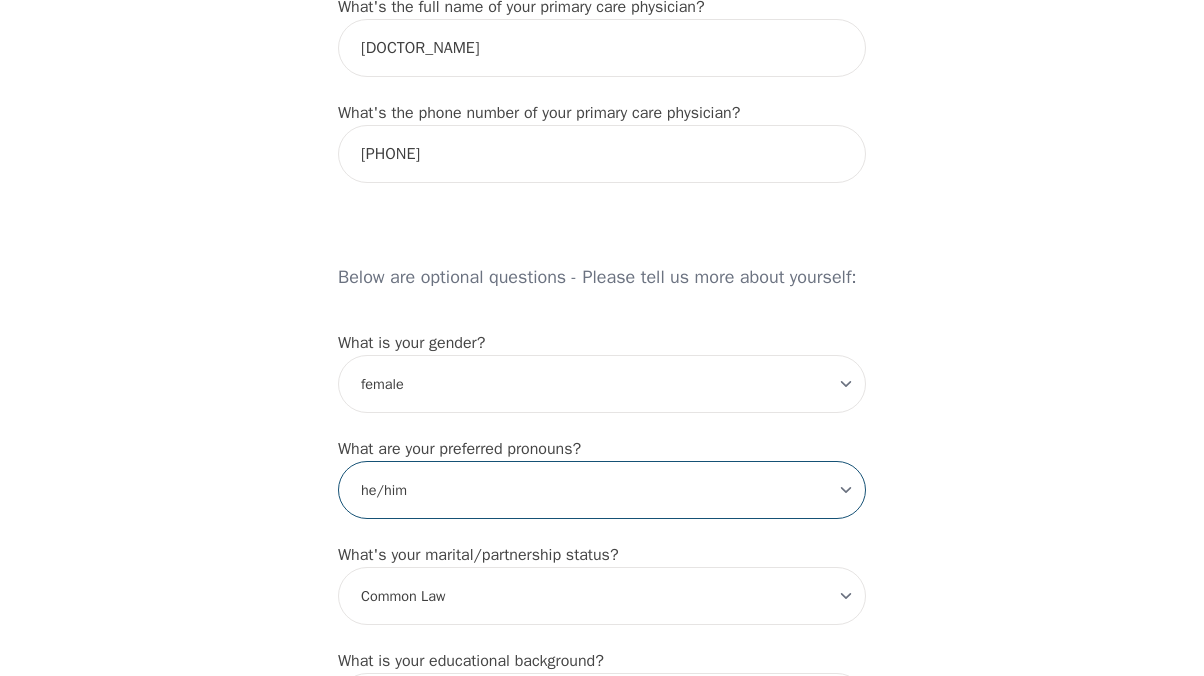 select on "she/her" 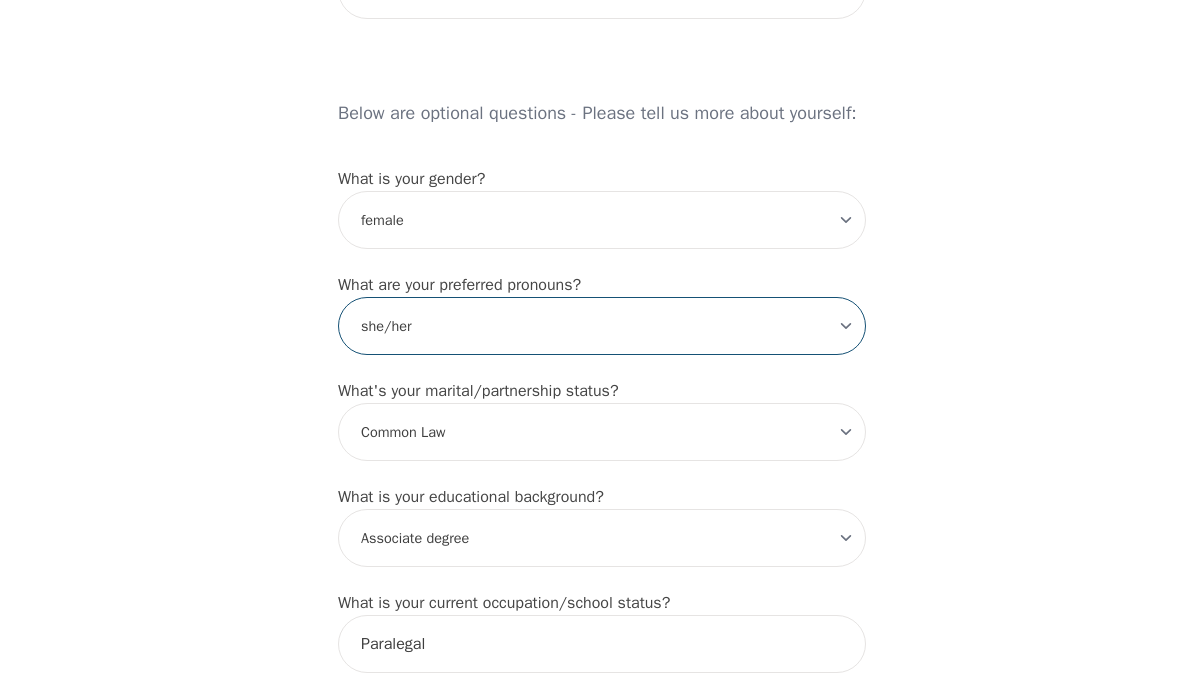 scroll, scrollTop: 1547, scrollLeft: 0, axis: vertical 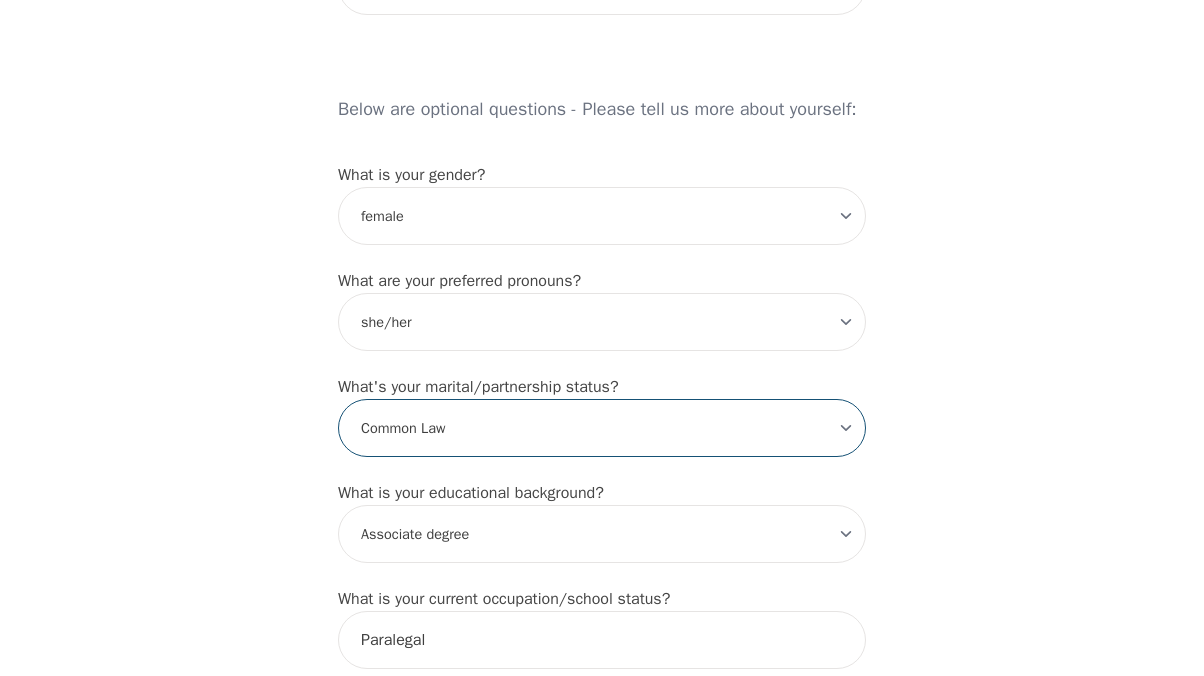 click on "-Select- Single Partnered Married Common Law Widowed Separated Divorced" at bounding box center (602, 428) 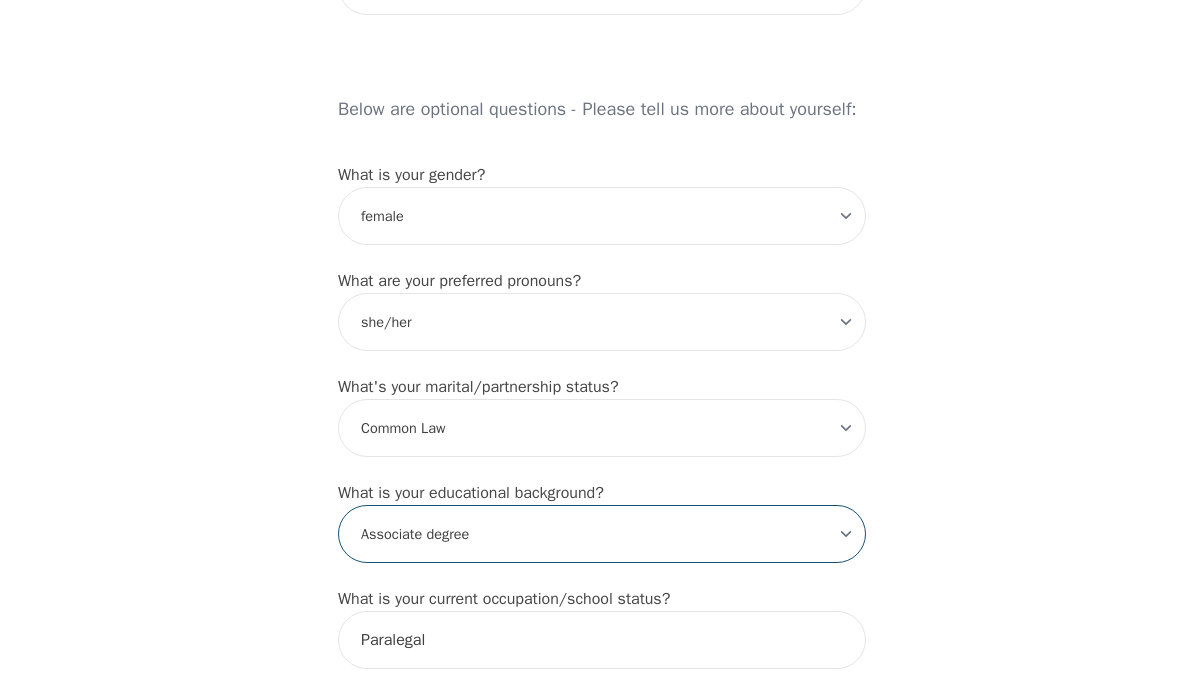 click on "-Select- Less than high school High school Associate degree Bachelor degree Master's degree Professional degree Doctorial degree" at bounding box center (602, 534) 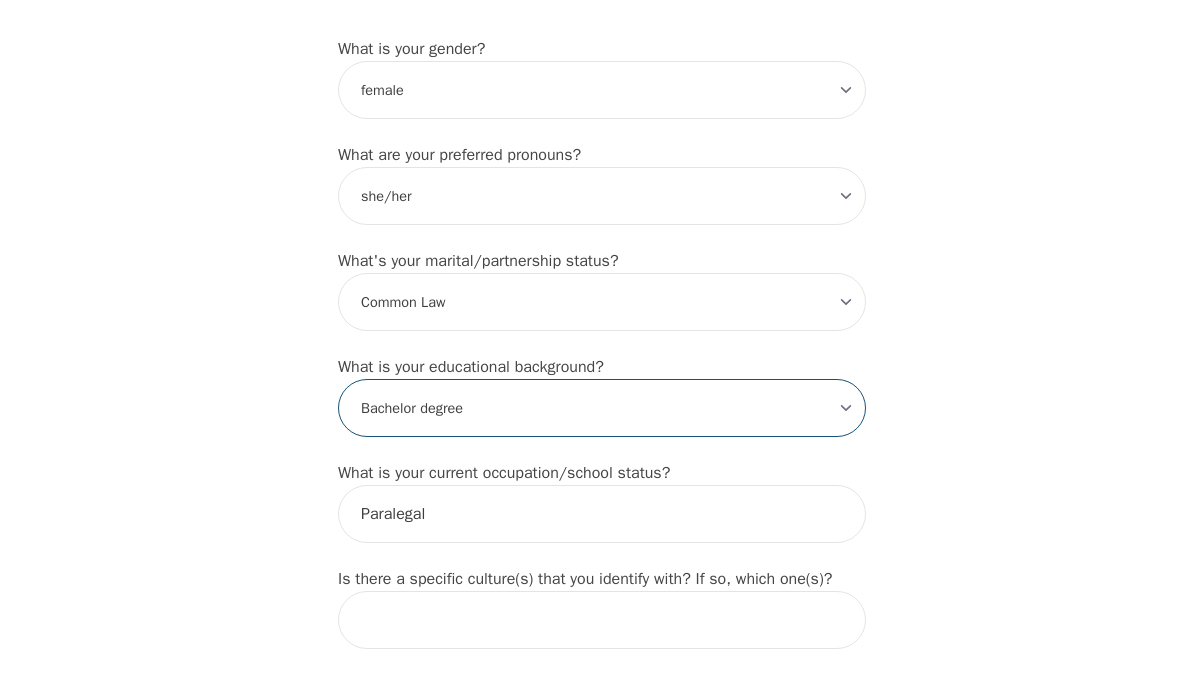 scroll, scrollTop: 1677, scrollLeft: 0, axis: vertical 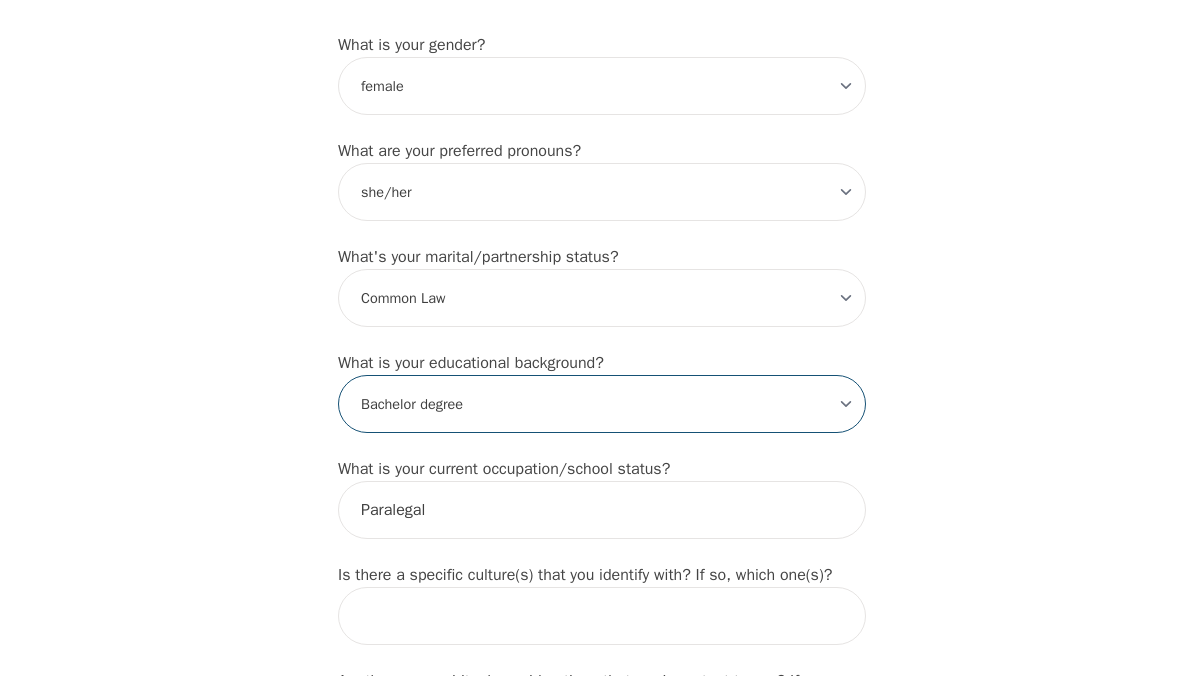 click on "-Select- Less than high school High school Associate degree Bachelor degree Master's degree Professional degree Doctorial degree" at bounding box center [602, 404] 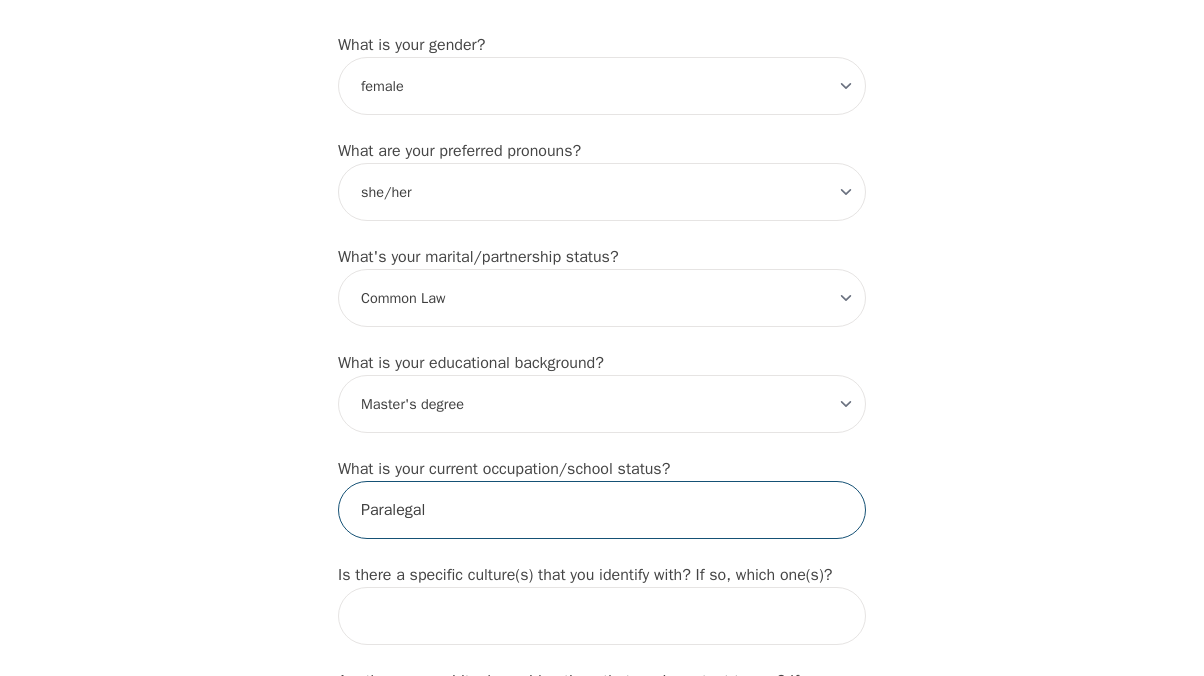 drag, startPoint x: 449, startPoint y: 535, endPoint x: 336, endPoint y: 534, distance: 113.004425 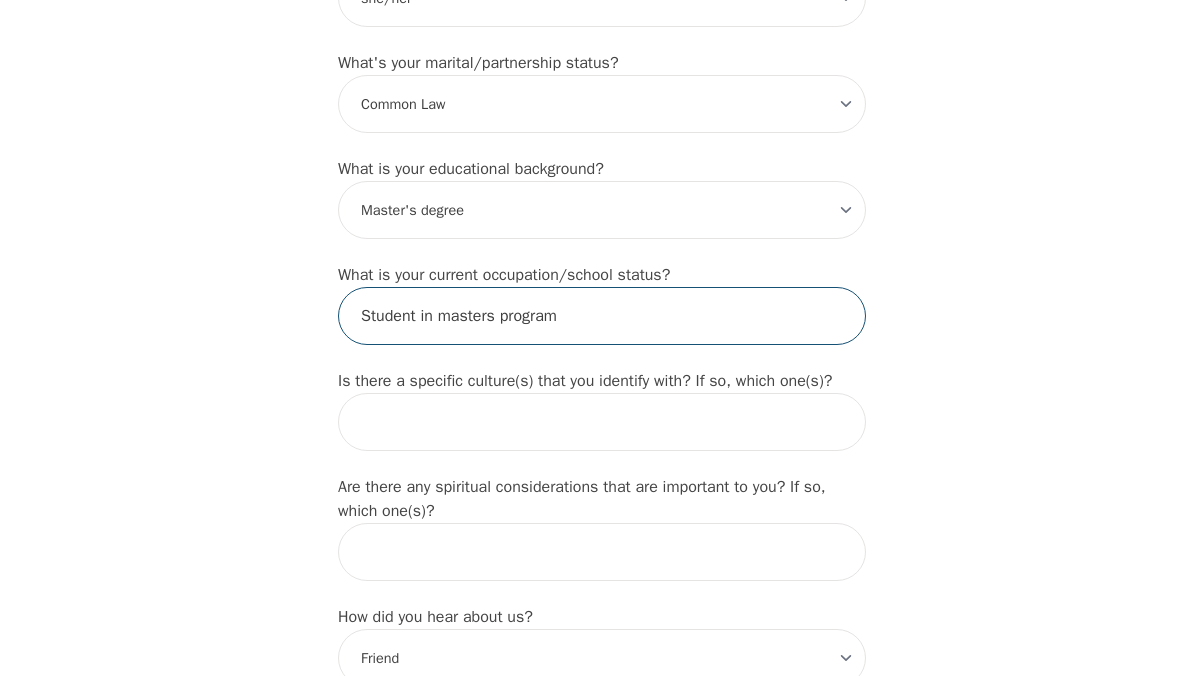 scroll, scrollTop: 1882, scrollLeft: 0, axis: vertical 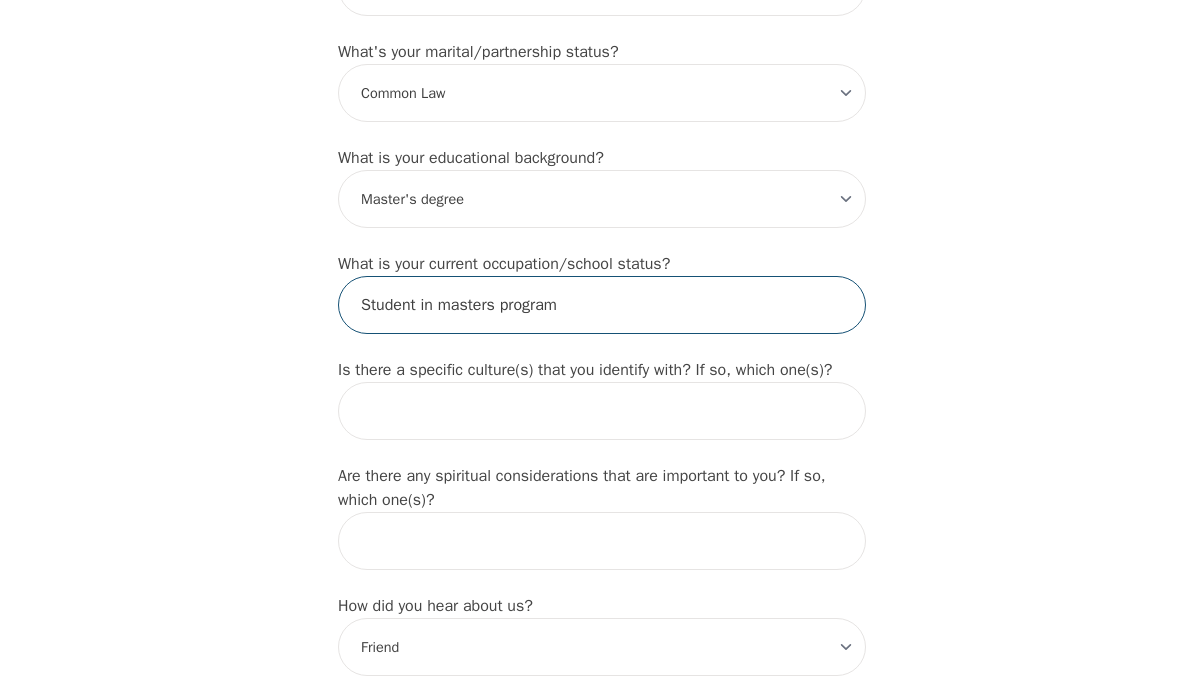 type on "Student in masters program" 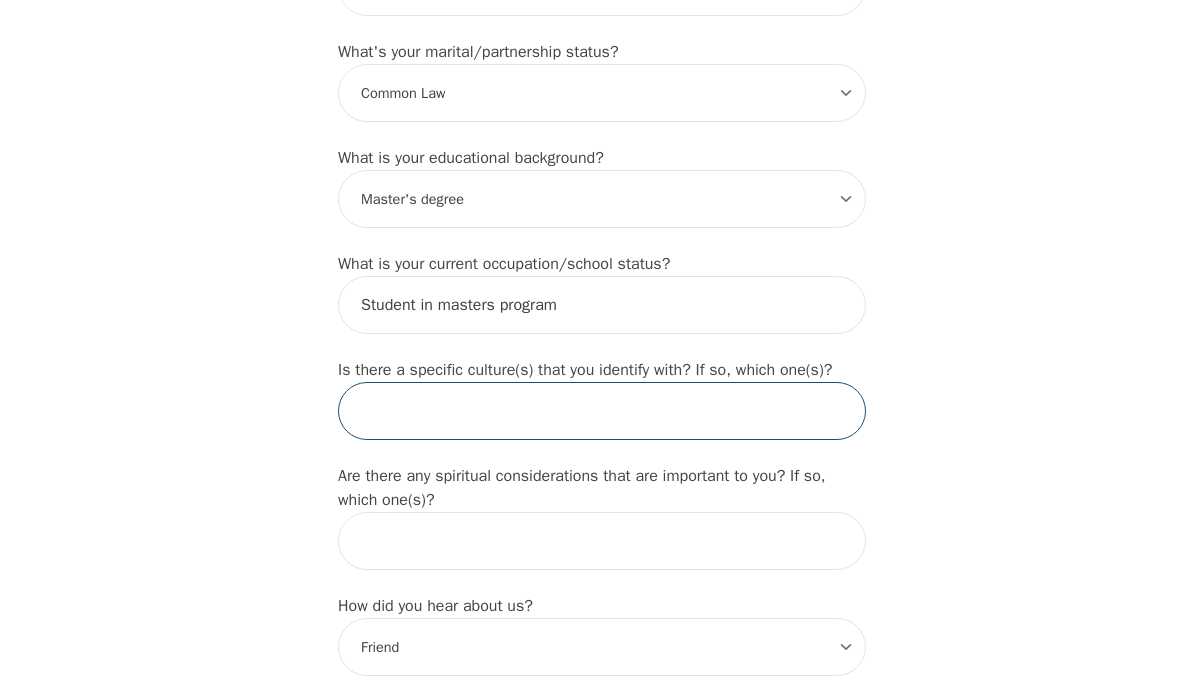 click at bounding box center [602, 411] 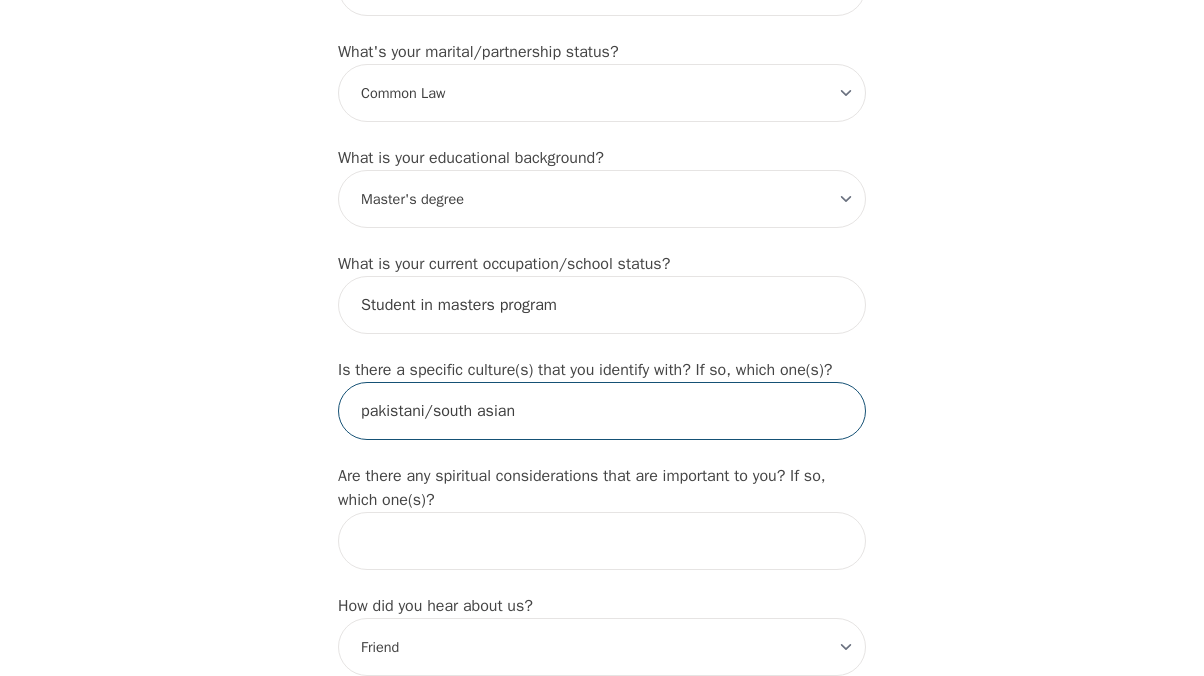 type on "pakistani/south asian" 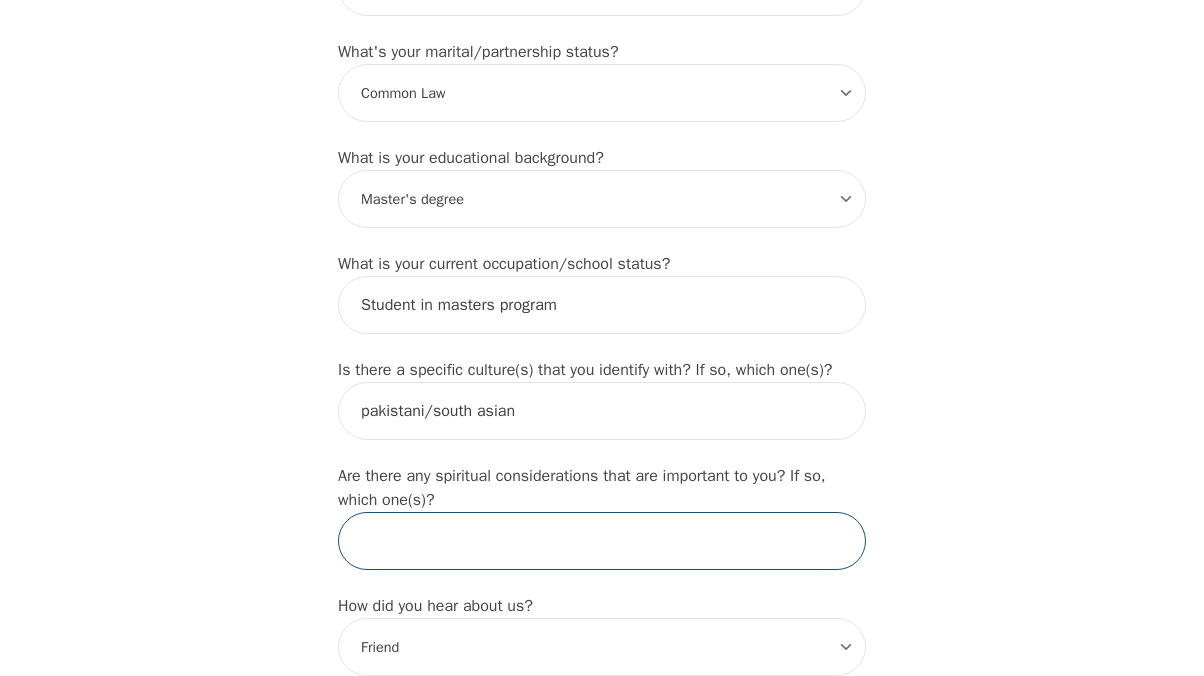 click at bounding box center [602, 541] 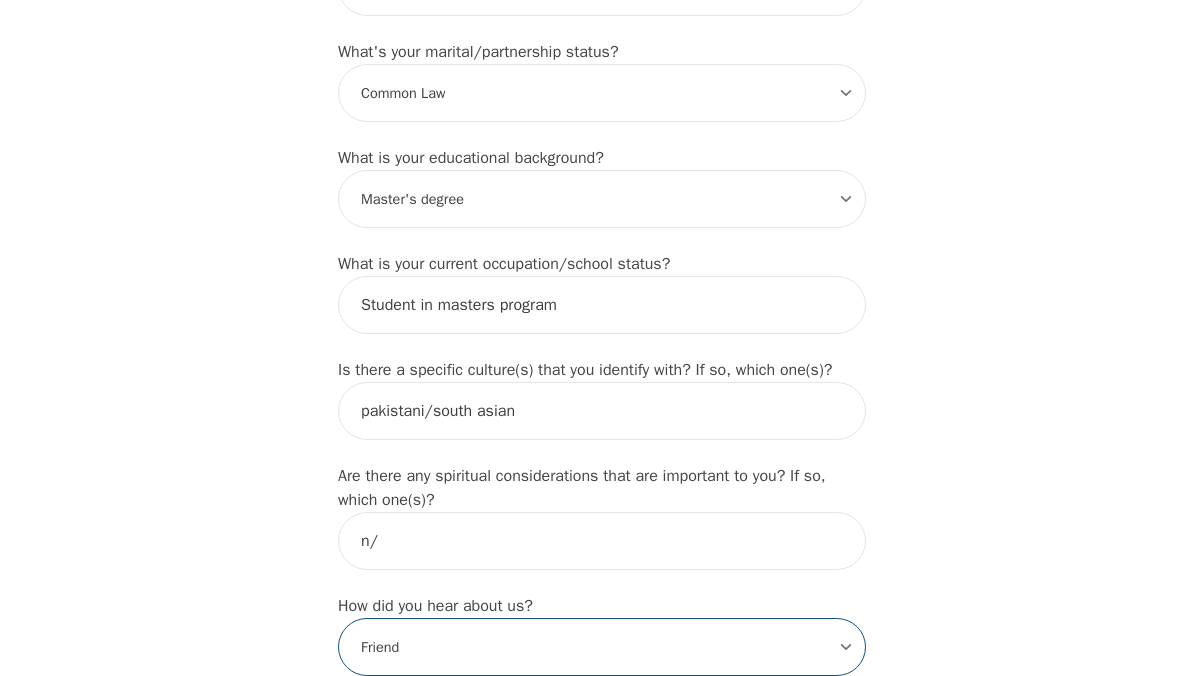 scroll, scrollTop: 1905, scrollLeft: 0, axis: vertical 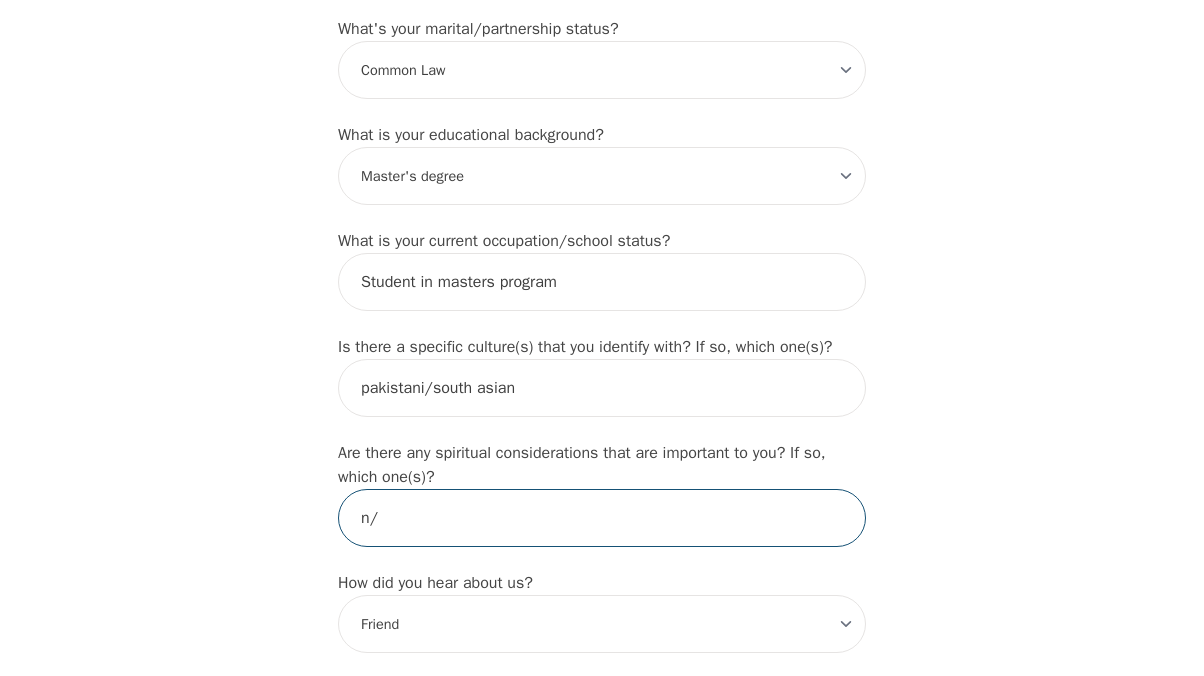 click on "n/" at bounding box center (602, 518) 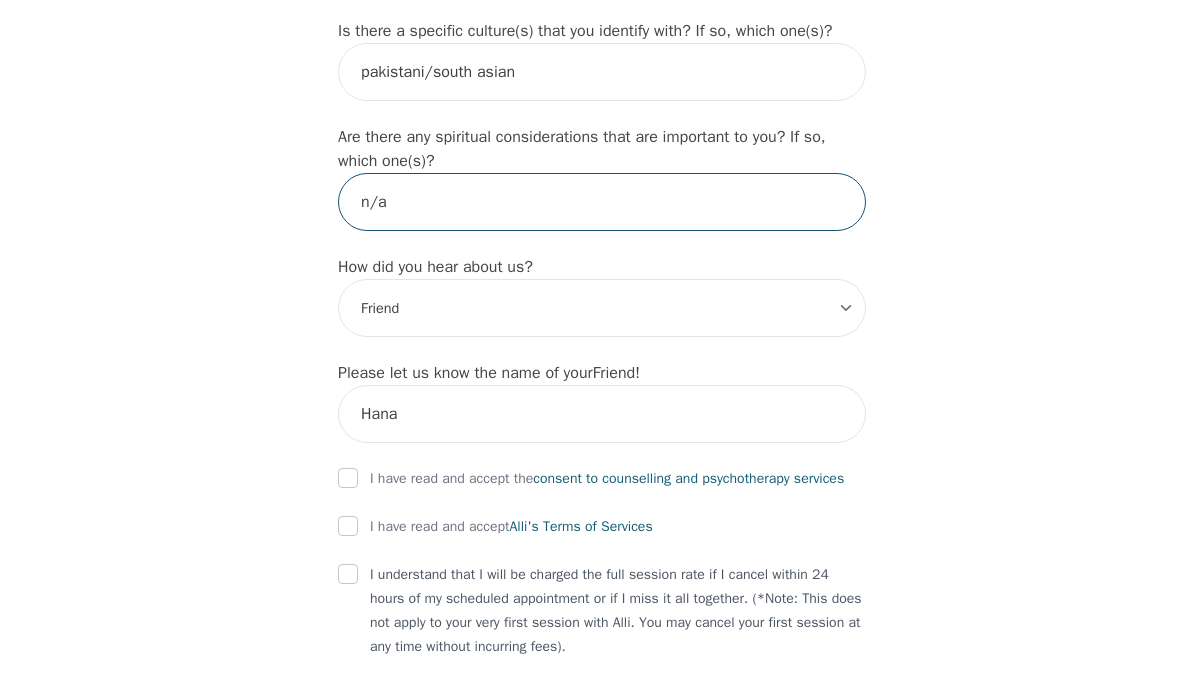 scroll, scrollTop: 2255, scrollLeft: 0, axis: vertical 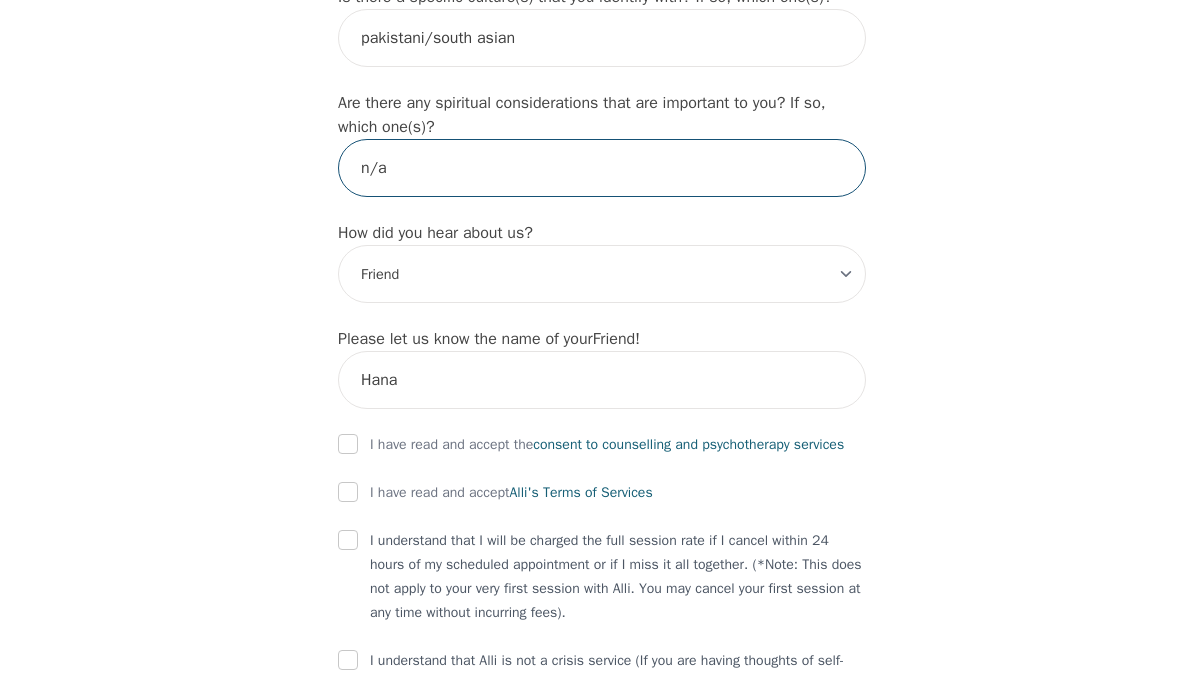 type on "n/a" 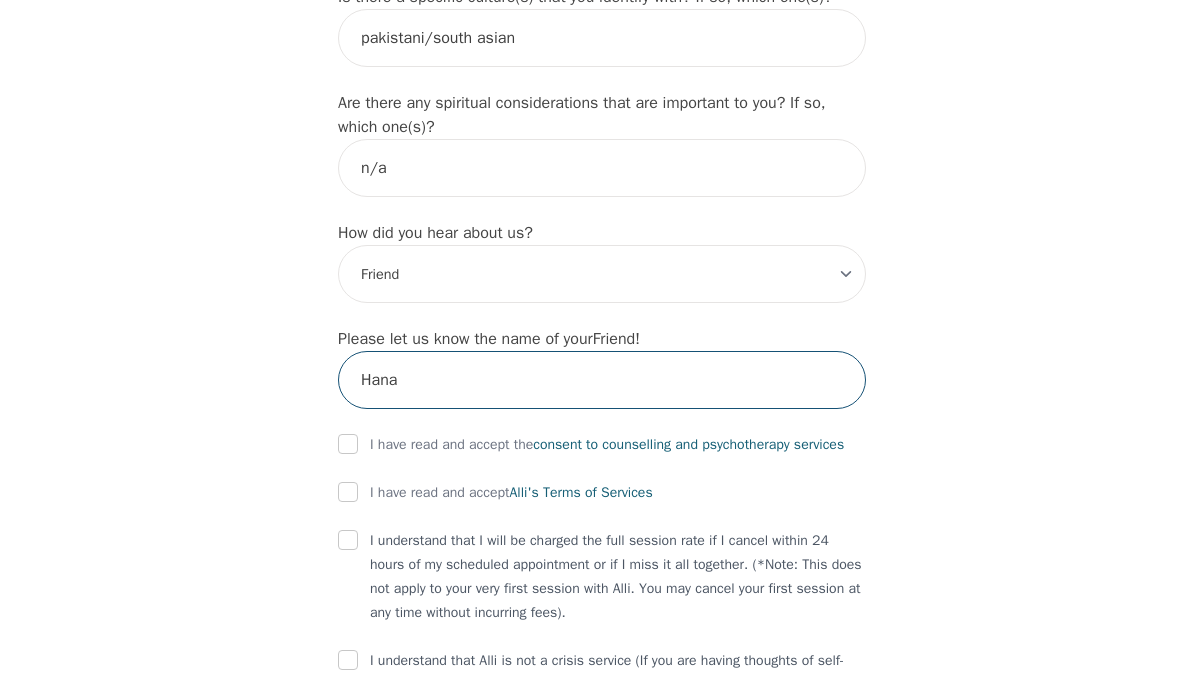 drag, startPoint x: 463, startPoint y: 410, endPoint x: 451, endPoint y: 410, distance: 12 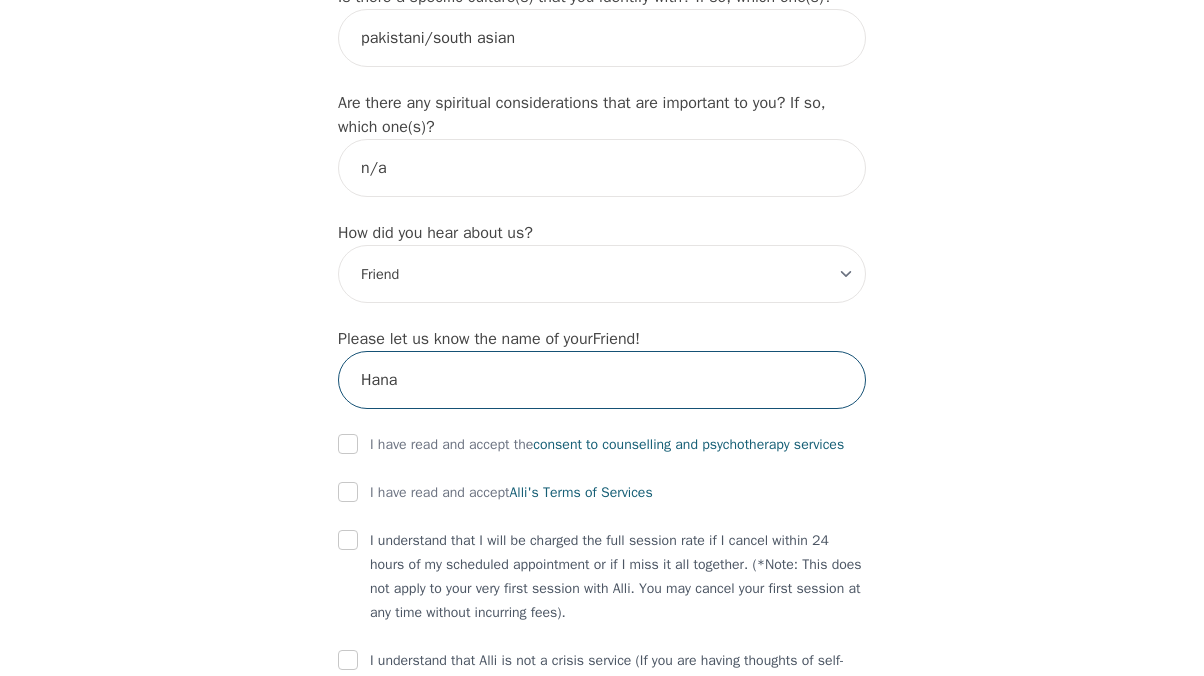 click on "Hana" at bounding box center [602, 380] 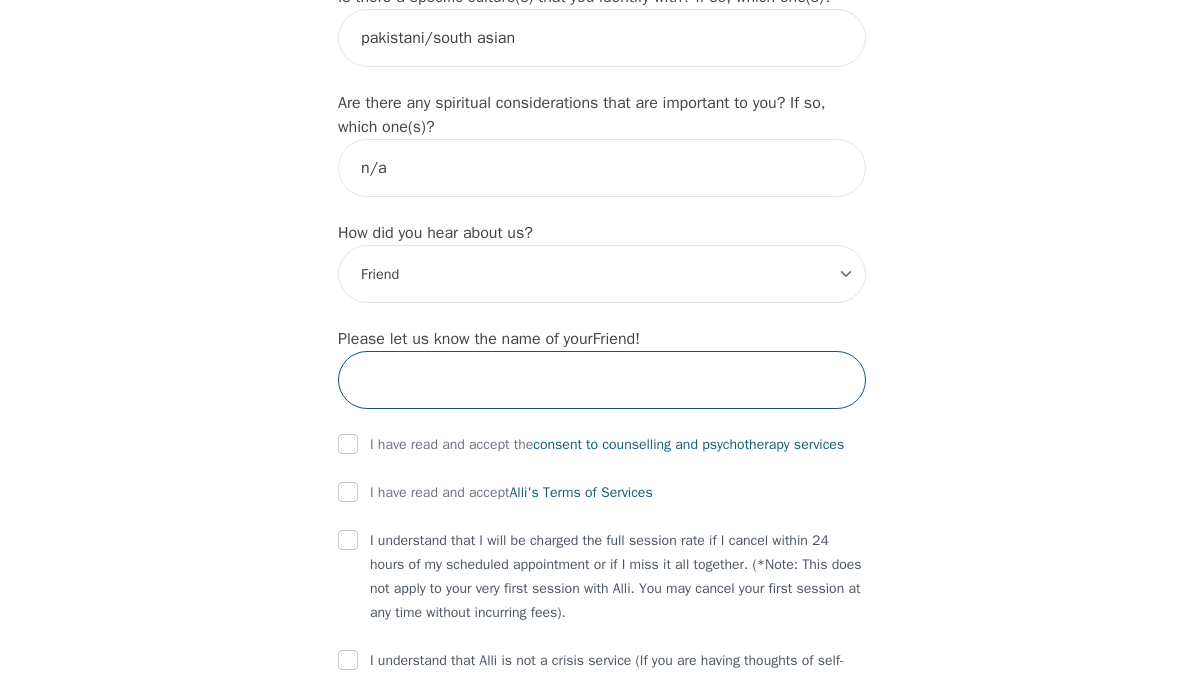 type 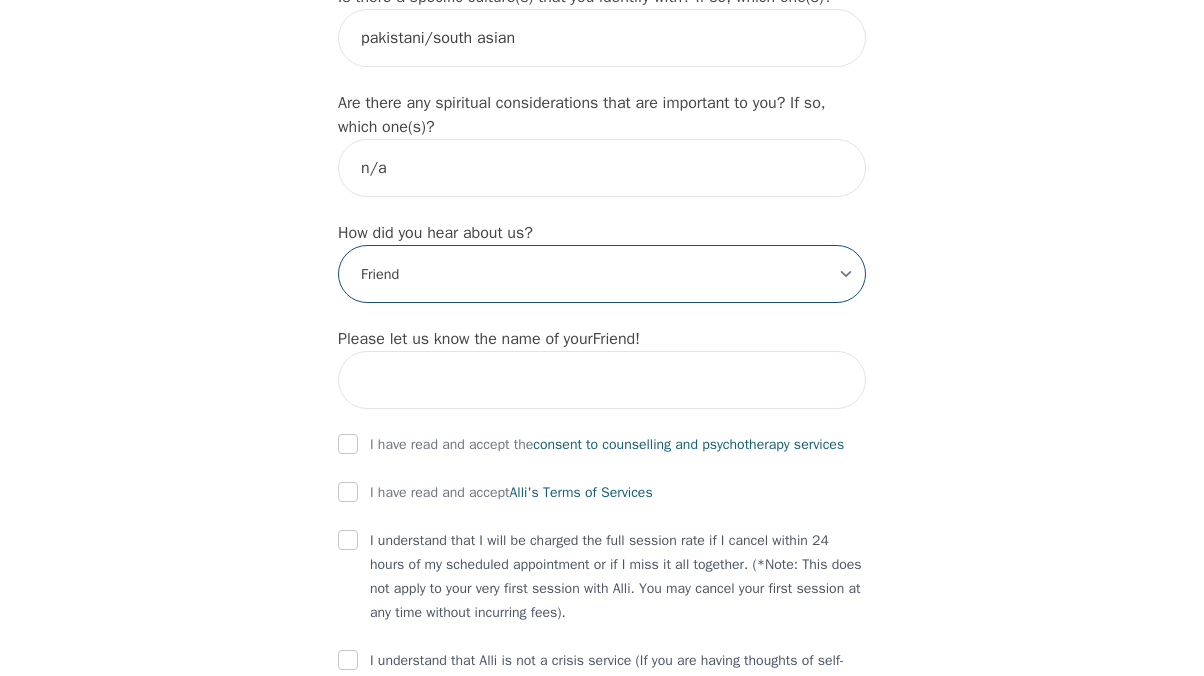 click on "-Select- Physician/Specialist Friend Facebook Instagram Google Search Google Ads Facebook/Instagram Ads Other" at bounding box center [602, 274] 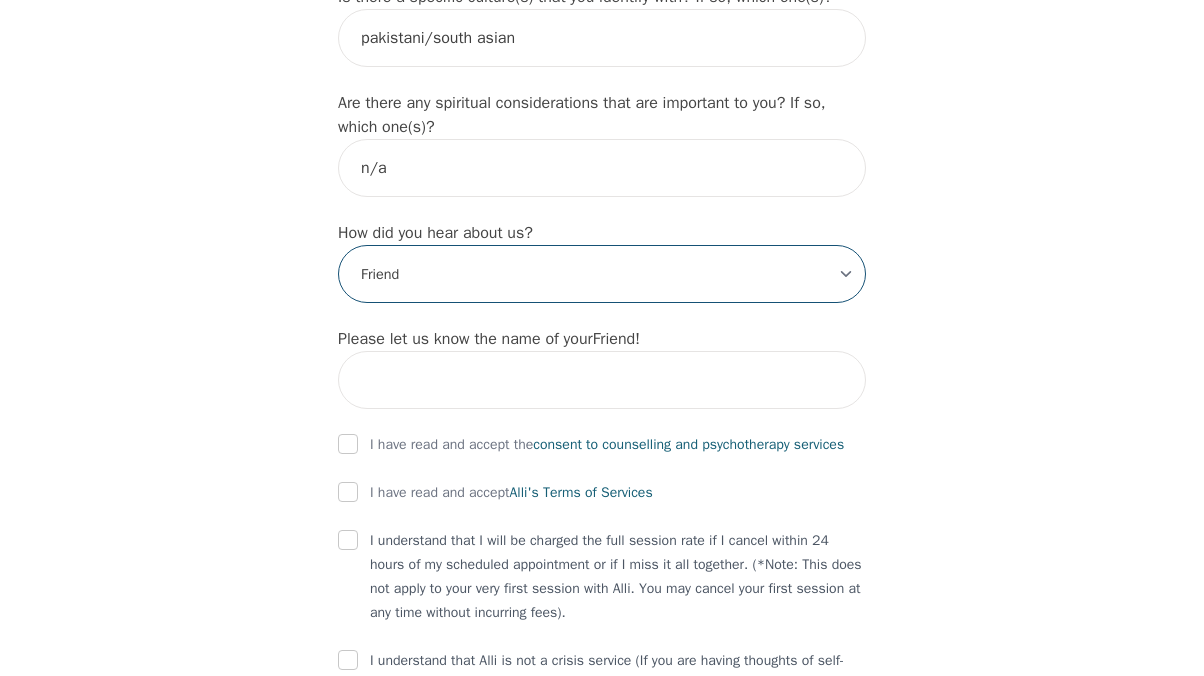select on "Instagram" 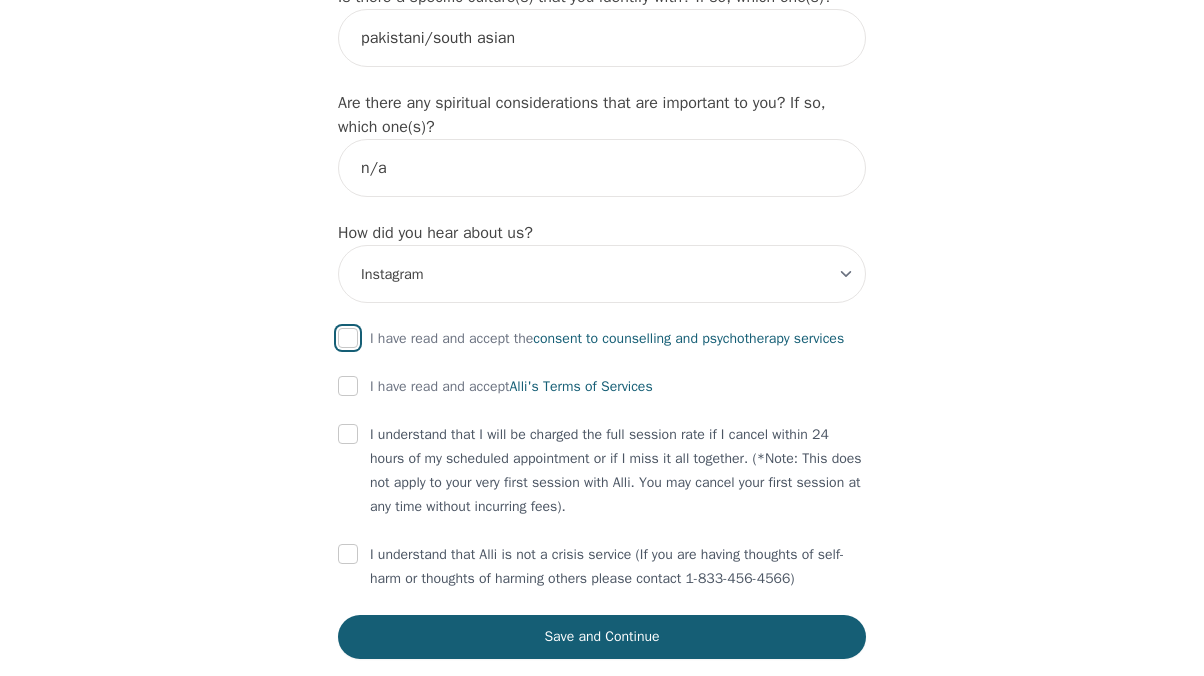 click at bounding box center (348, 338) 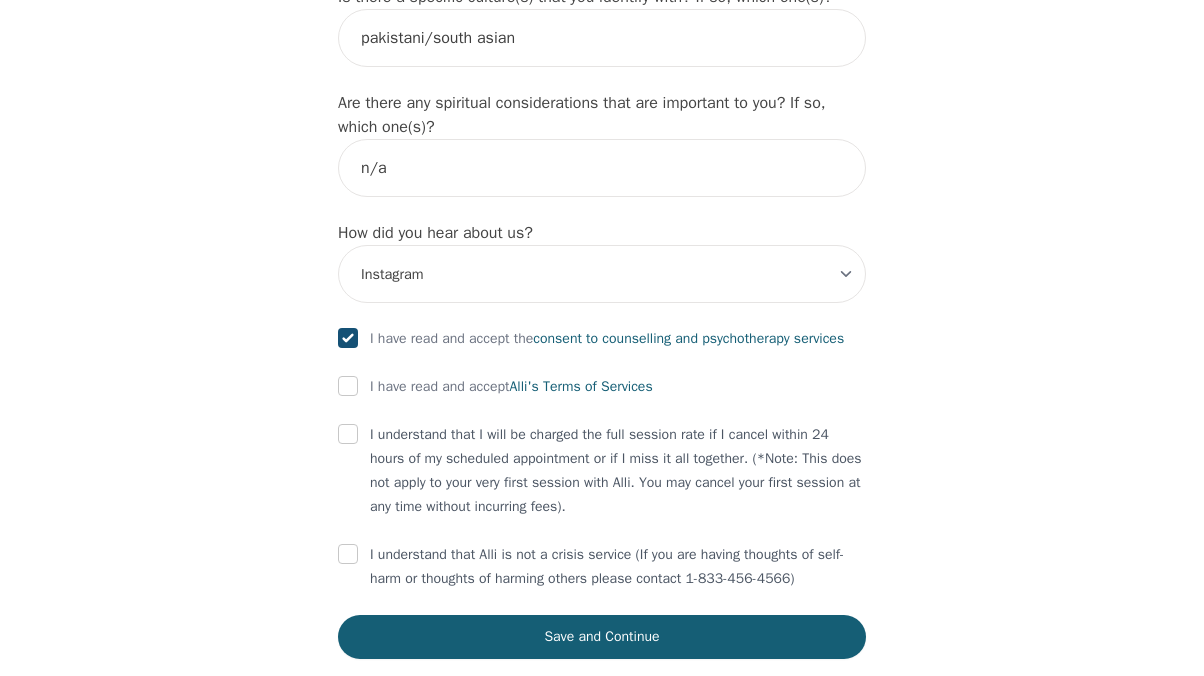 checkbox on "true" 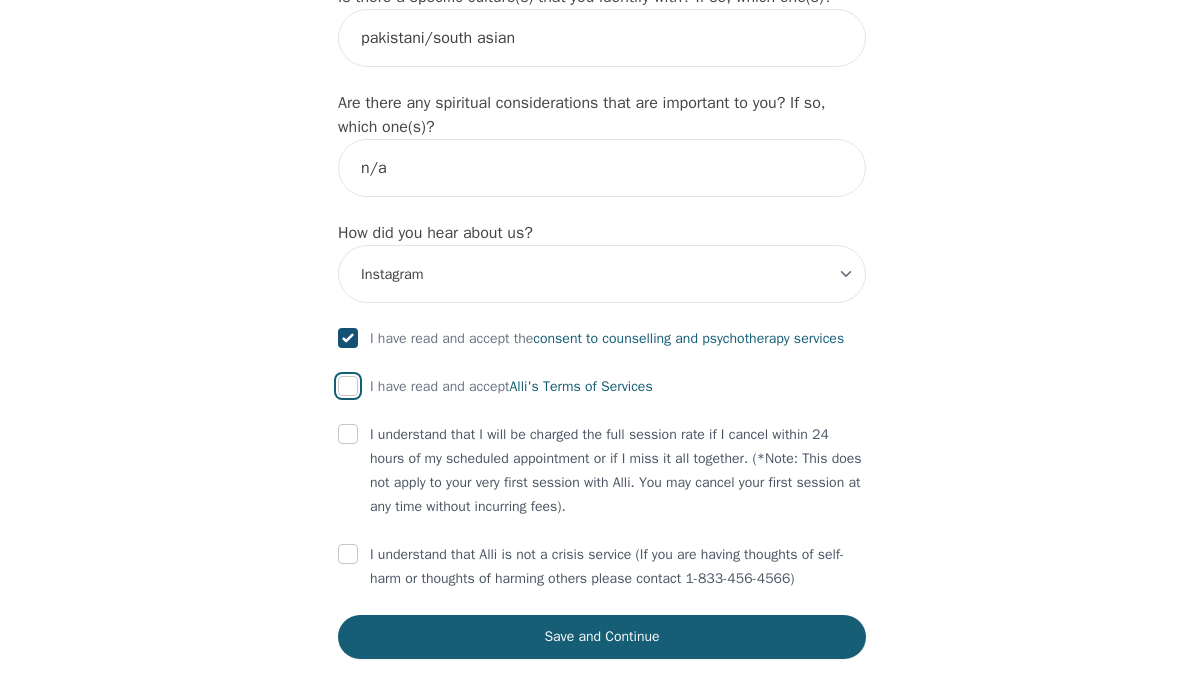 click at bounding box center [348, 386] 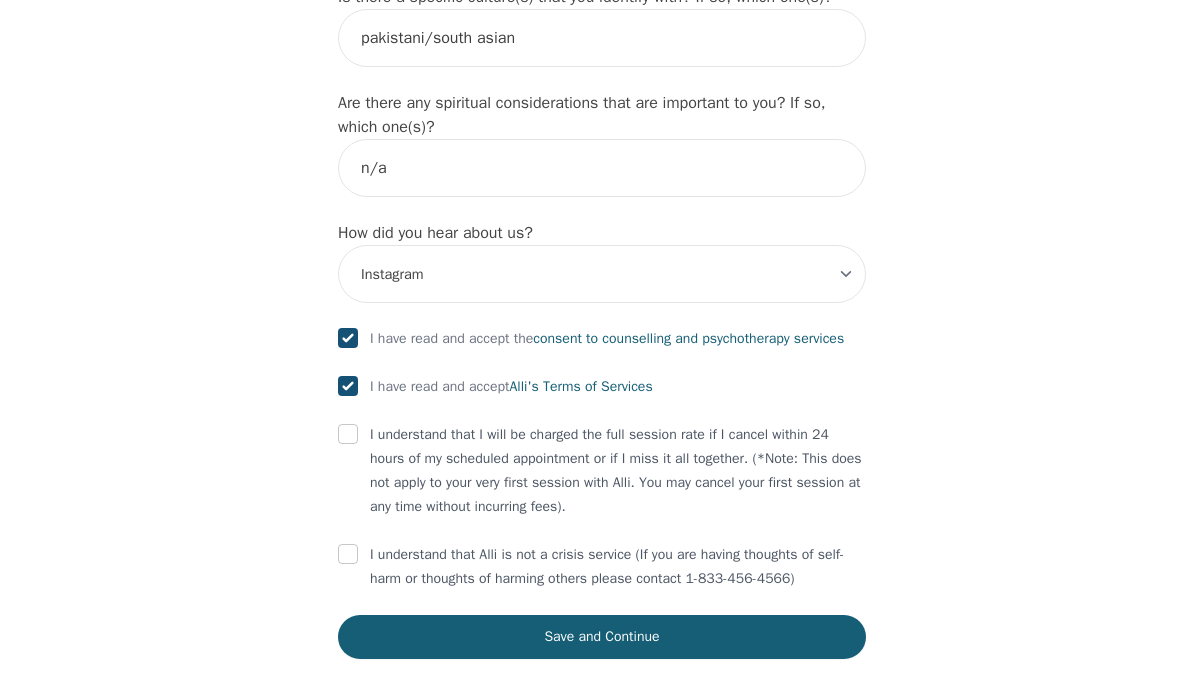 click on "I understand that I will be charged the full session rate if I cancel within 24 hours of my scheduled appointment or if I miss it all together. (*Note: This does not apply to your very first session with Alli. You may cancel your first session at any time without incurring fees)." at bounding box center [602, 471] 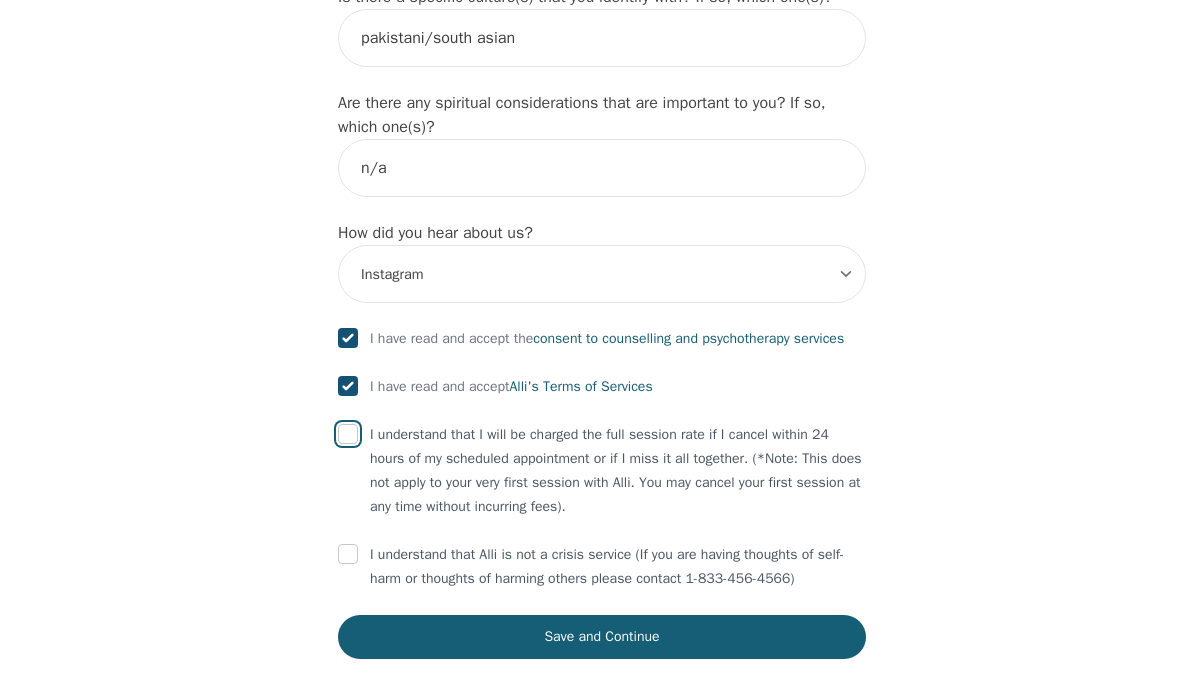 click at bounding box center (348, 434) 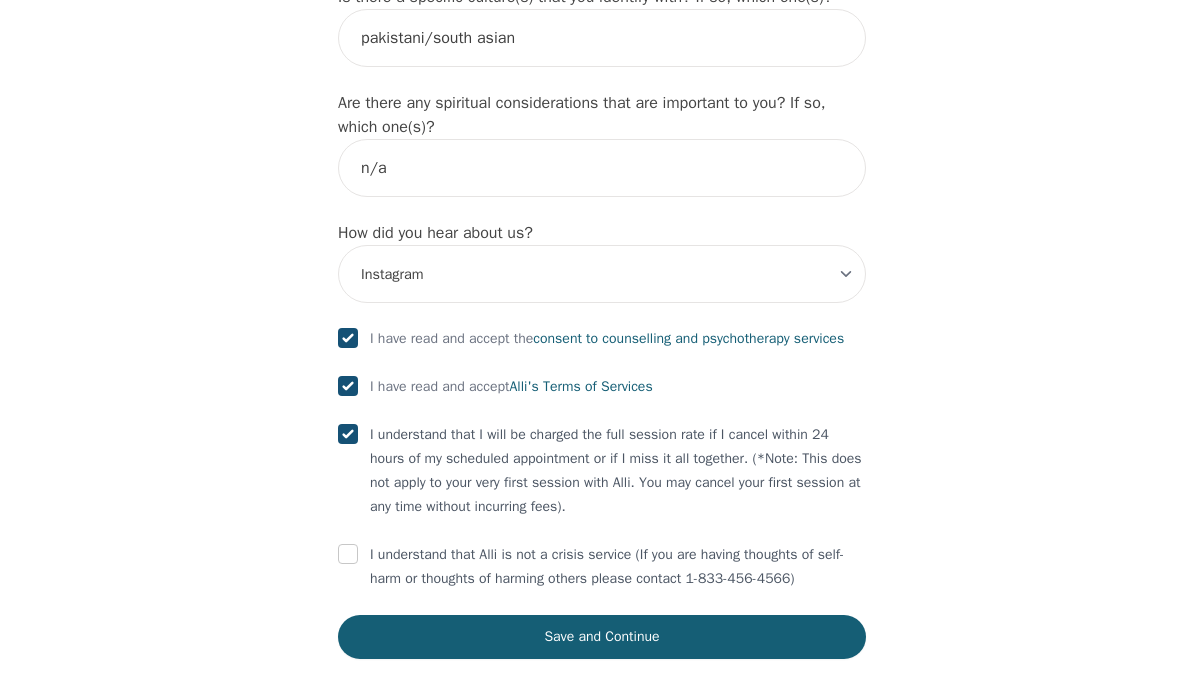 checkbox on "true" 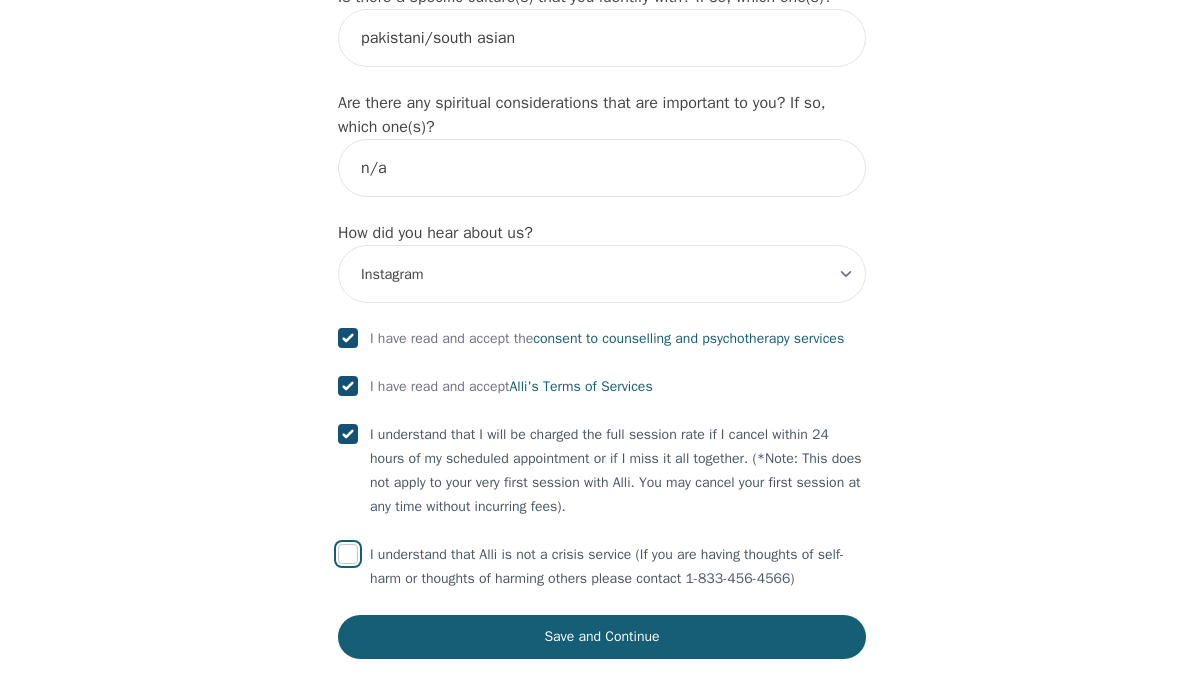 click at bounding box center (348, 554) 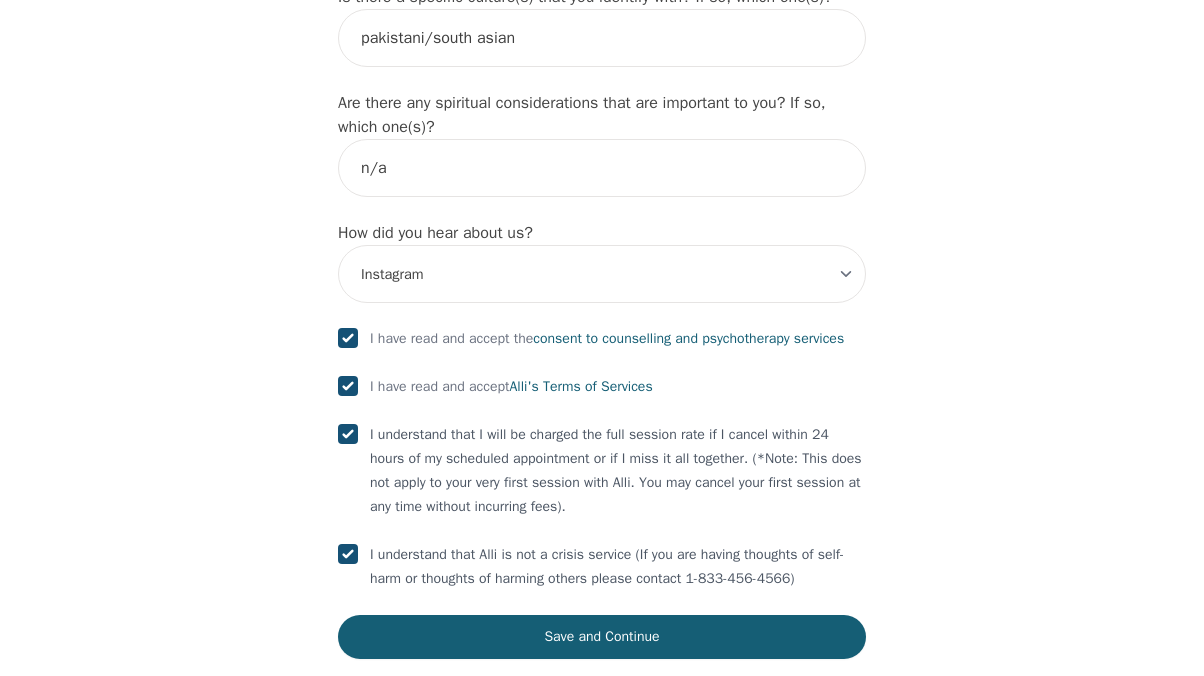 scroll, scrollTop: 2365, scrollLeft: 0, axis: vertical 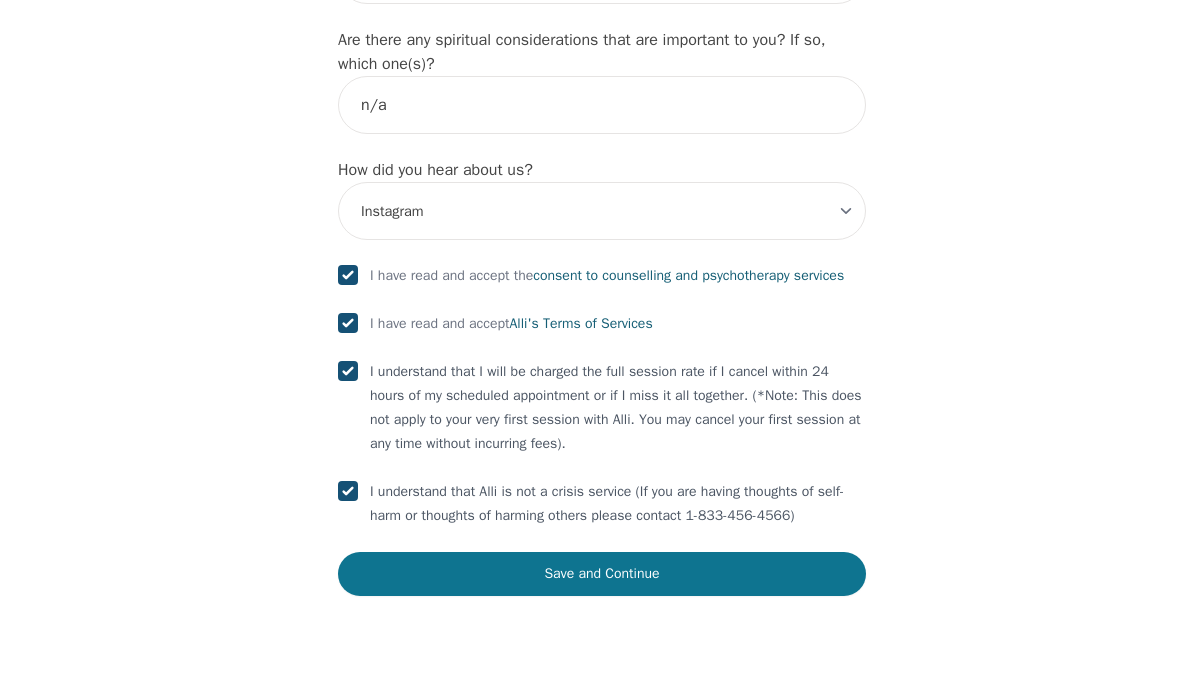 click on "Save and Continue" at bounding box center [602, 574] 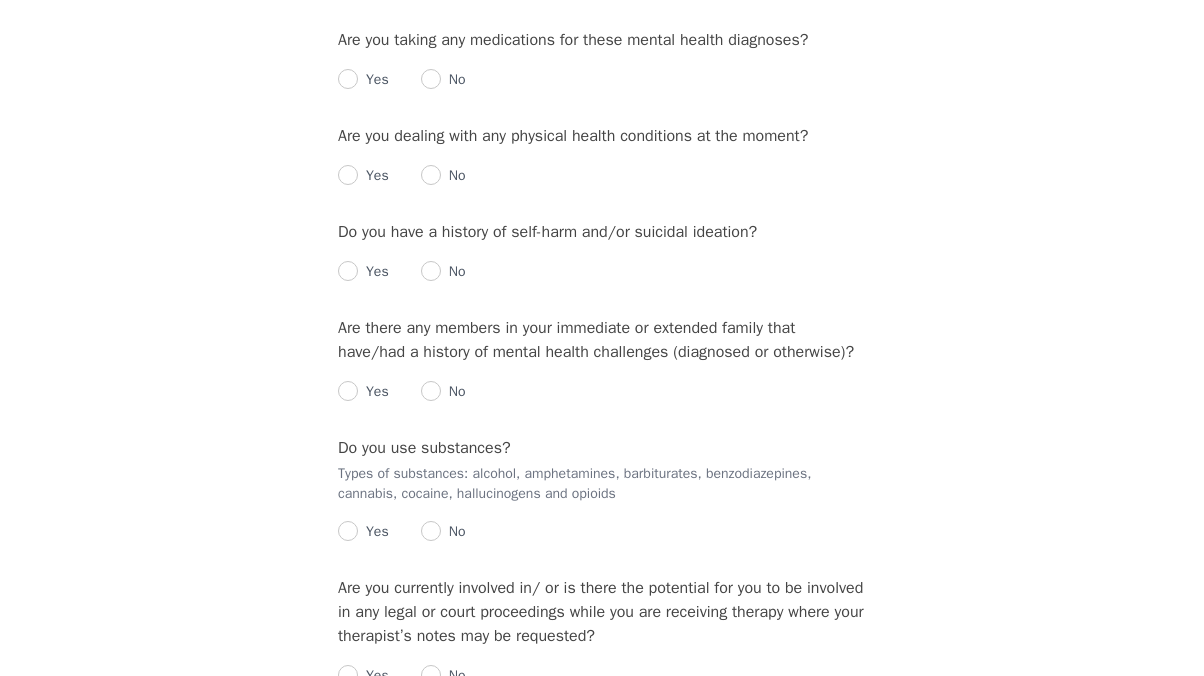 scroll, scrollTop: 0, scrollLeft: 0, axis: both 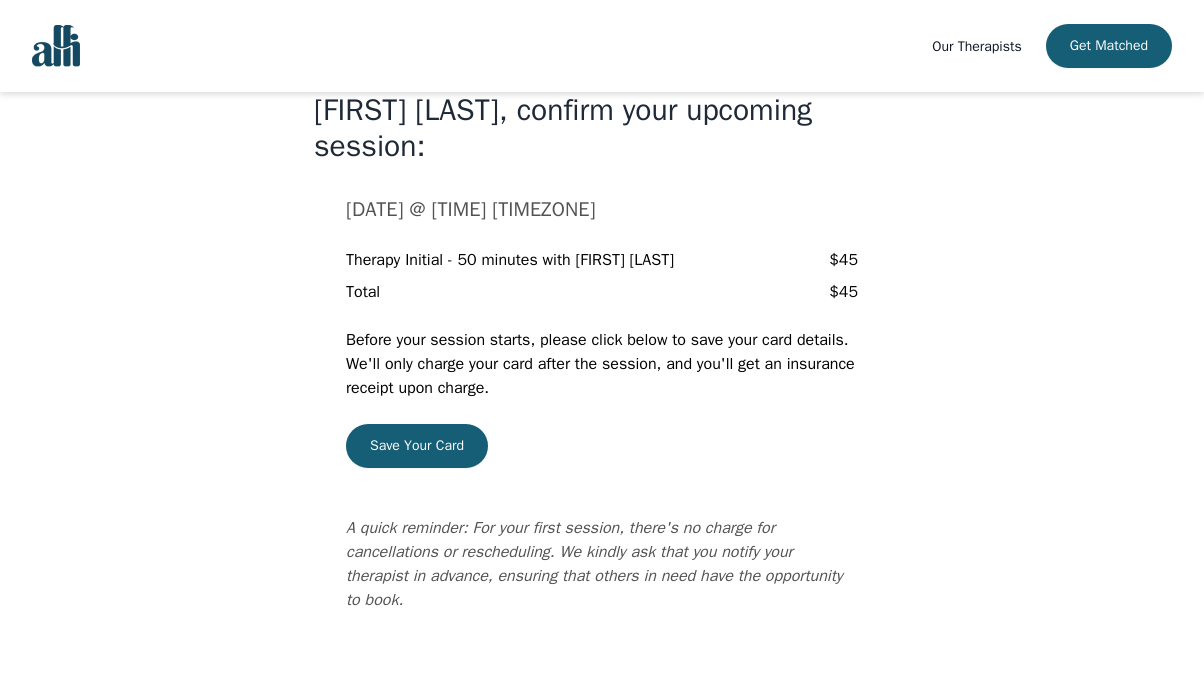 click on "[DATE] @ [TIME] [TIMEZONE] Therapy Initial - 50 minutes with [FIRST] [LAST] $[PRICE] Total $[PRICE] Before your session starts, please click below to save your card details. We'll only charge your card after the session, and you'll get an insurance receipt upon charge. Save Your Card A quick reminder: For your first session, there's no charge for cancellations or rescheduling. We kindly ask that you notify your therapist in advance, ensuring that others in need have the opportunity to book." at bounding box center (602, 404) 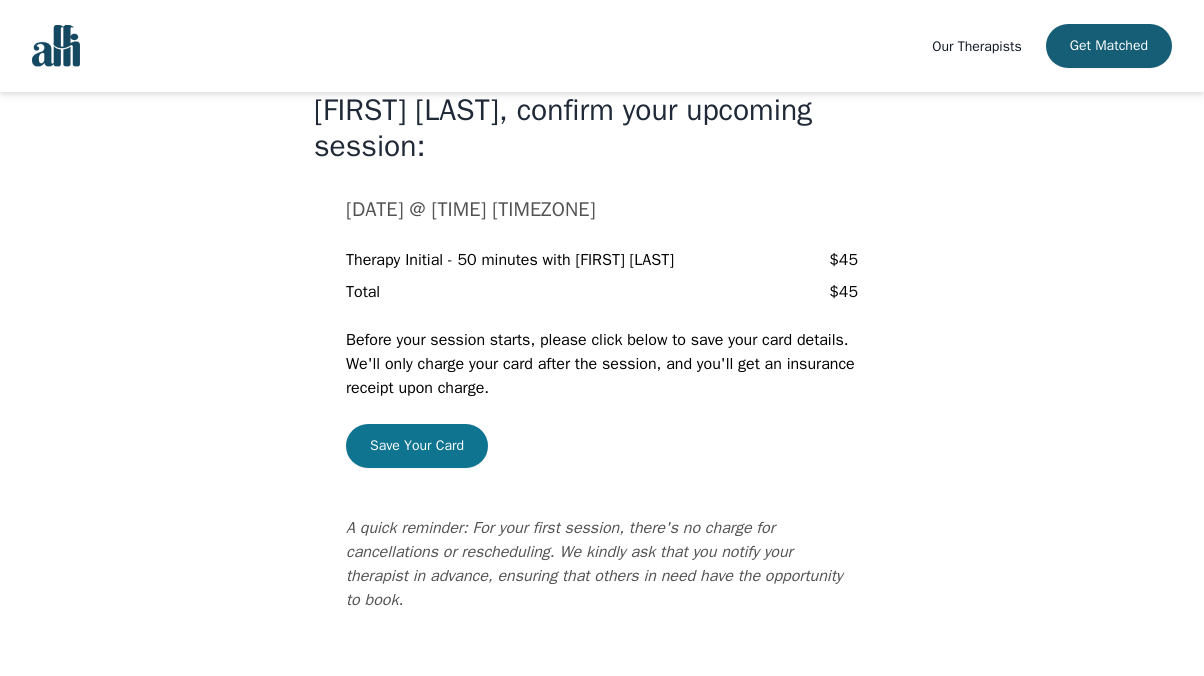 click on "Save Your Card" at bounding box center (417, 446) 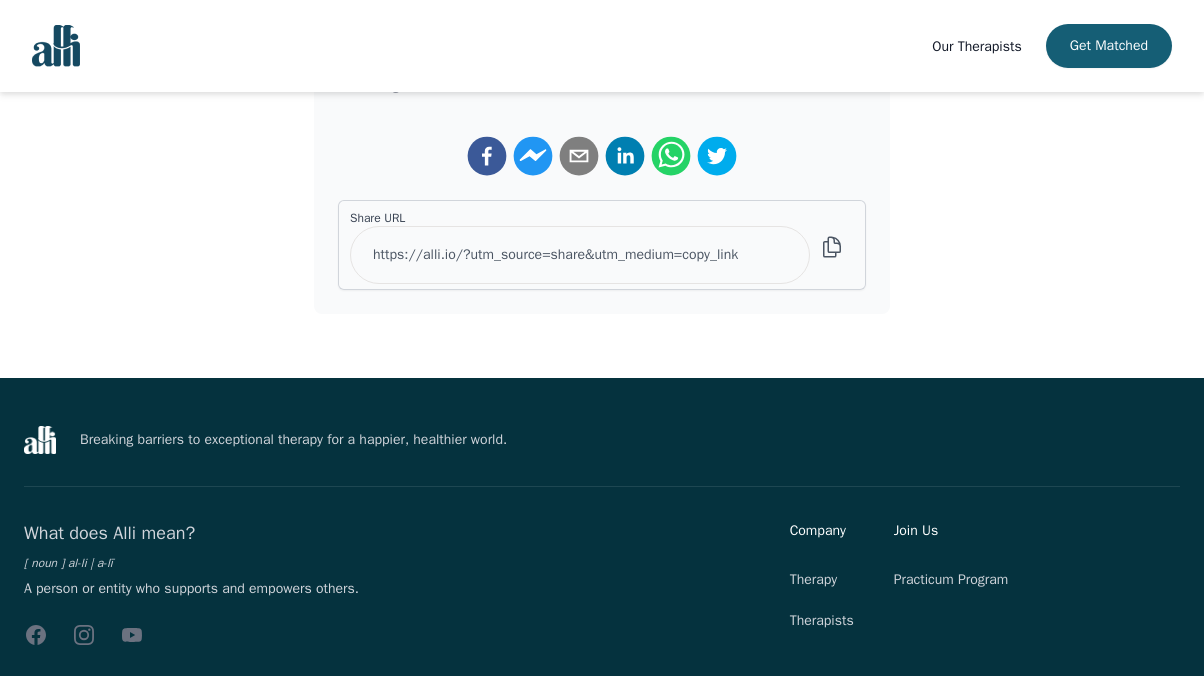 scroll, scrollTop: 541, scrollLeft: 0, axis: vertical 